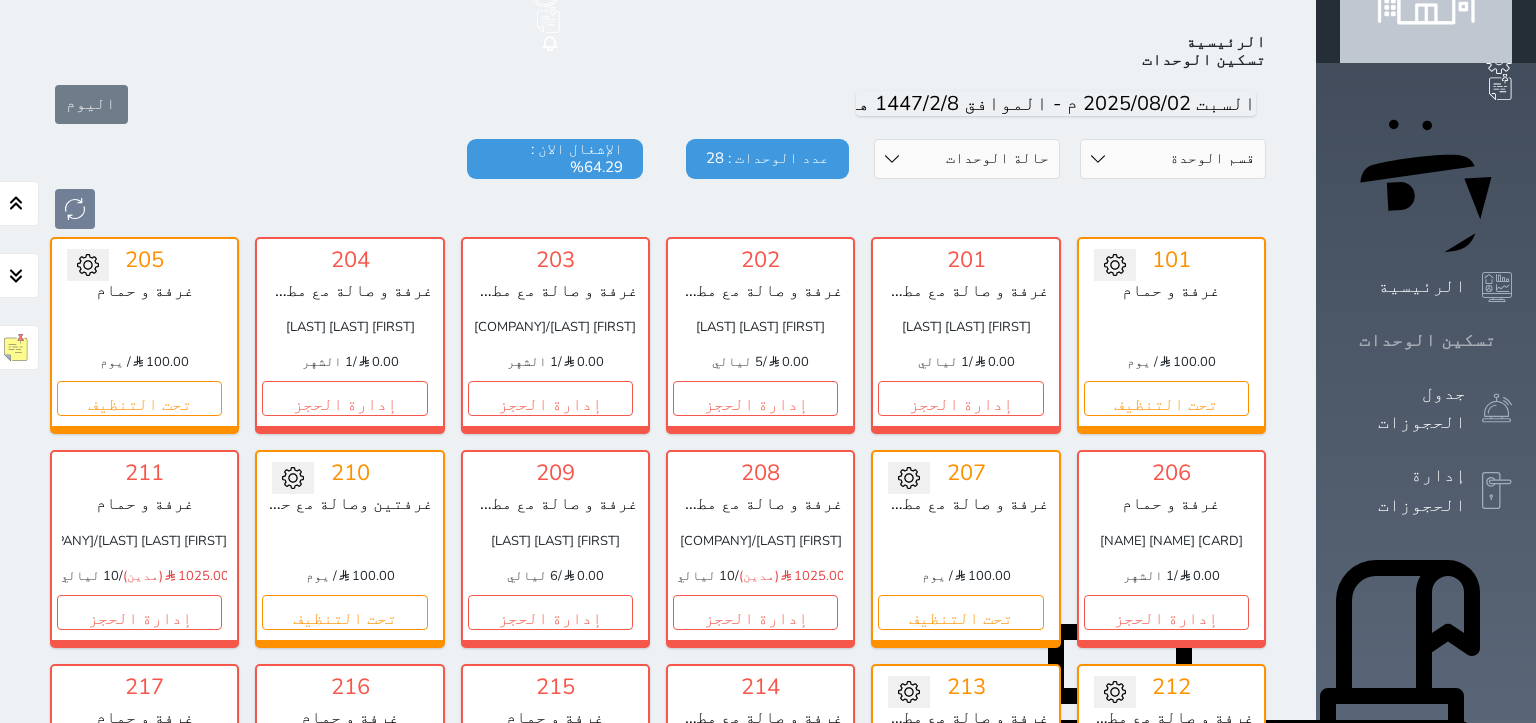 scroll, scrollTop: 109, scrollLeft: 0, axis: vertical 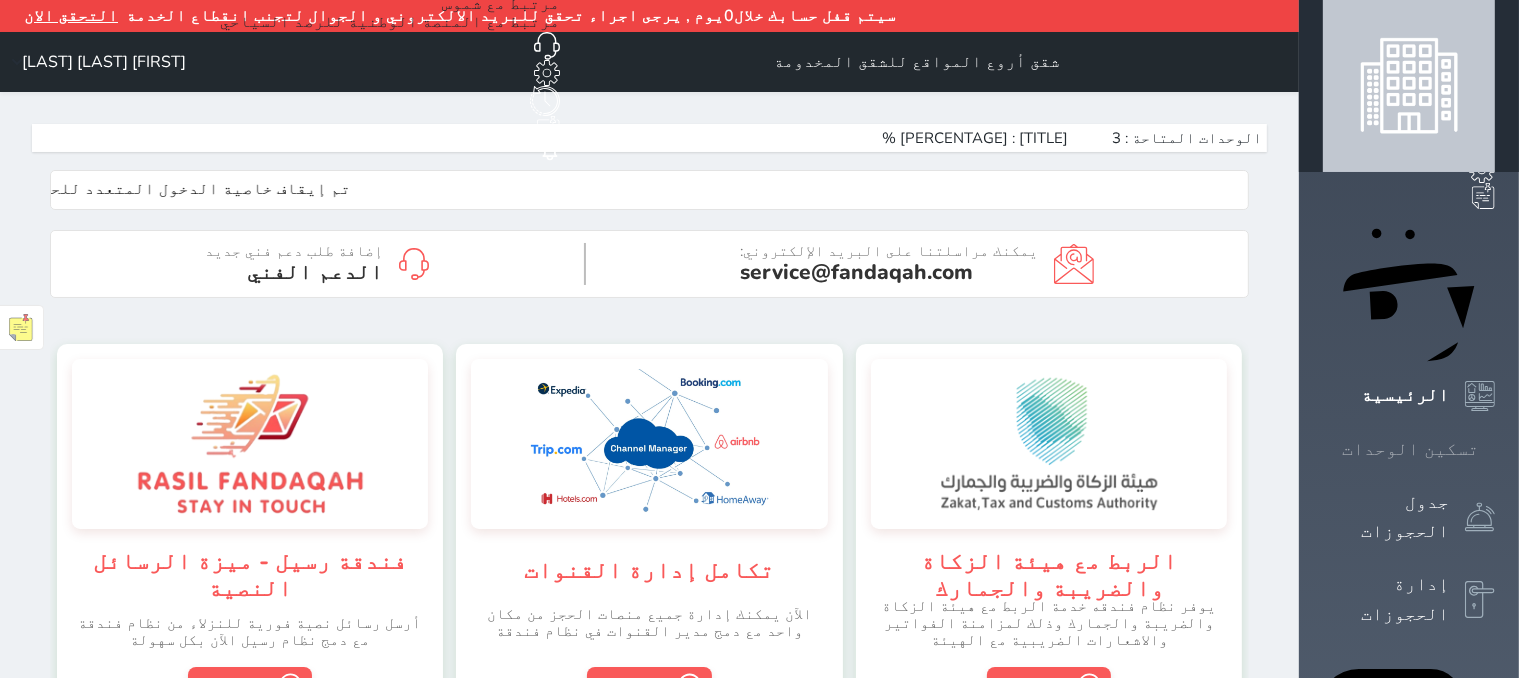 click 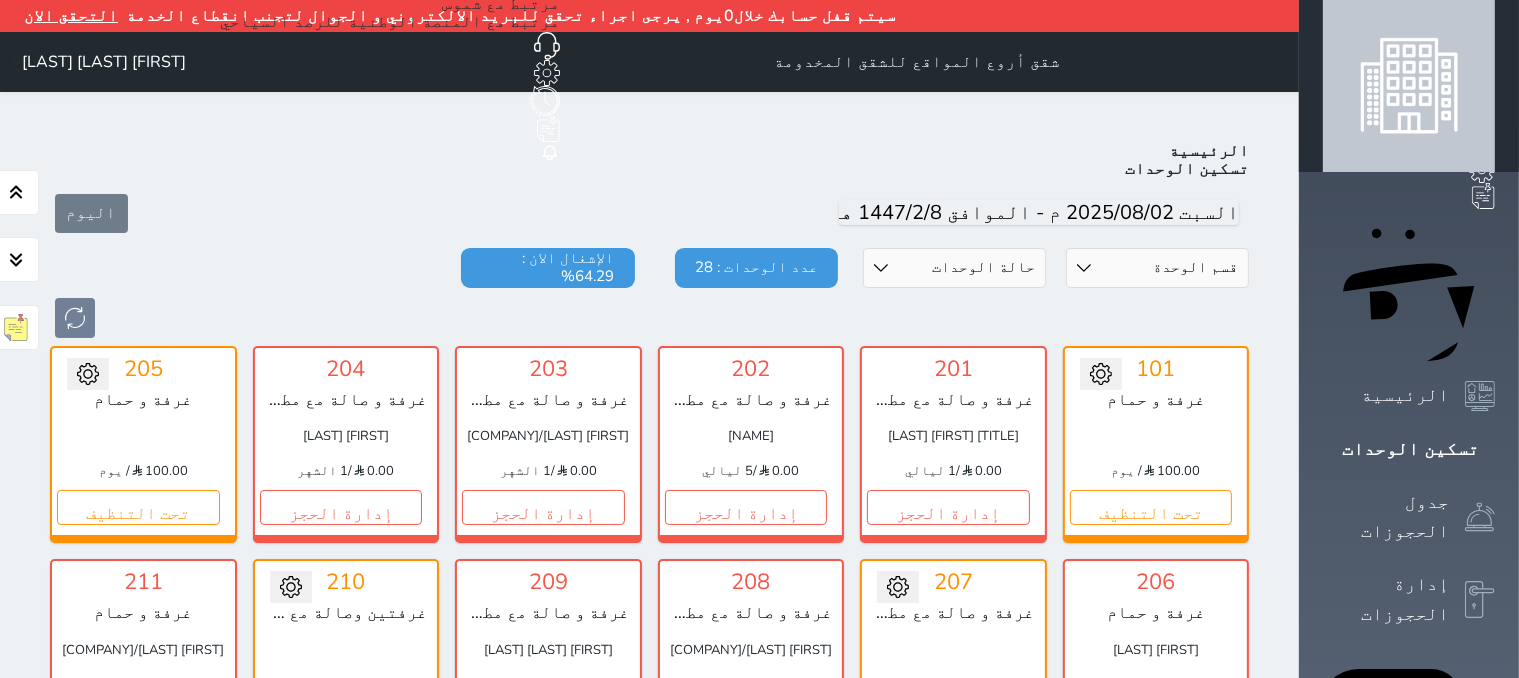 scroll, scrollTop: 109, scrollLeft: 0, axis: vertical 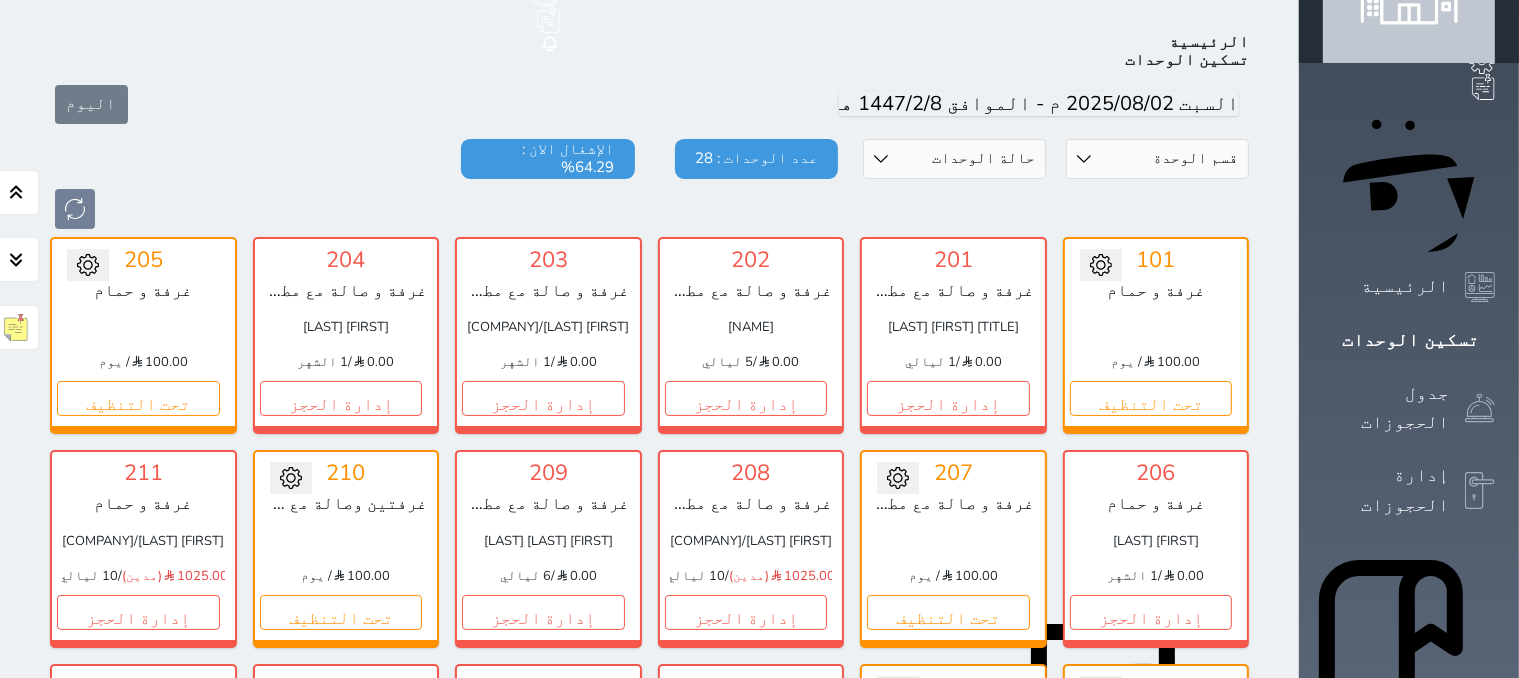 click 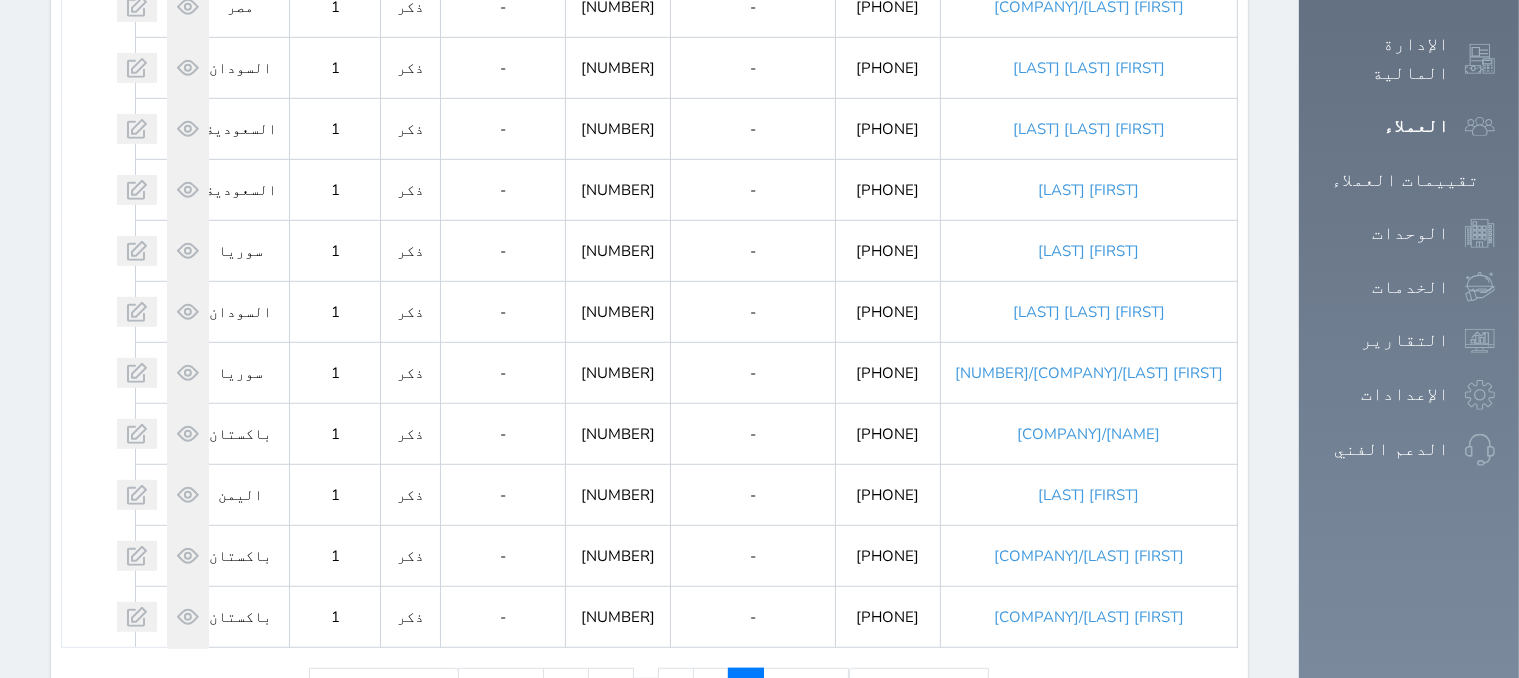 scroll, scrollTop: 1191, scrollLeft: 0, axis: vertical 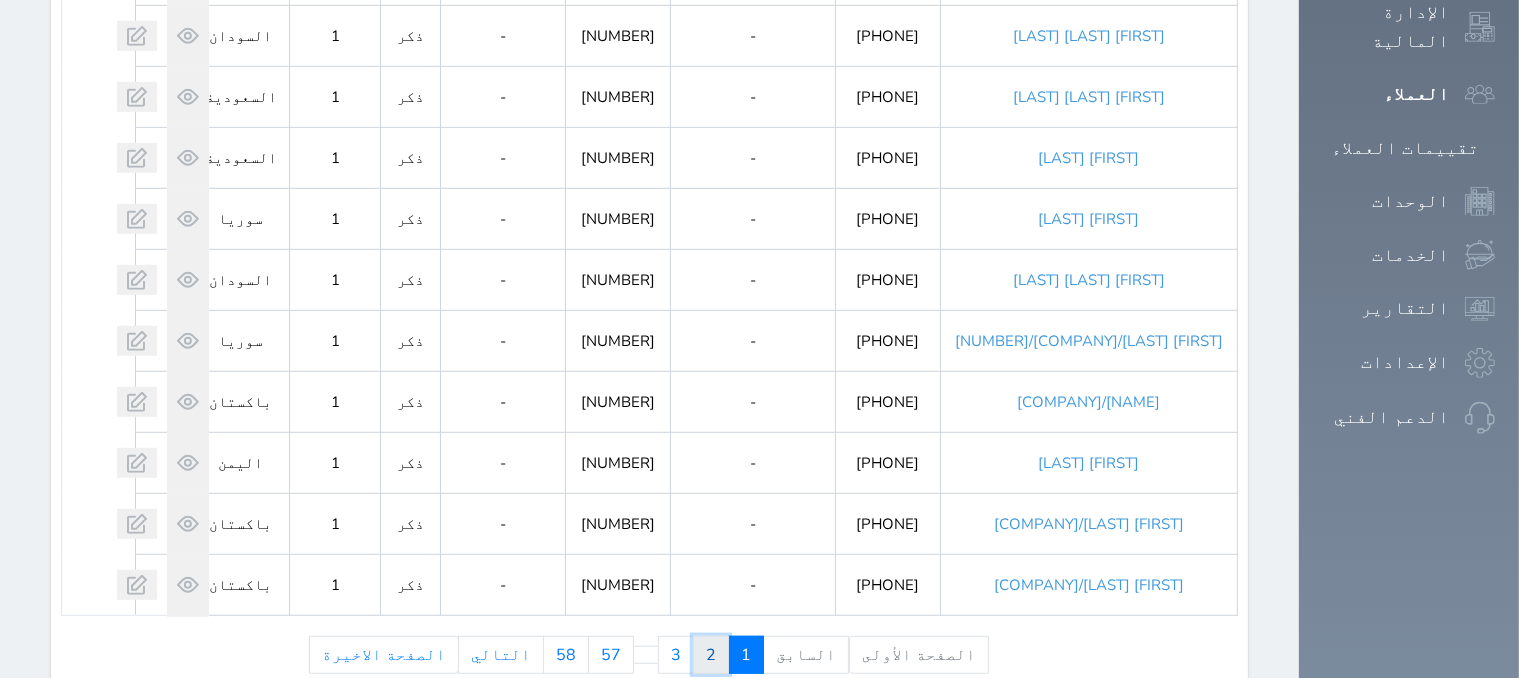 click on "2" at bounding box center (711, 655) 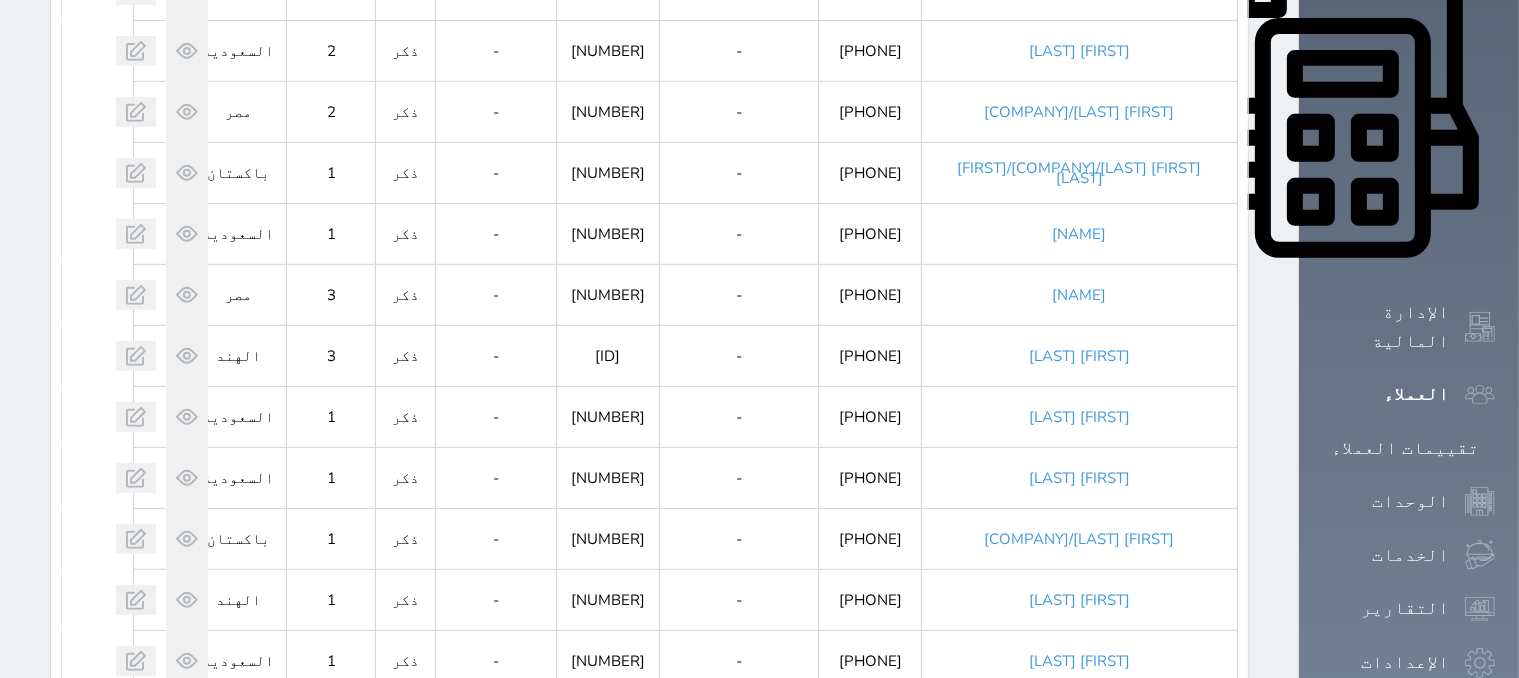 scroll, scrollTop: 1191, scrollLeft: 0, axis: vertical 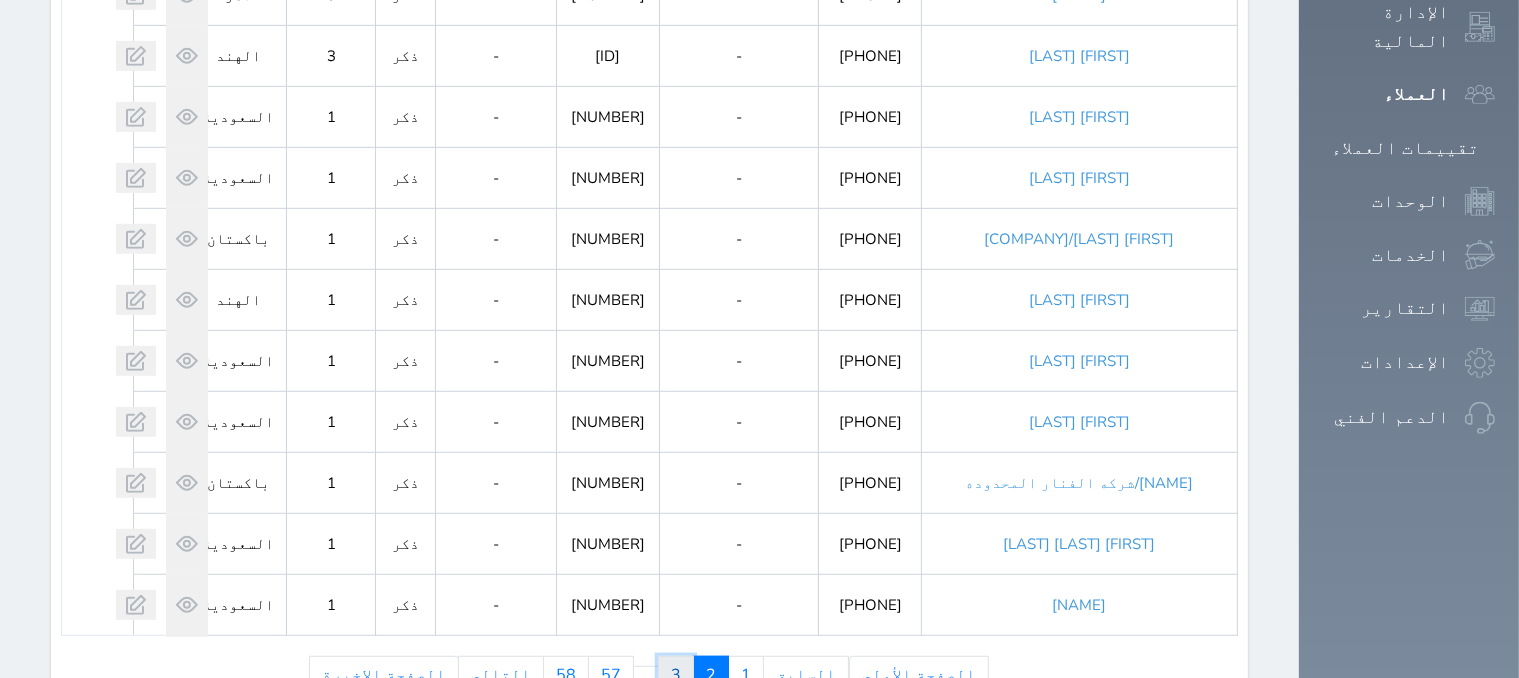 click on "3" at bounding box center (676, 675) 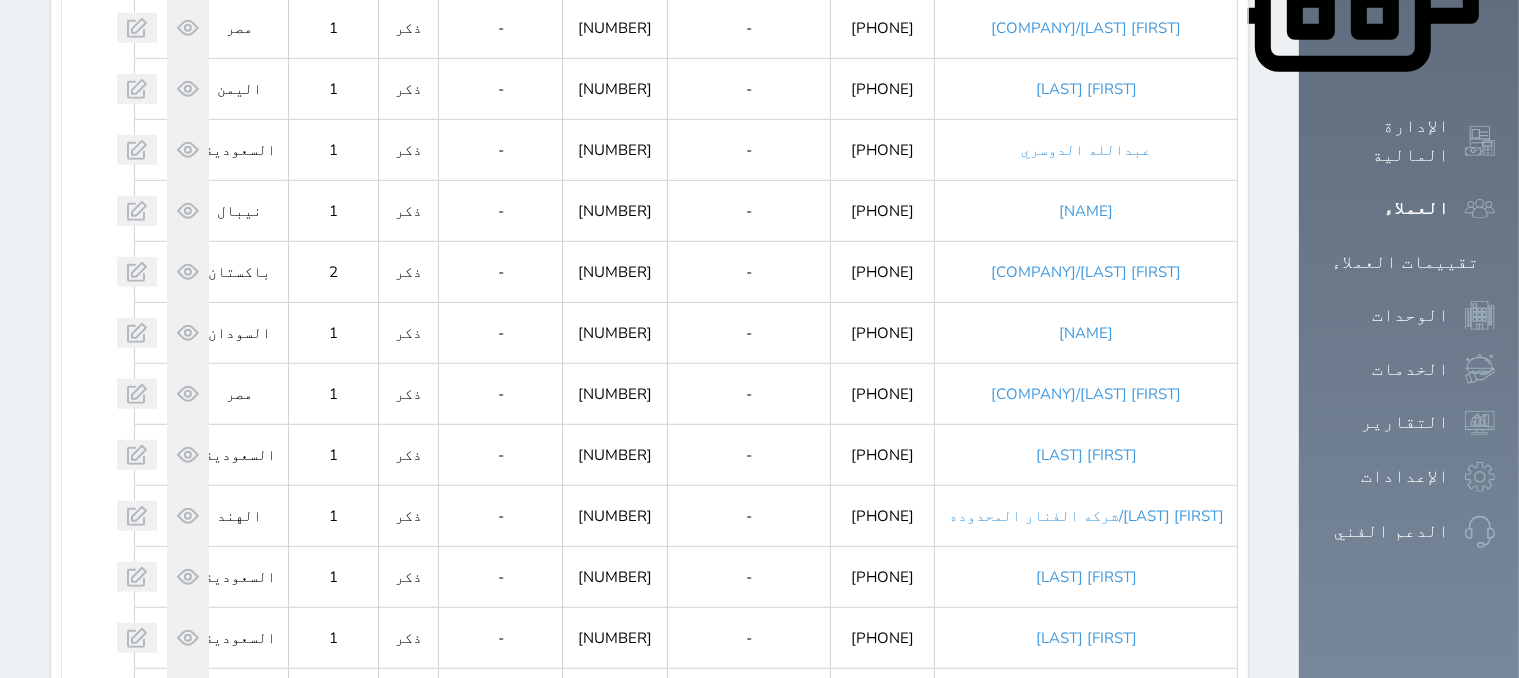 scroll, scrollTop: 1191, scrollLeft: 0, axis: vertical 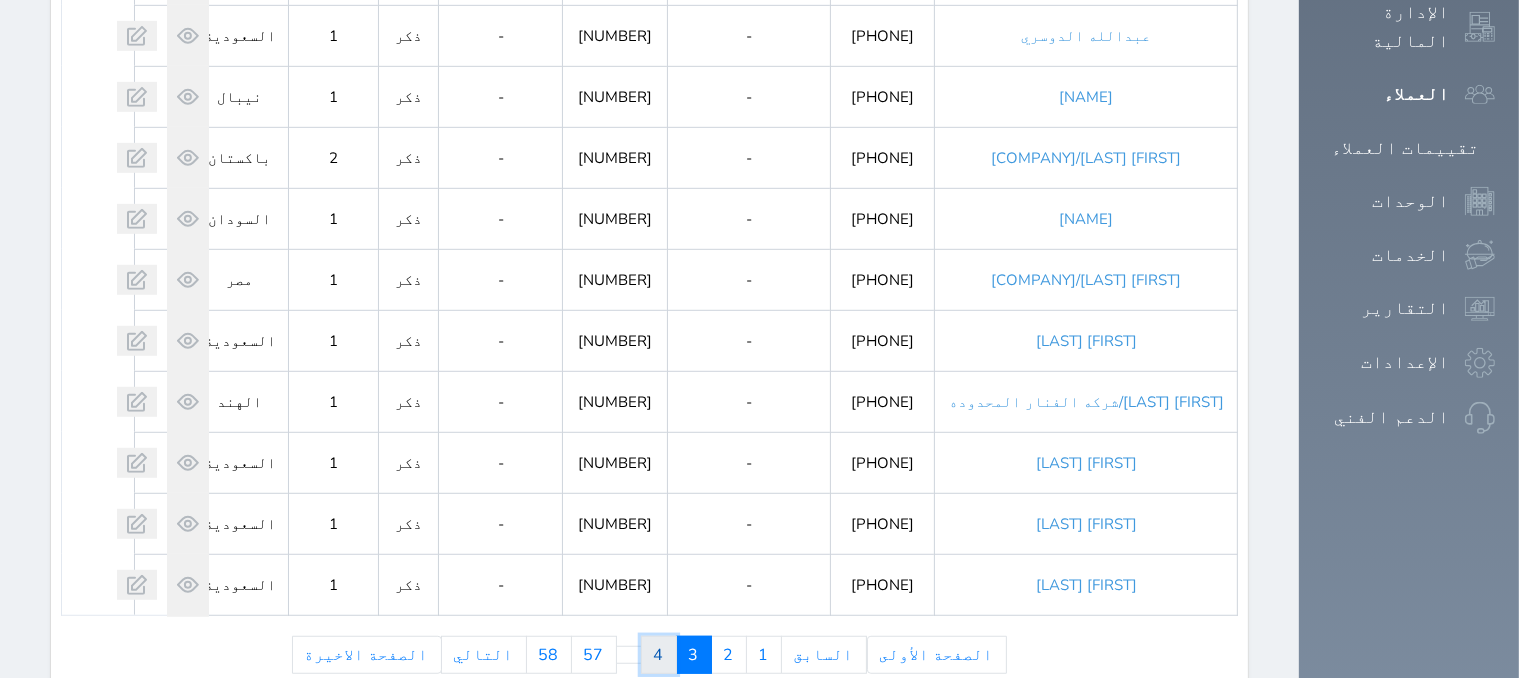 click on "4" at bounding box center [659, 655] 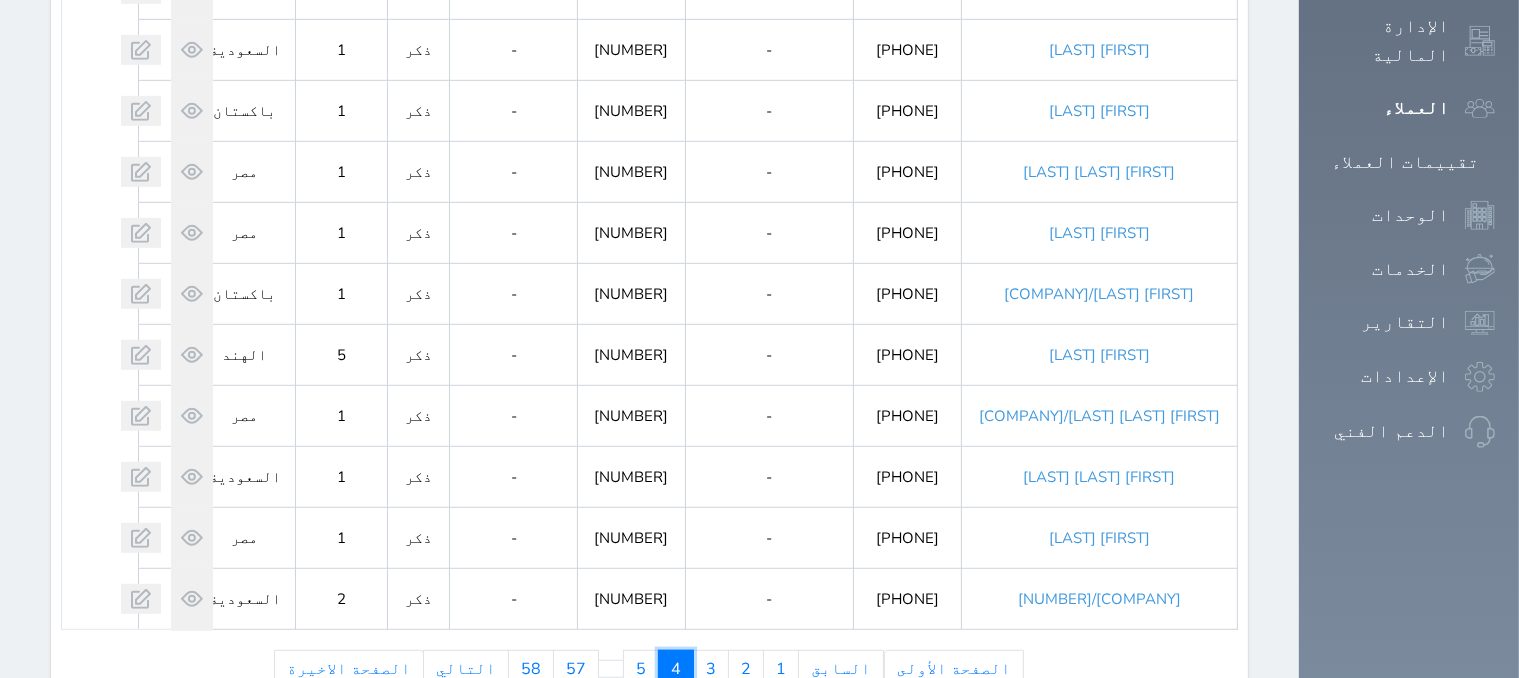 scroll, scrollTop: 1191, scrollLeft: 0, axis: vertical 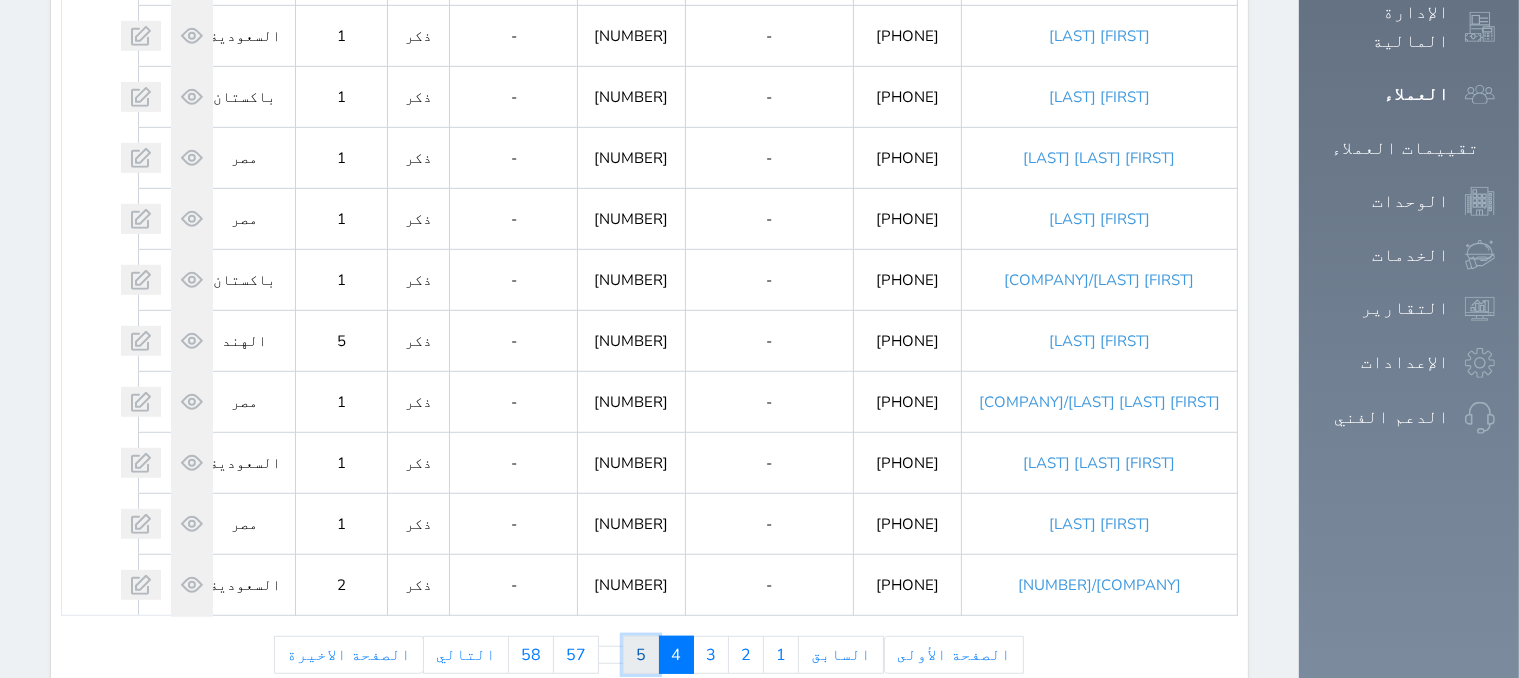 click on "5" at bounding box center [641, 655] 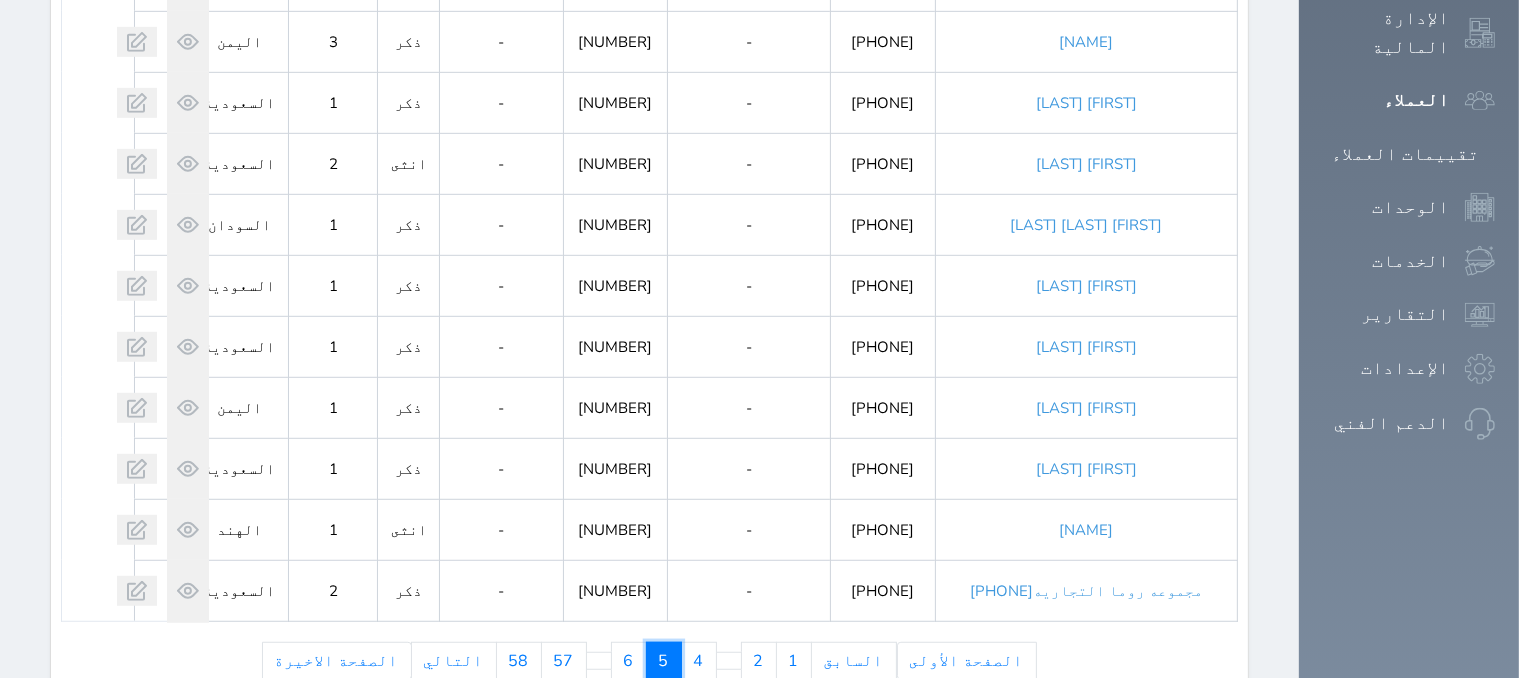 scroll, scrollTop: 1191, scrollLeft: 0, axis: vertical 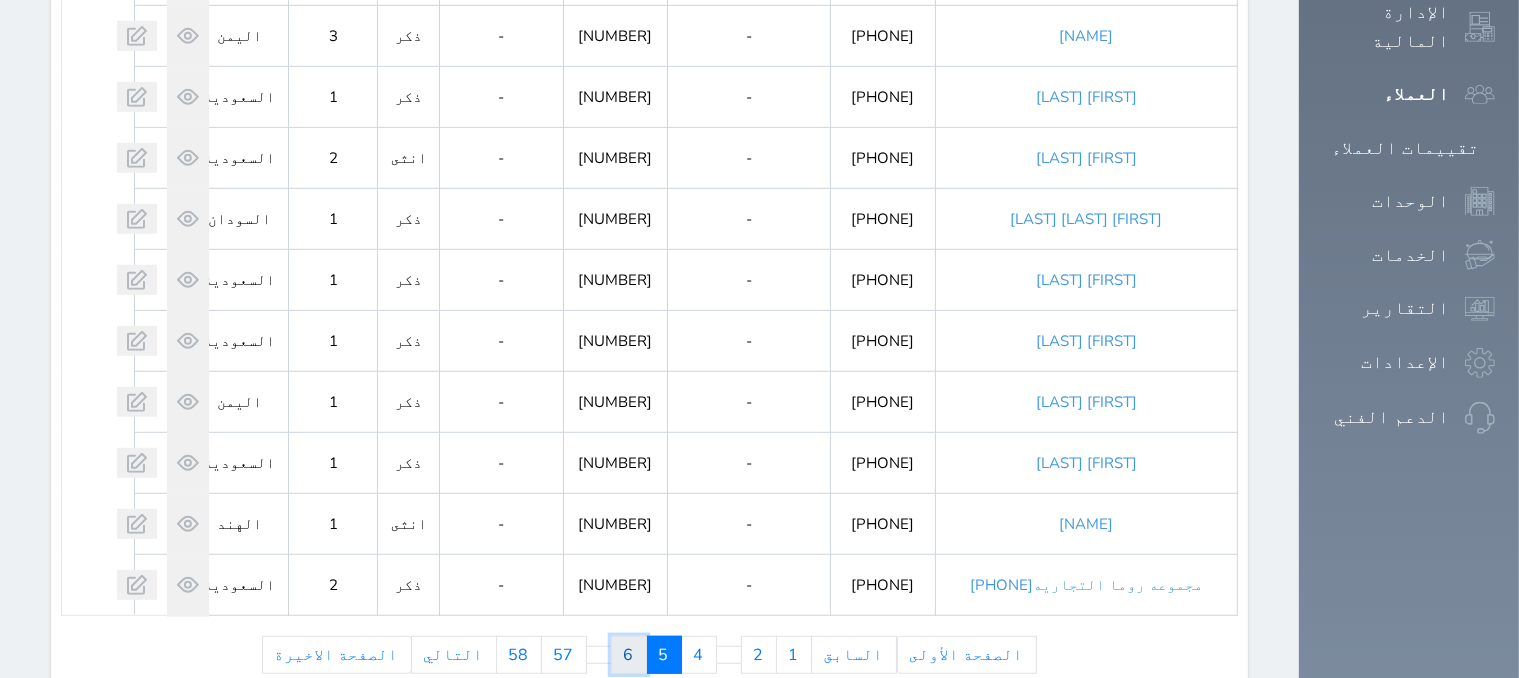 click on "6" at bounding box center (629, 655) 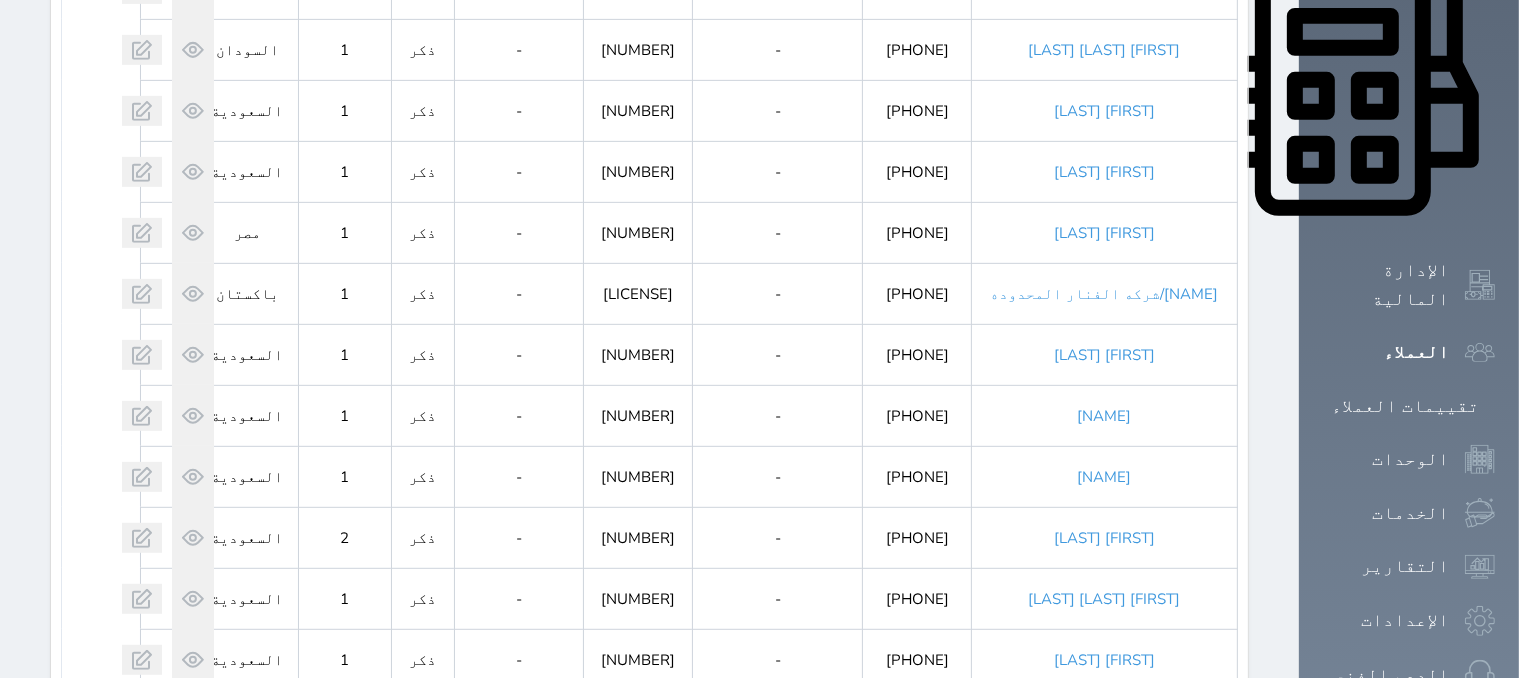 scroll, scrollTop: 1191, scrollLeft: 0, axis: vertical 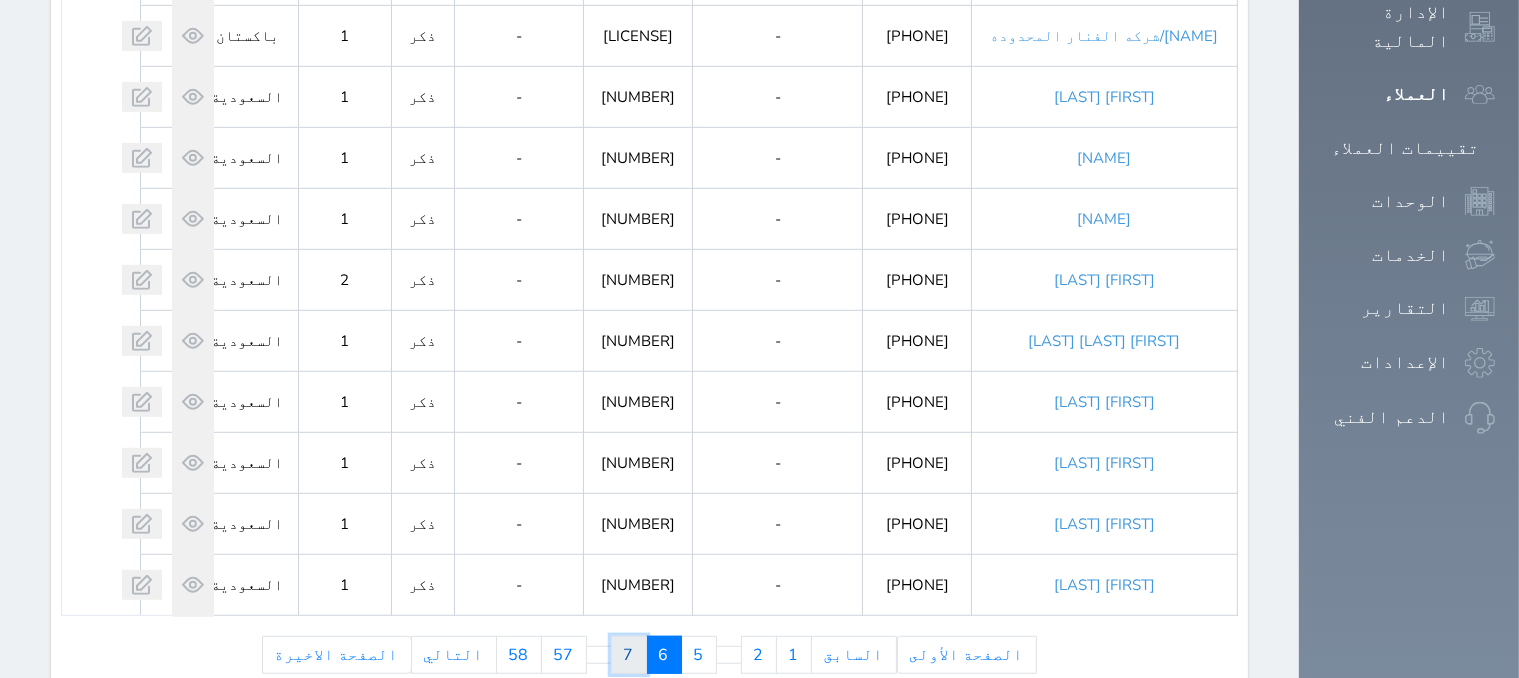 click on "7" at bounding box center [629, 655] 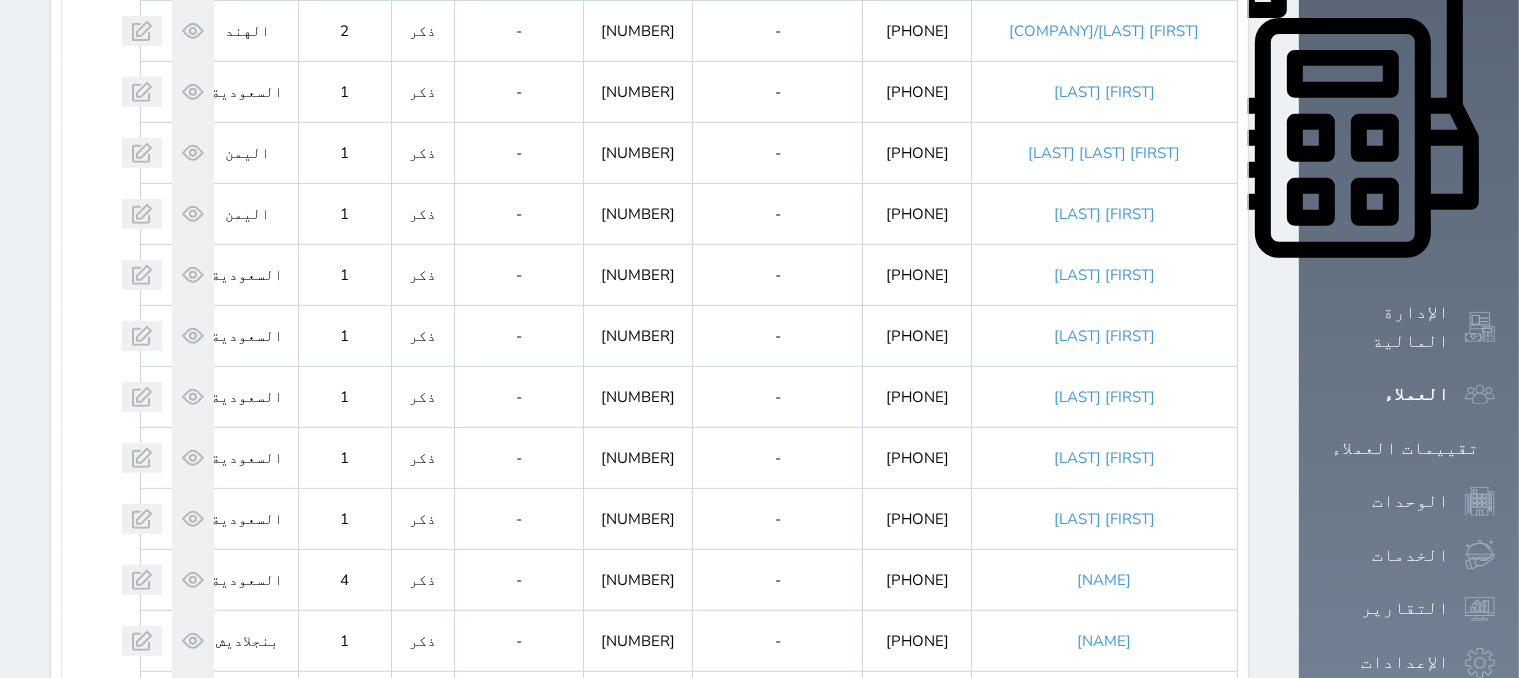 scroll, scrollTop: 1191, scrollLeft: 0, axis: vertical 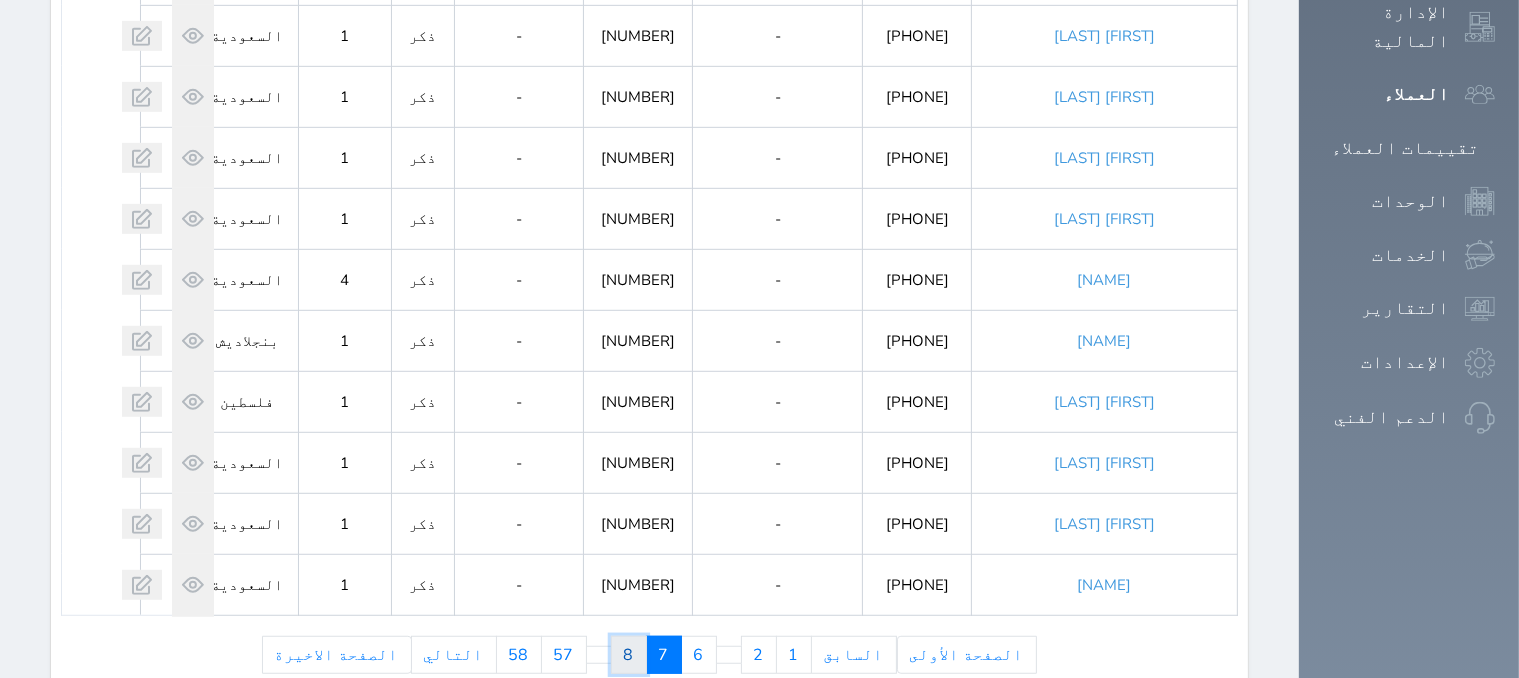 click on "8" at bounding box center (629, 655) 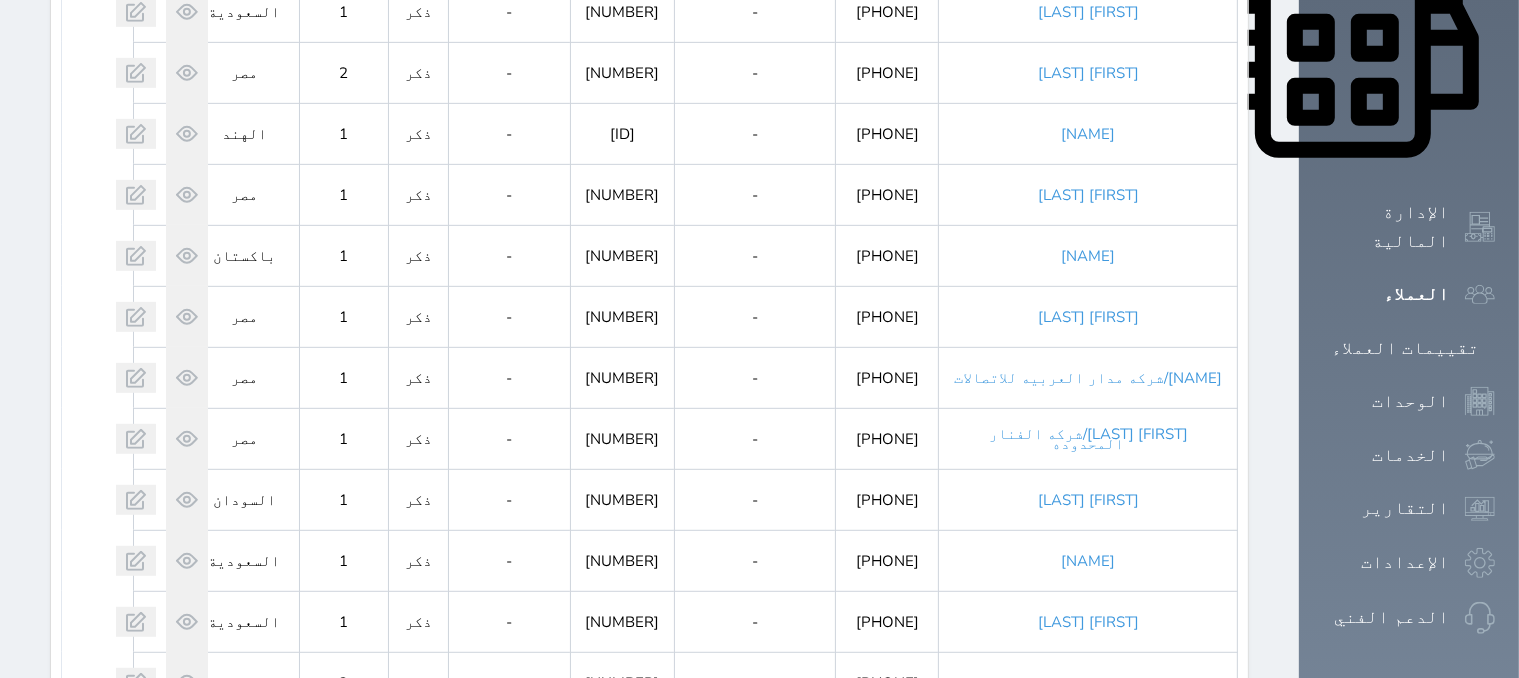 scroll, scrollTop: 1191, scrollLeft: 0, axis: vertical 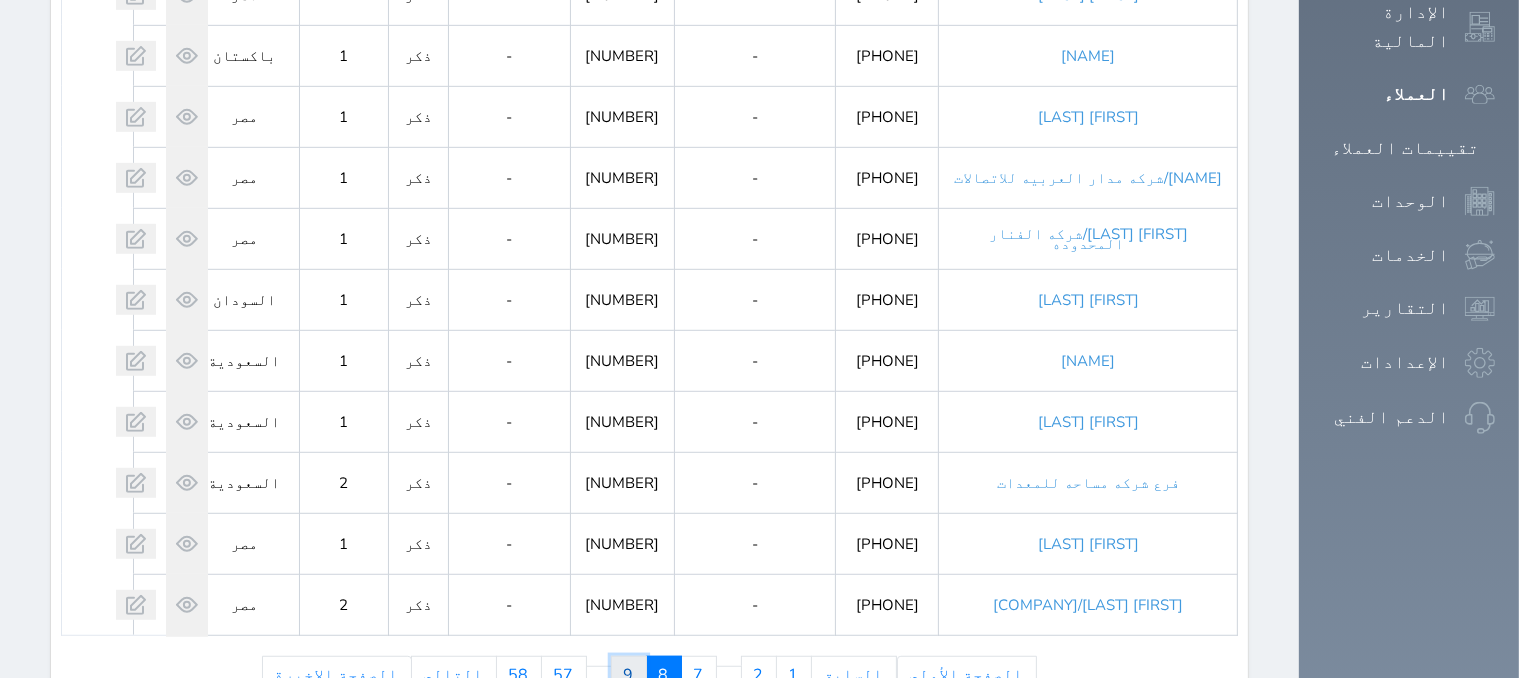 click on "9" at bounding box center (629, 675) 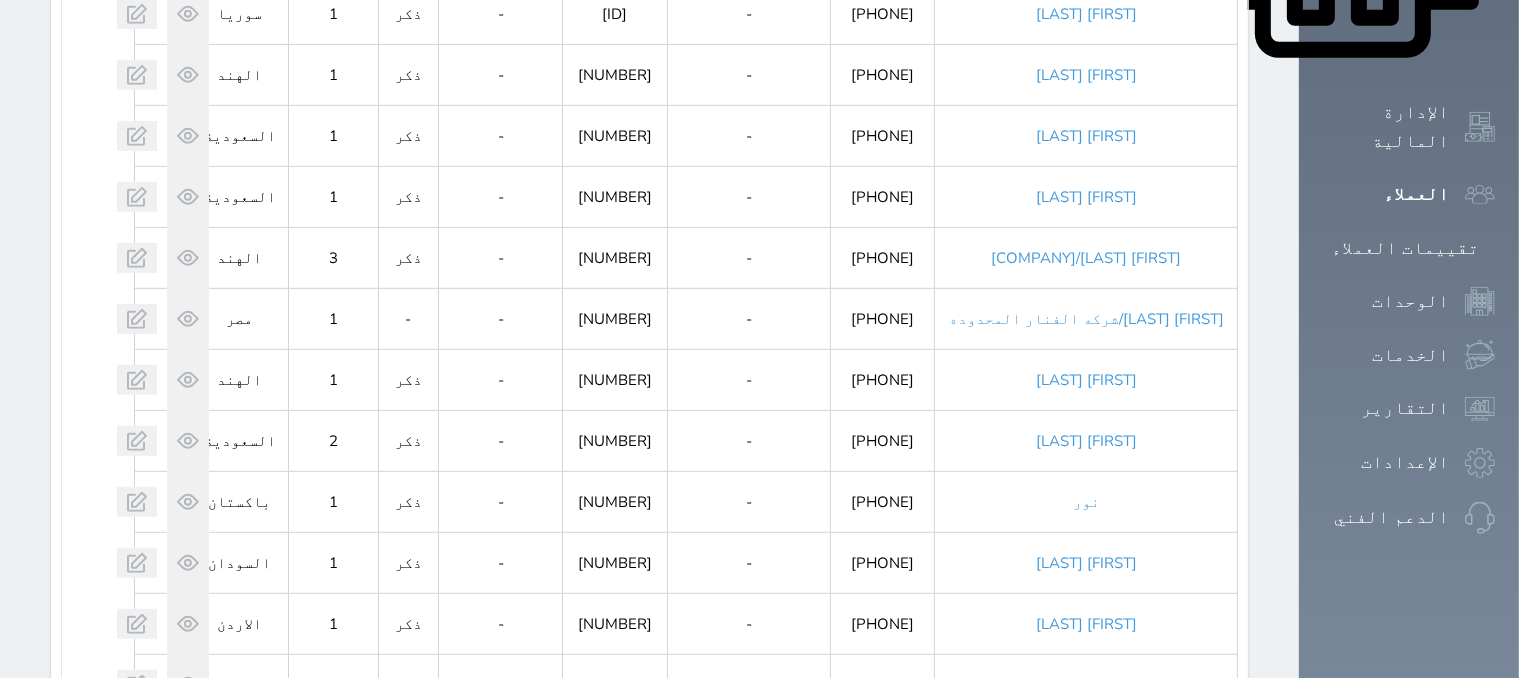 scroll, scrollTop: 1191, scrollLeft: 0, axis: vertical 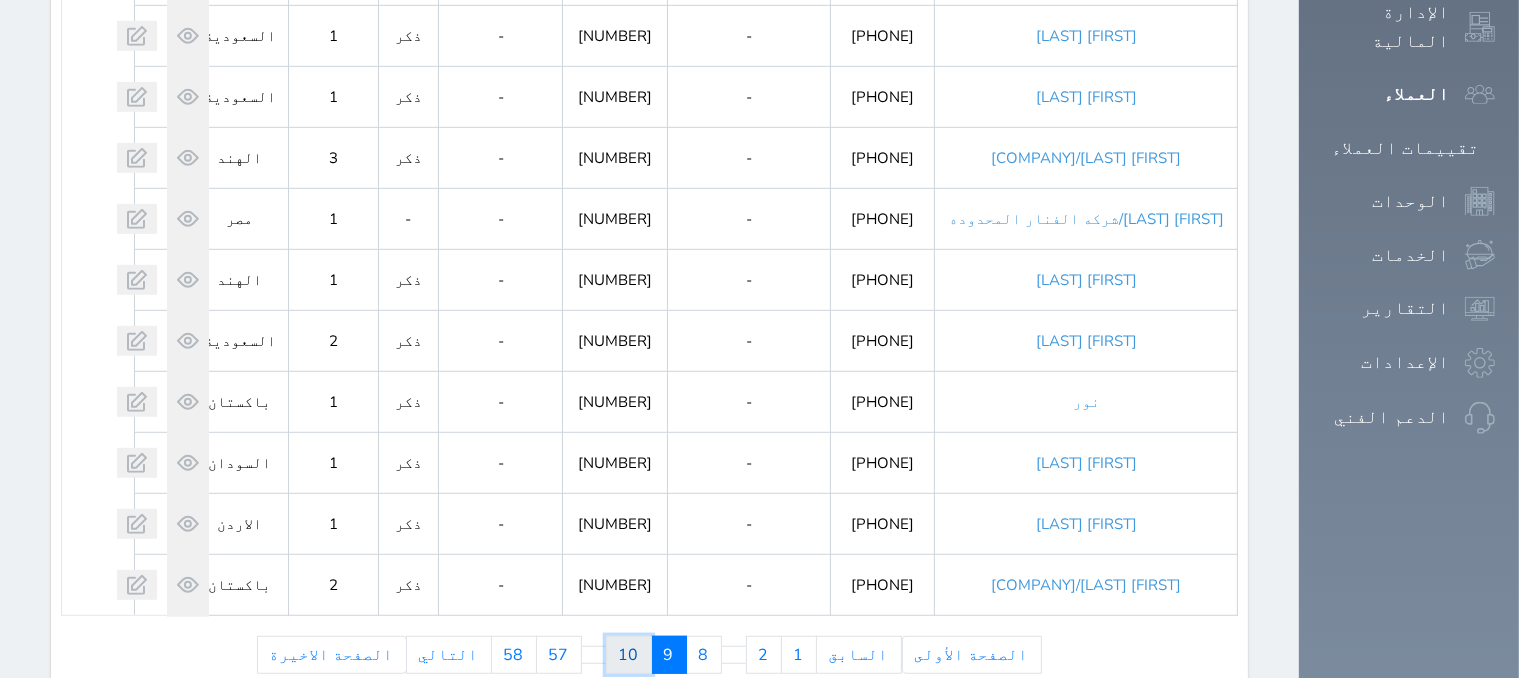 click on "10" at bounding box center [629, 655] 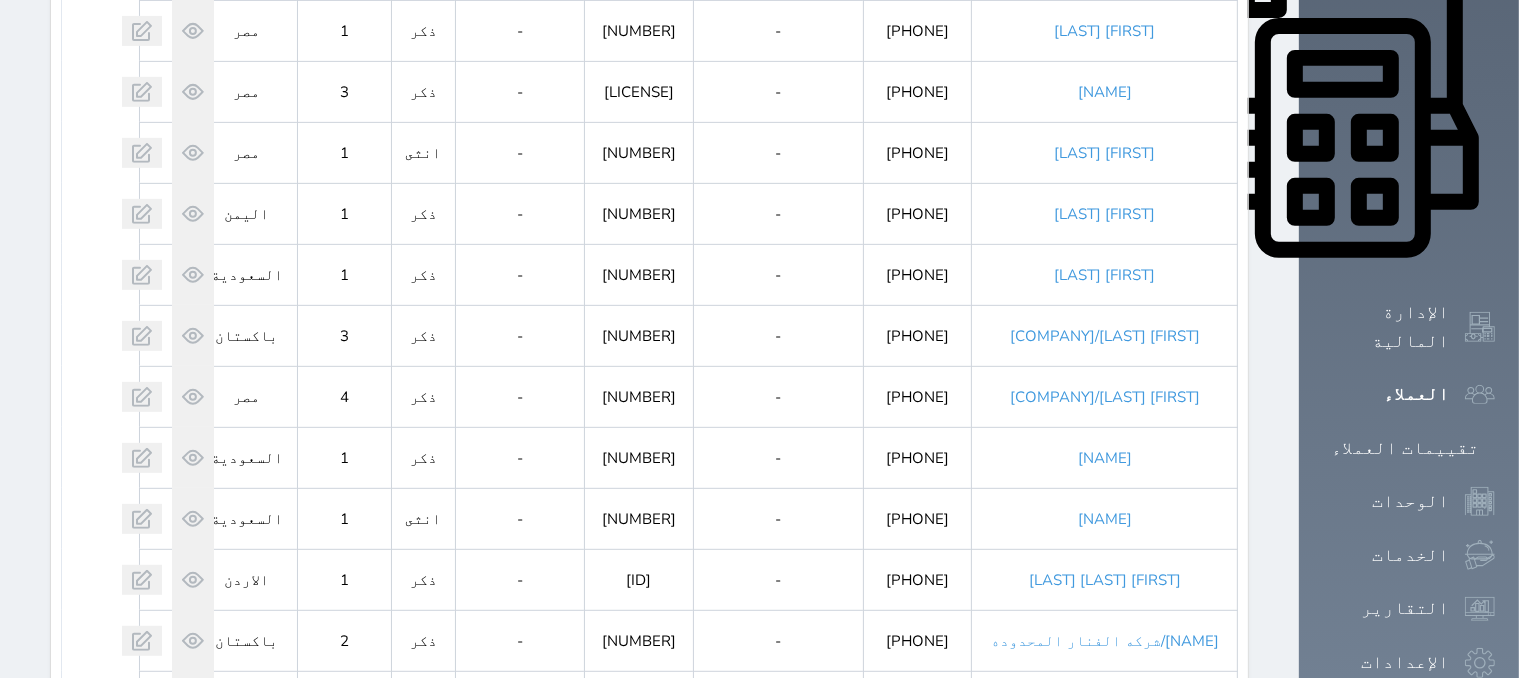 scroll, scrollTop: 1191, scrollLeft: 0, axis: vertical 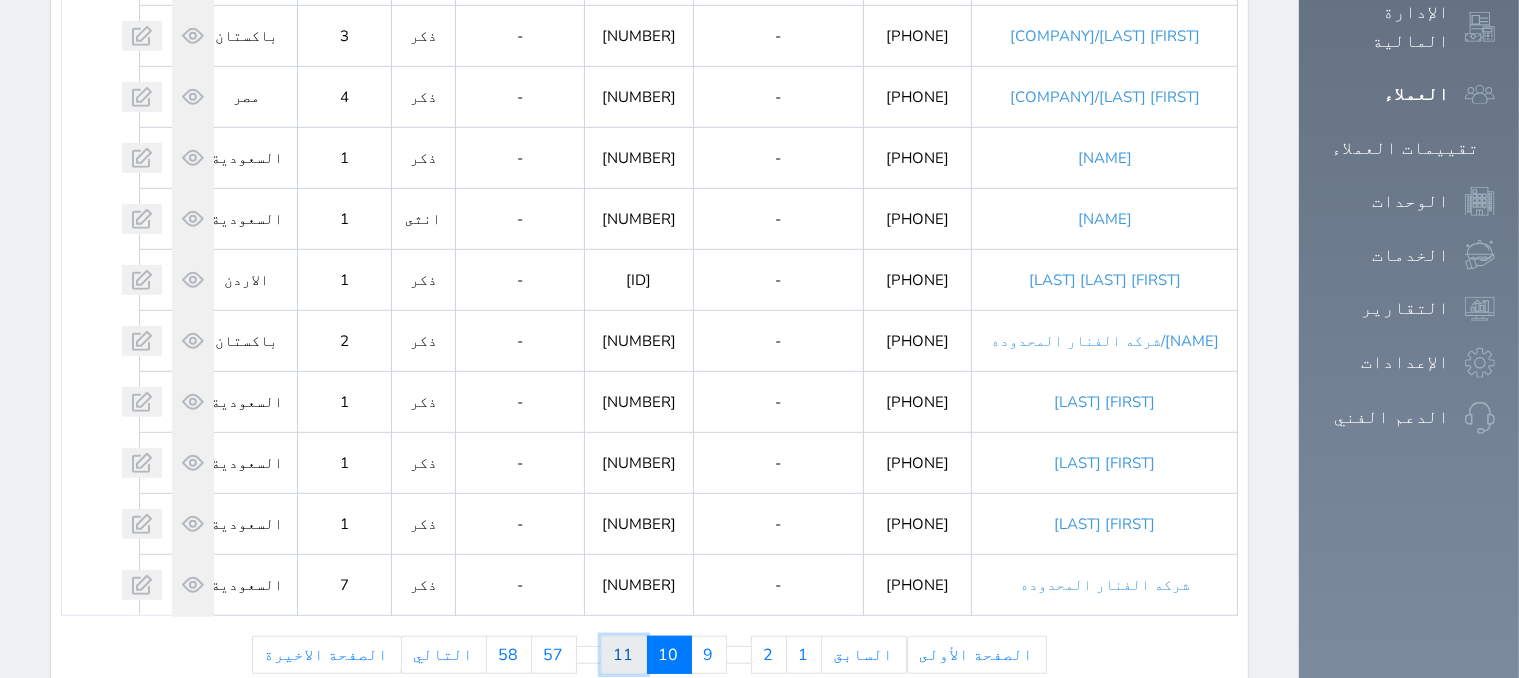 click on "11" at bounding box center (624, 655) 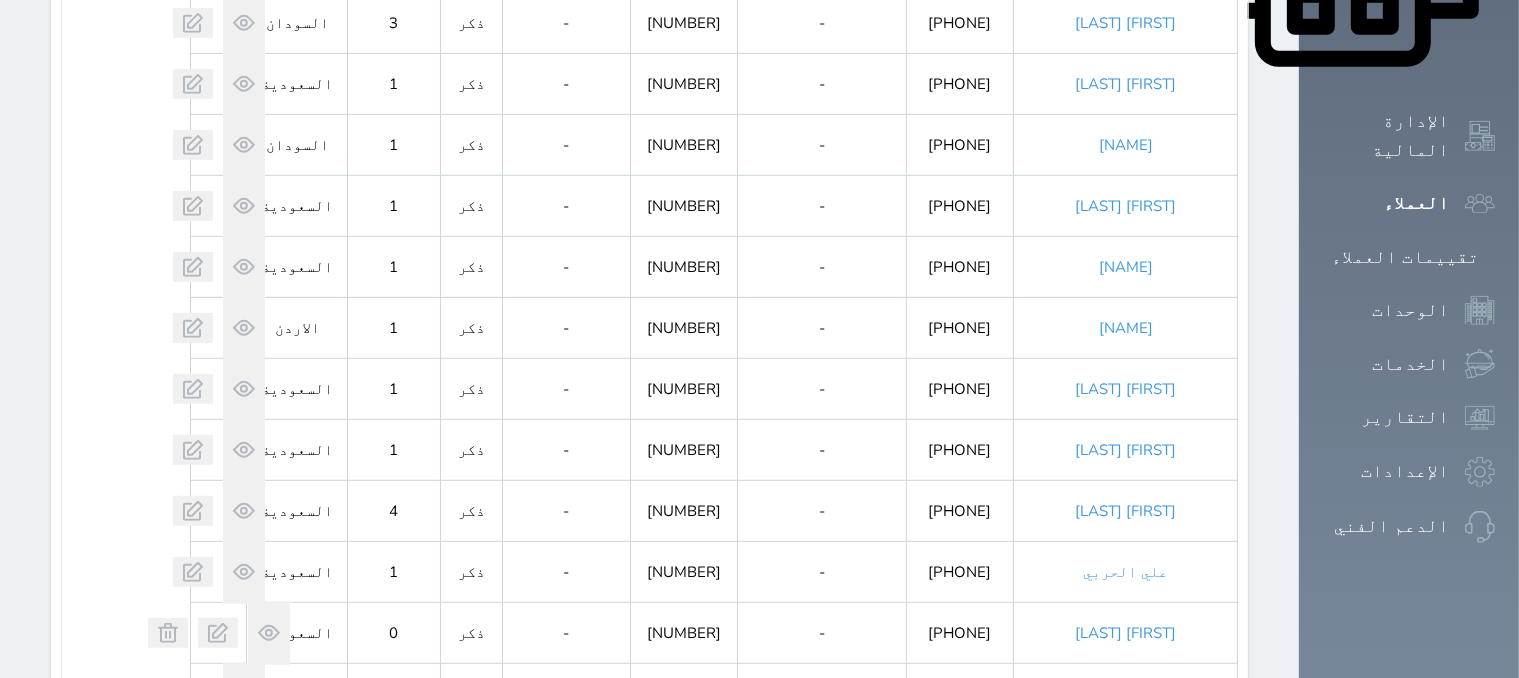 scroll, scrollTop: 1191, scrollLeft: 0, axis: vertical 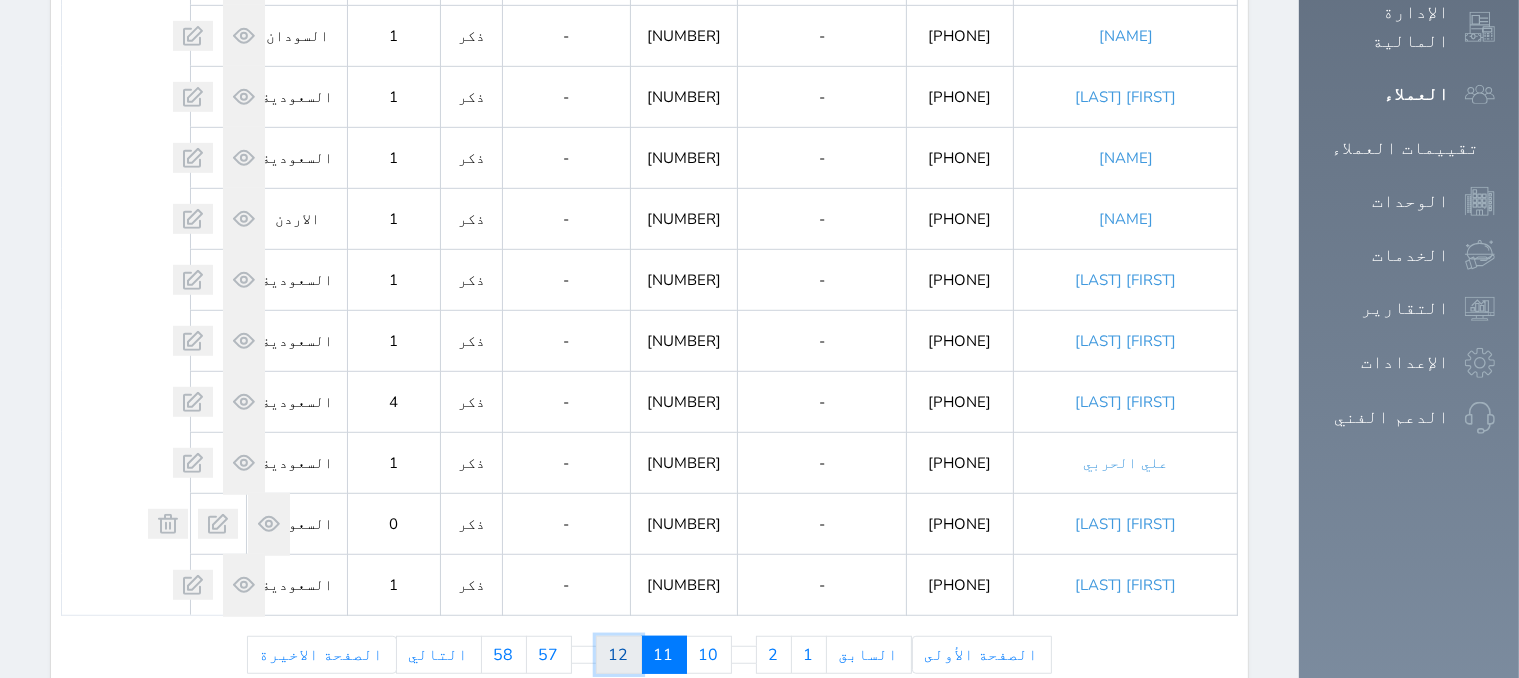click on "12" at bounding box center [619, 655] 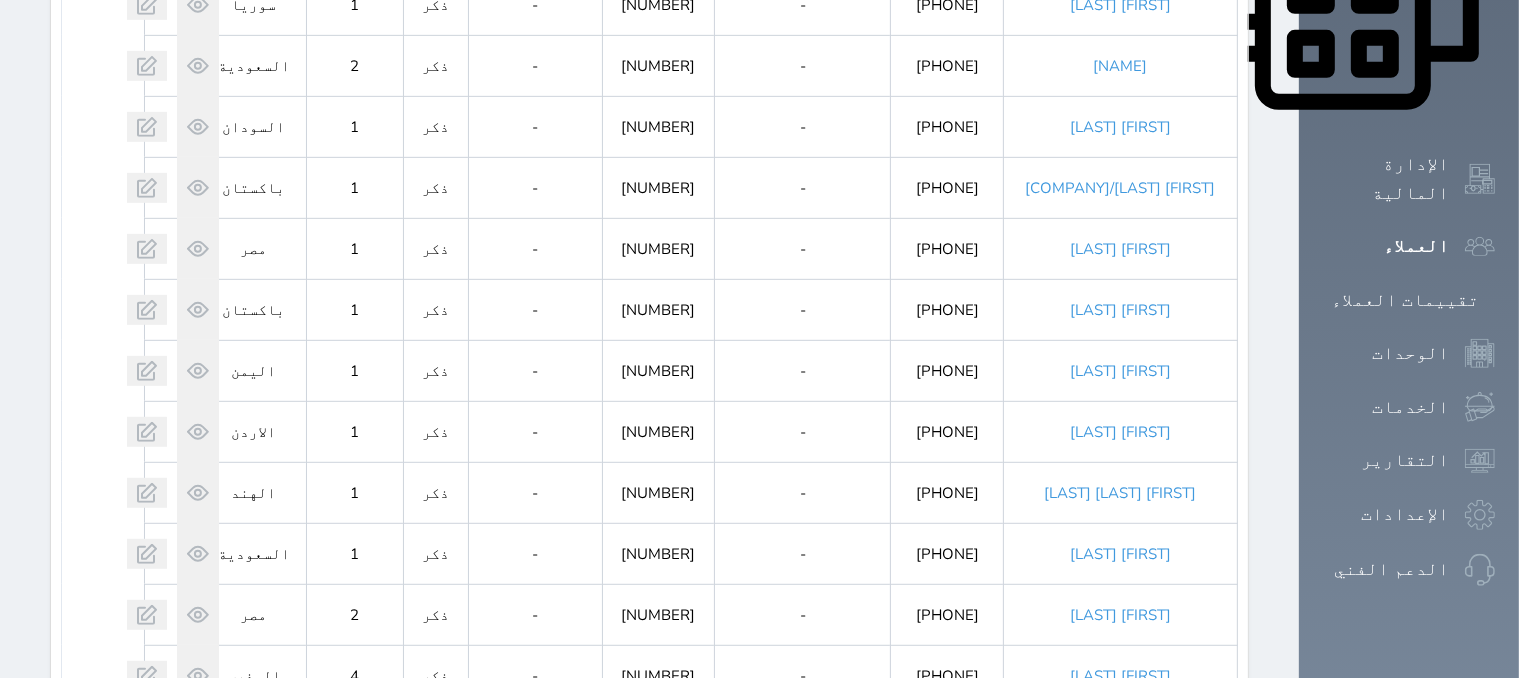 scroll, scrollTop: 1191, scrollLeft: 0, axis: vertical 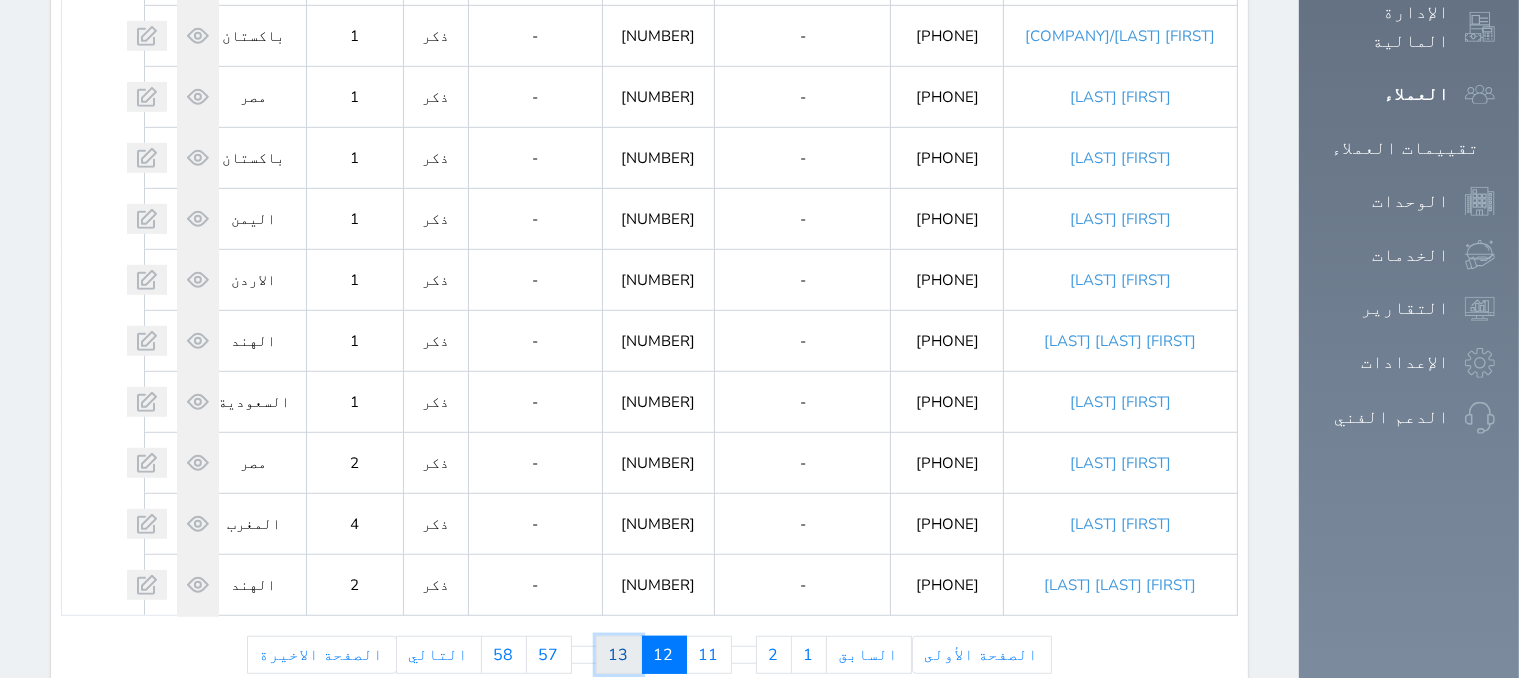 click on "13" at bounding box center [619, 655] 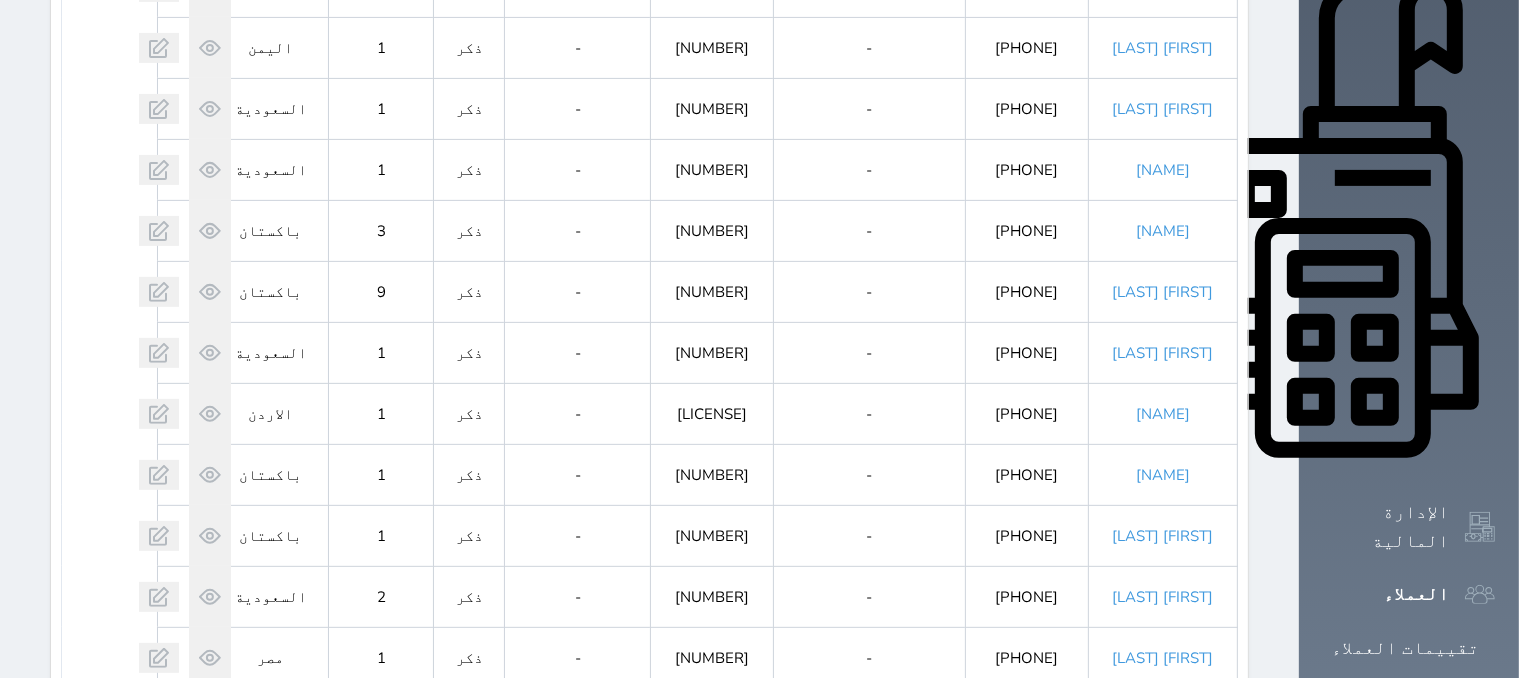 scroll, scrollTop: 1191, scrollLeft: 0, axis: vertical 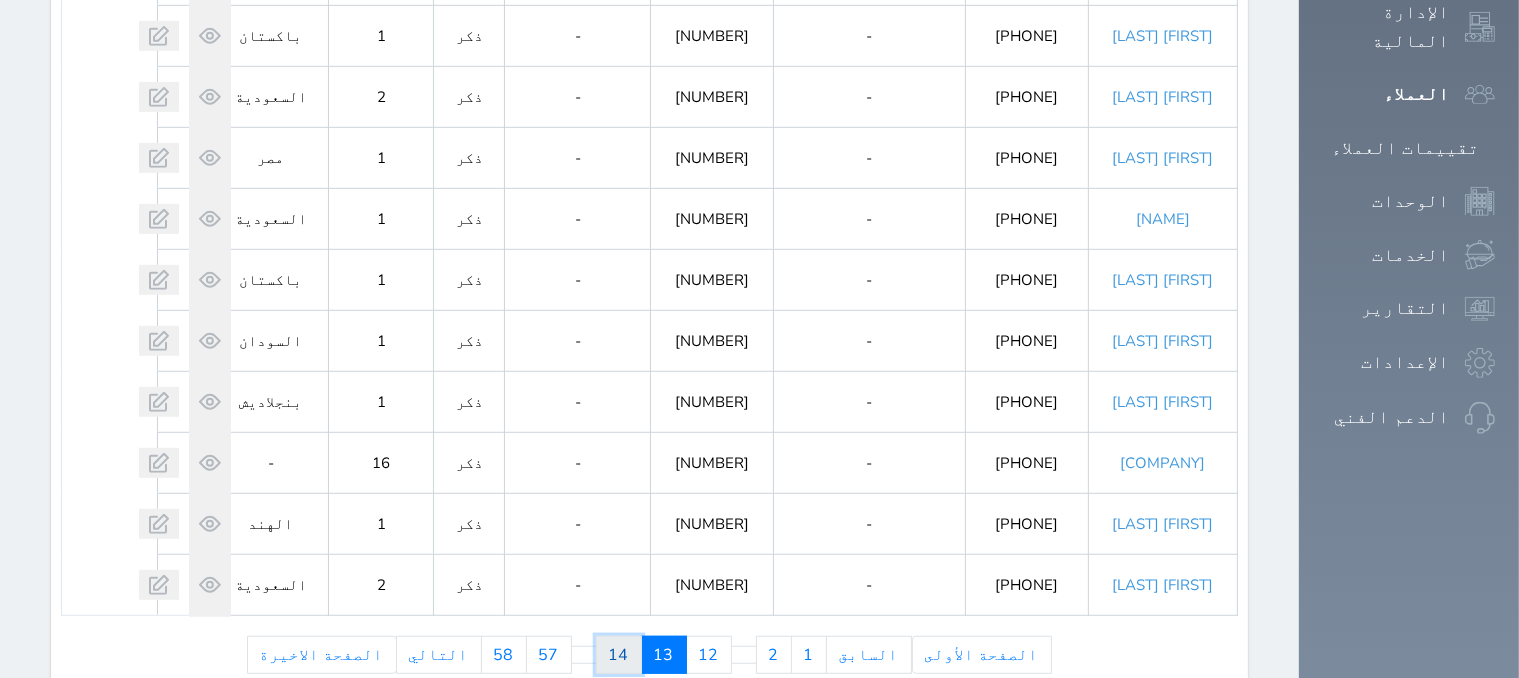 click on "14" at bounding box center (619, 655) 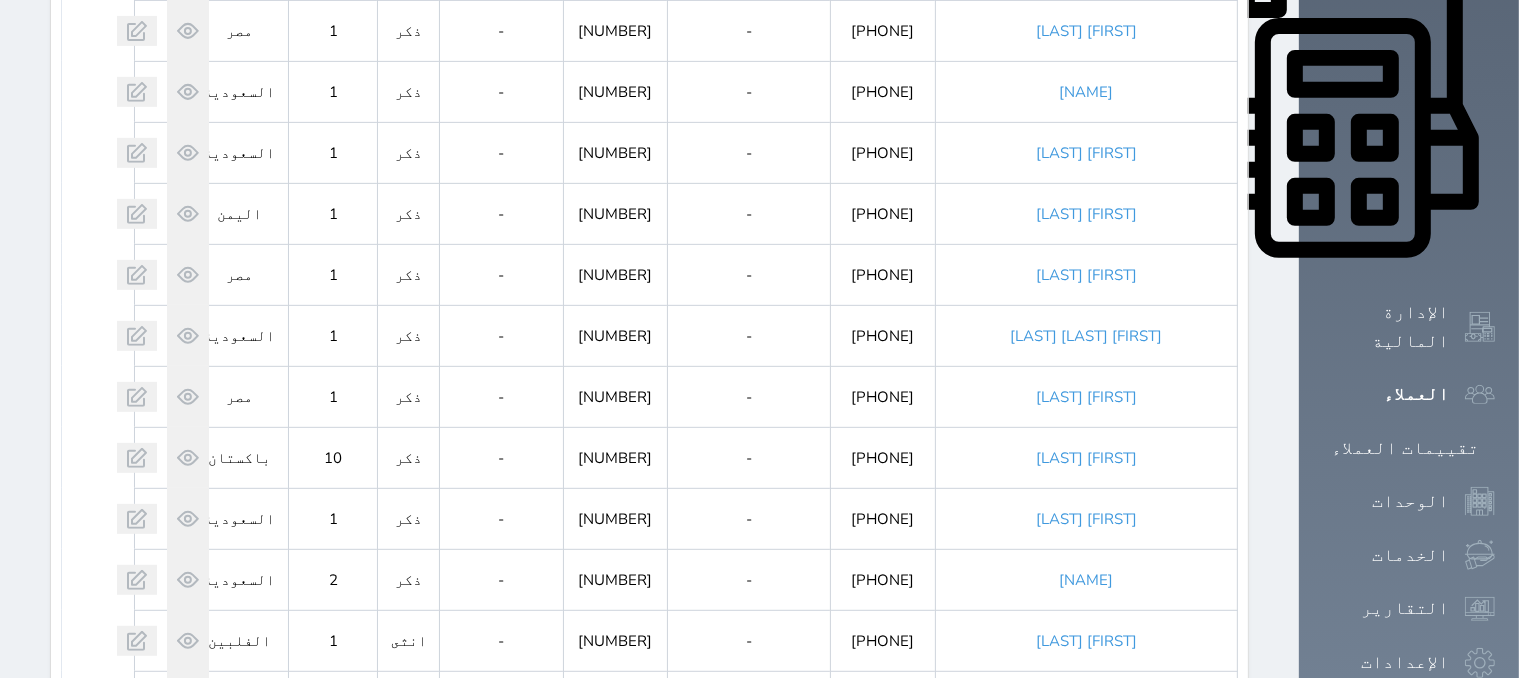 scroll, scrollTop: 1191, scrollLeft: 0, axis: vertical 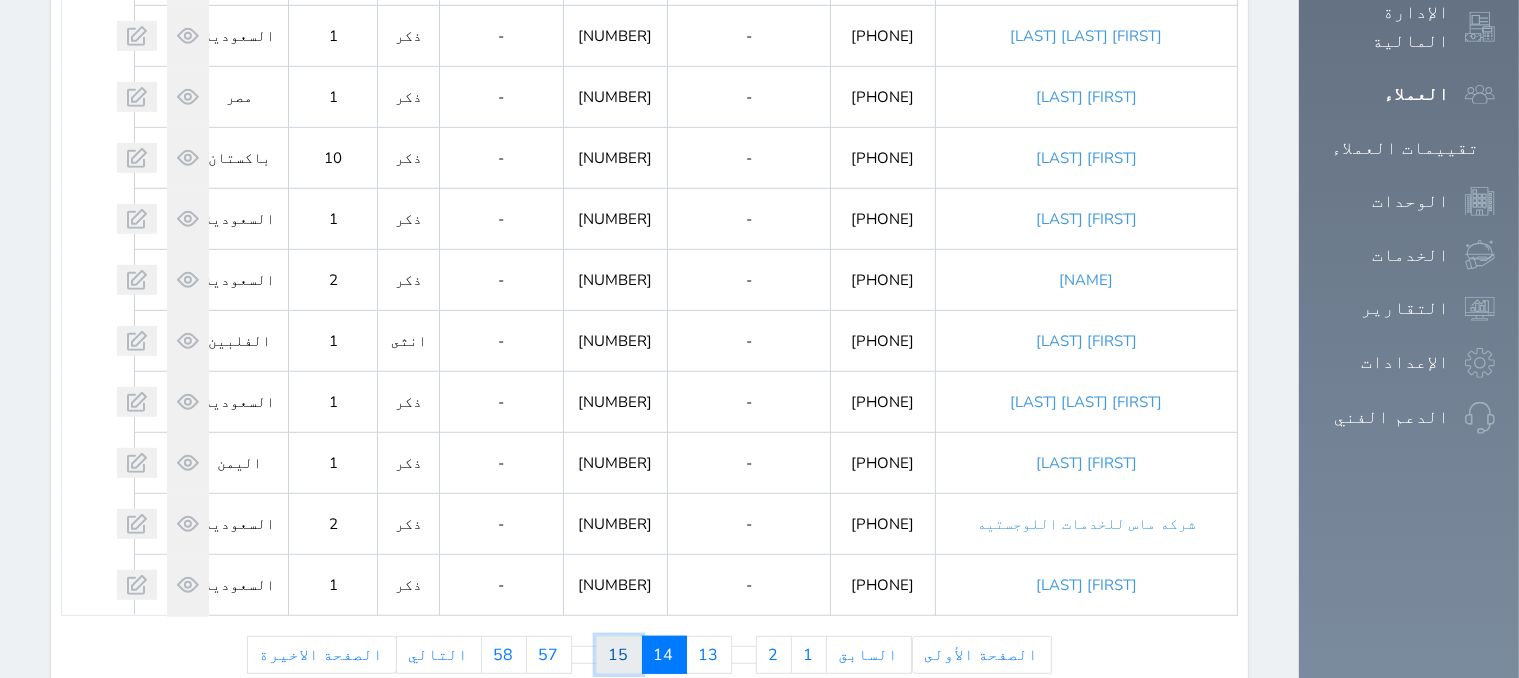 click on "15" at bounding box center (619, 655) 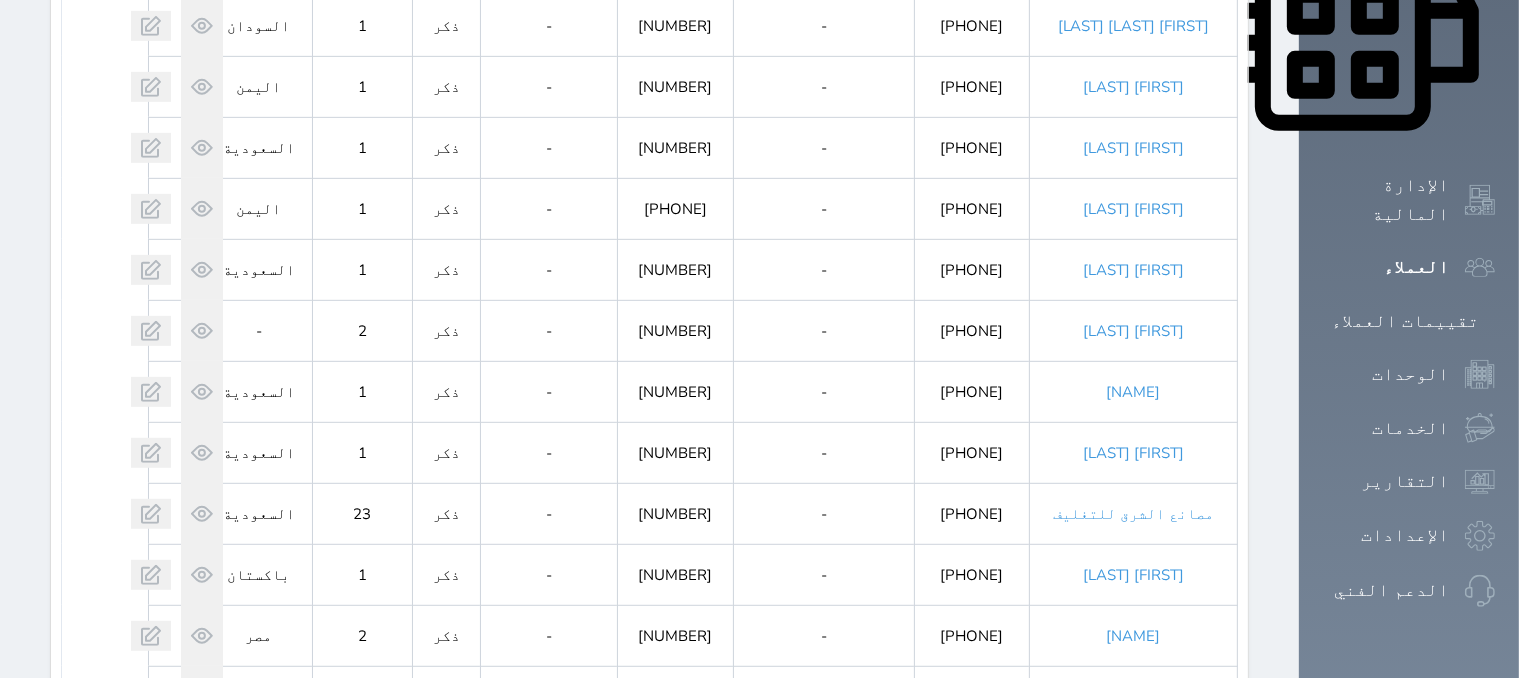 scroll, scrollTop: 1191, scrollLeft: 0, axis: vertical 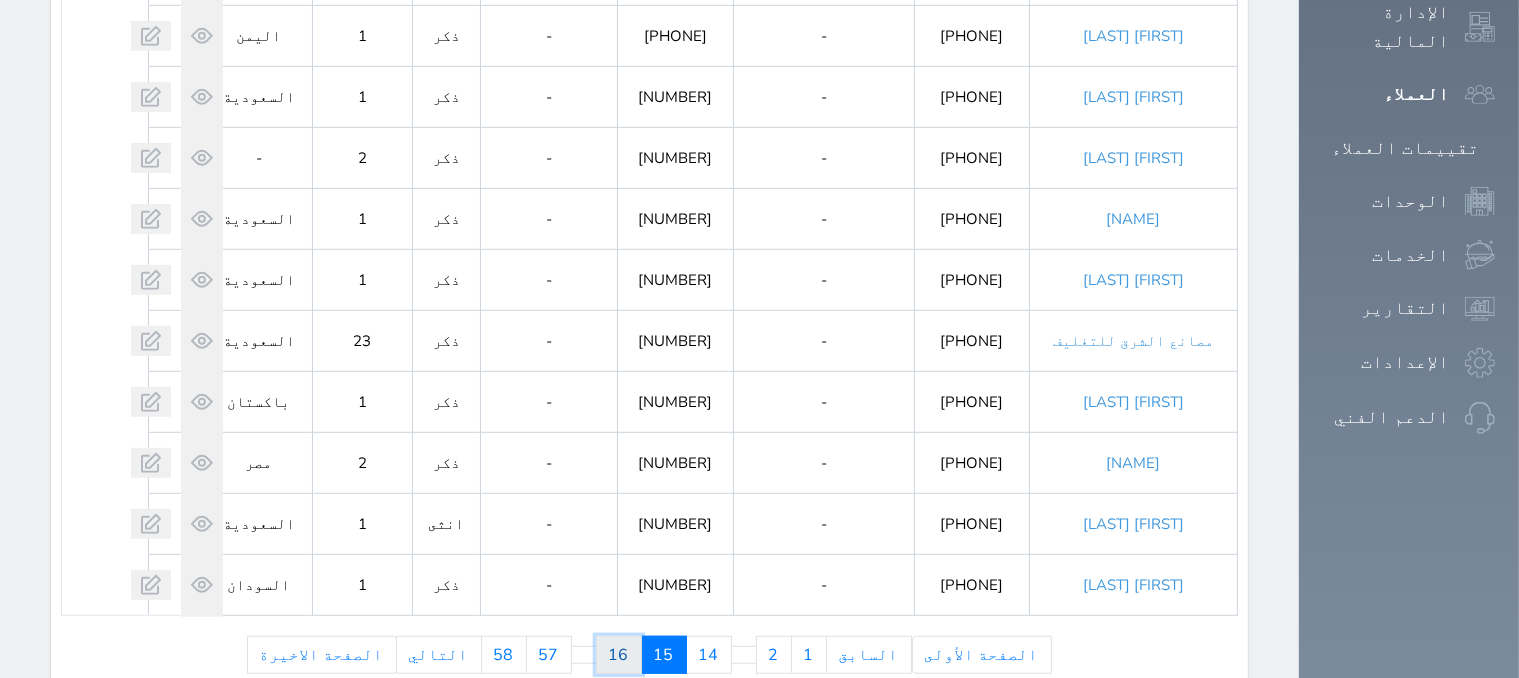 click on "16" at bounding box center [619, 655] 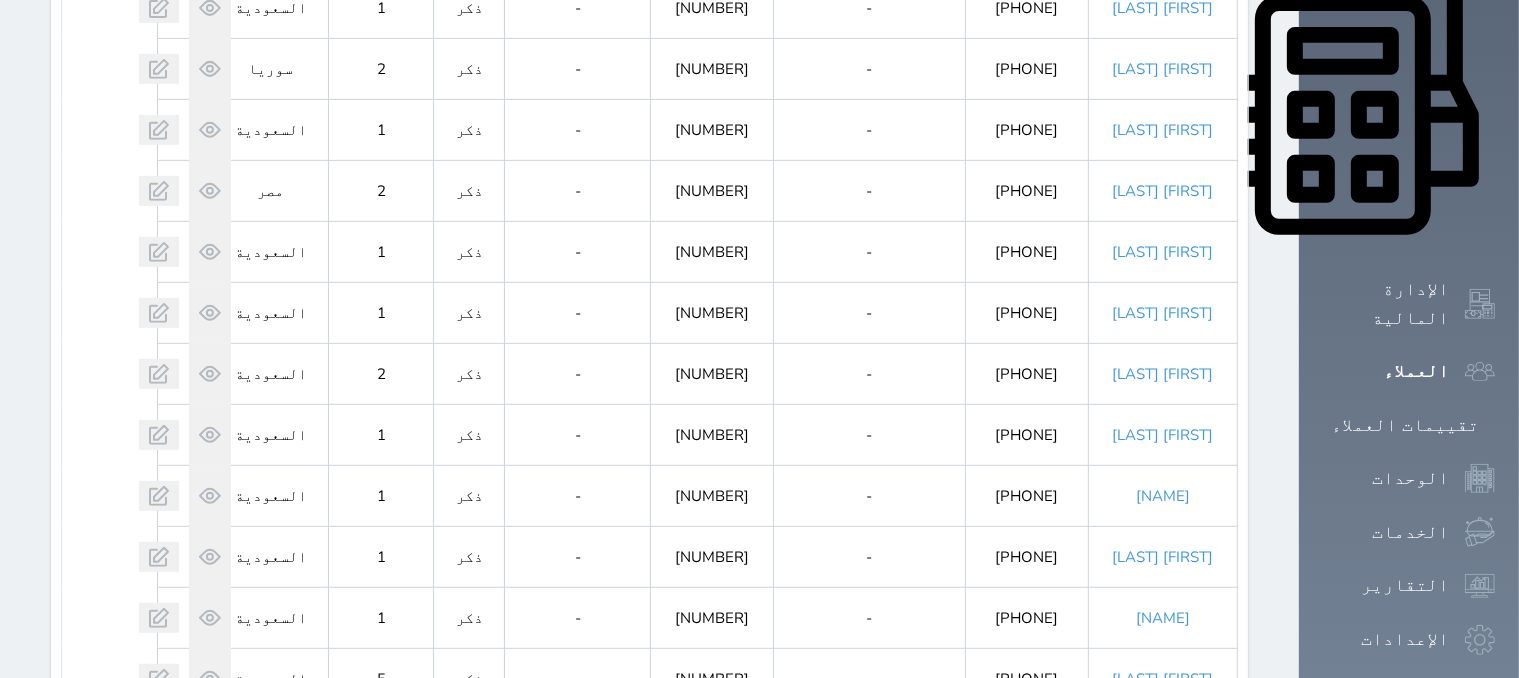 scroll, scrollTop: 1191, scrollLeft: 0, axis: vertical 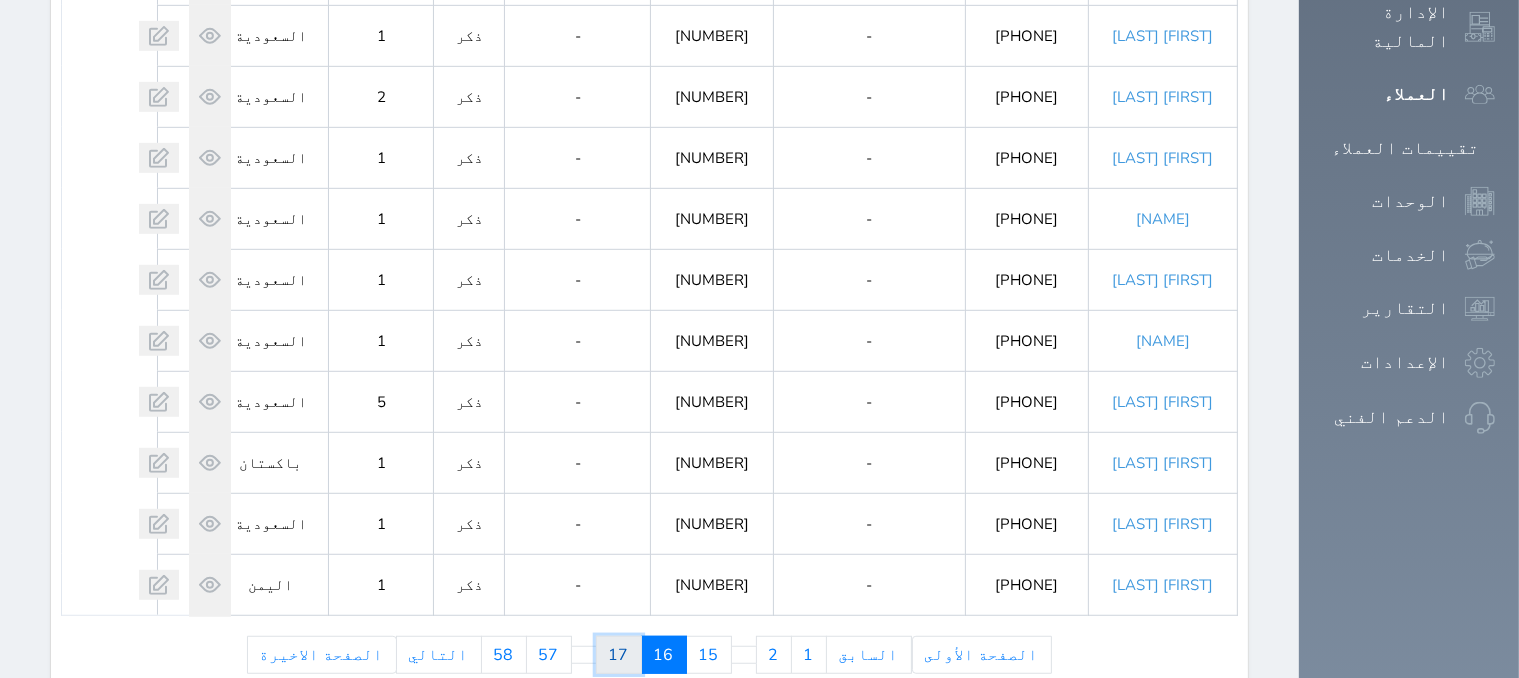 click on "17" at bounding box center [619, 655] 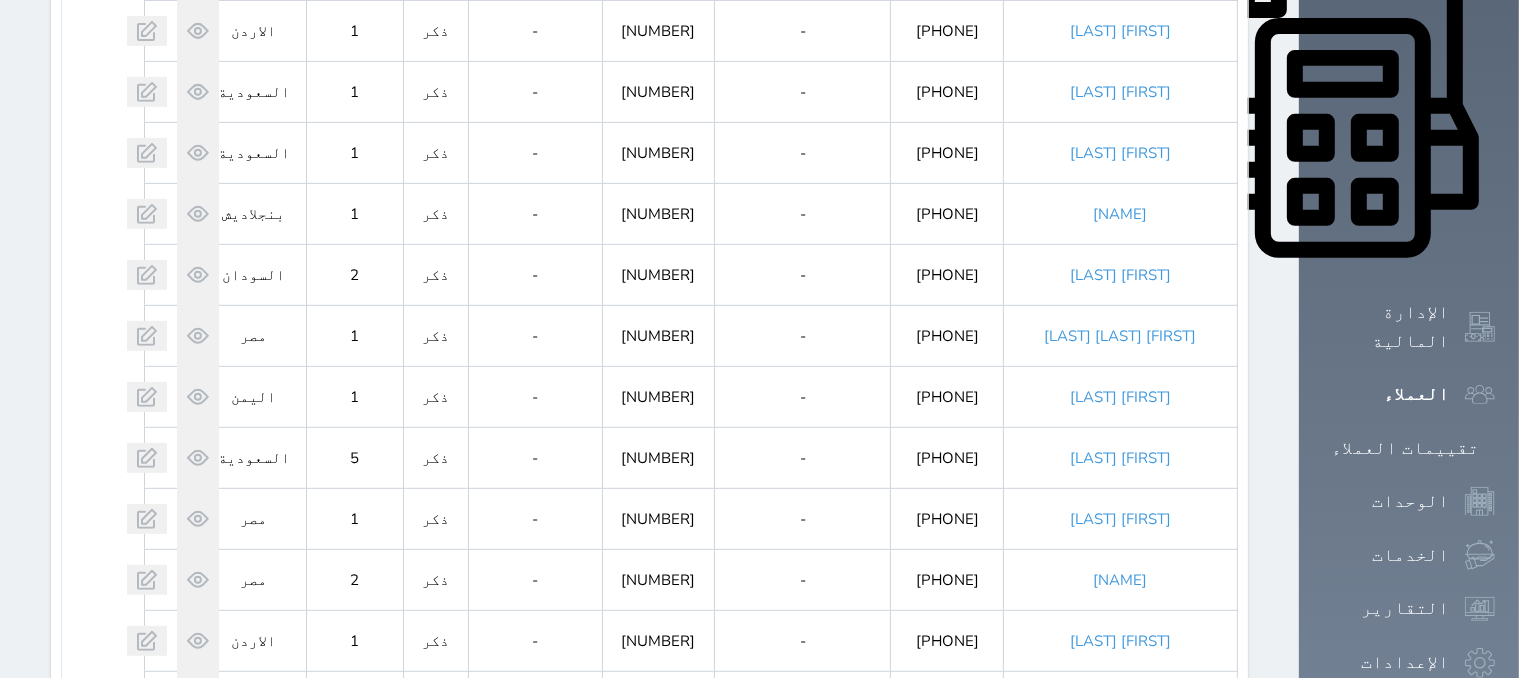 scroll, scrollTop: 1191, scrollLeft: 0, axis: vertical 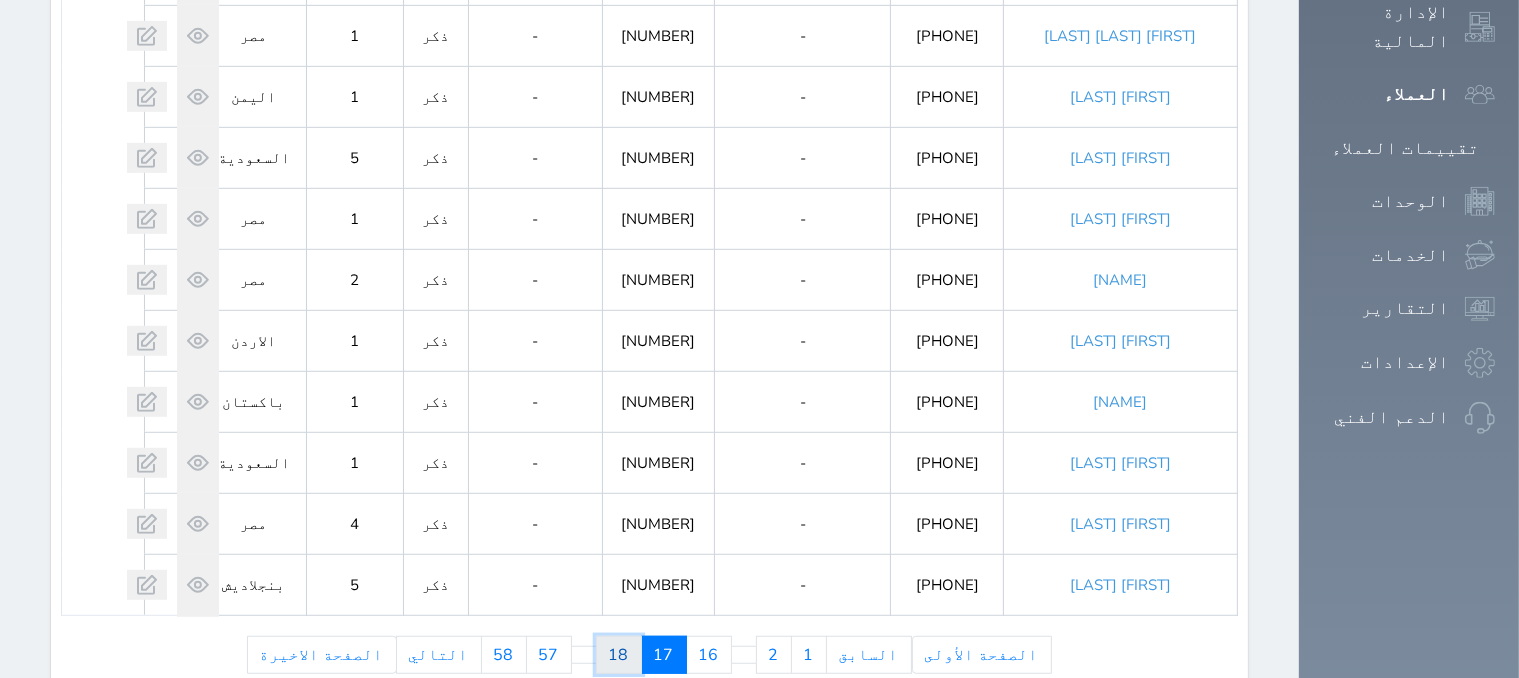 click on "18" at bounding box center [619, 655] 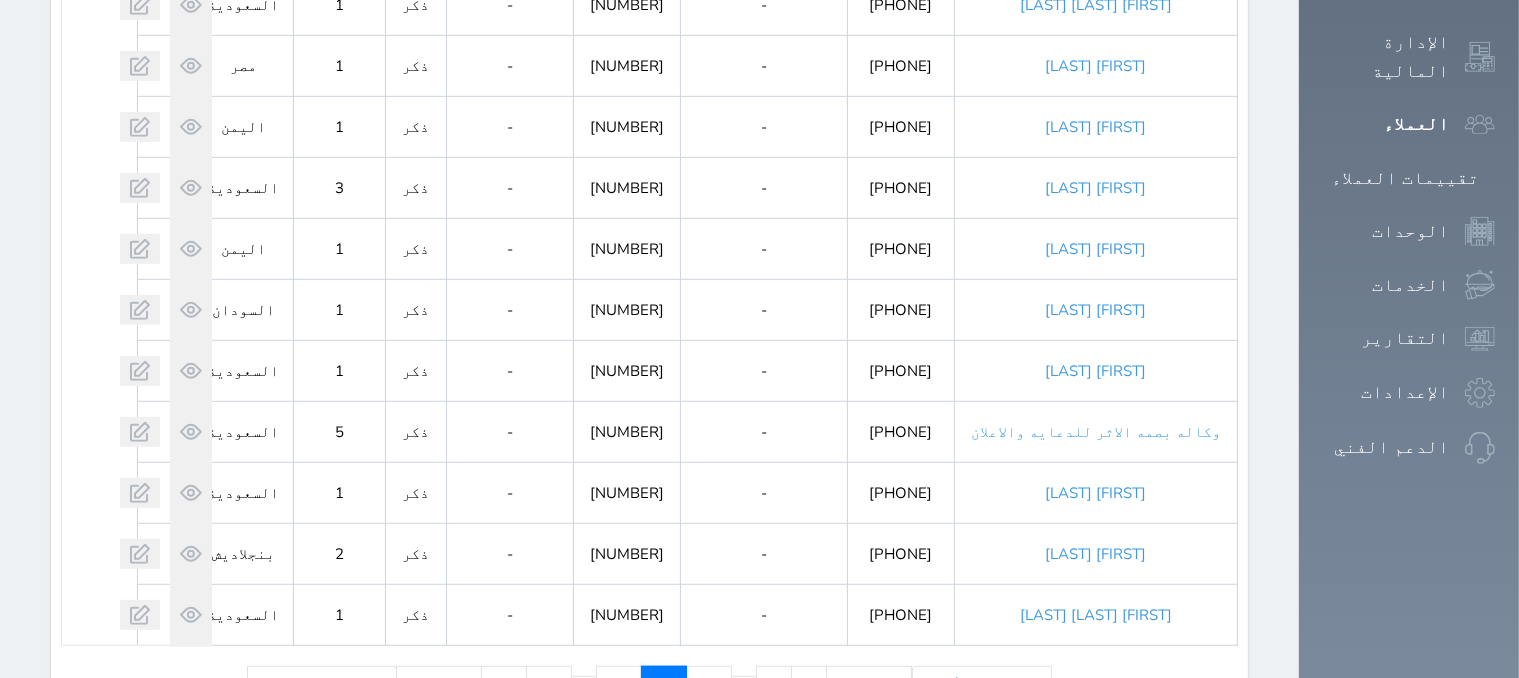 scroll, scrollTop: 1191, scrollLeft: 0, axis: vertical 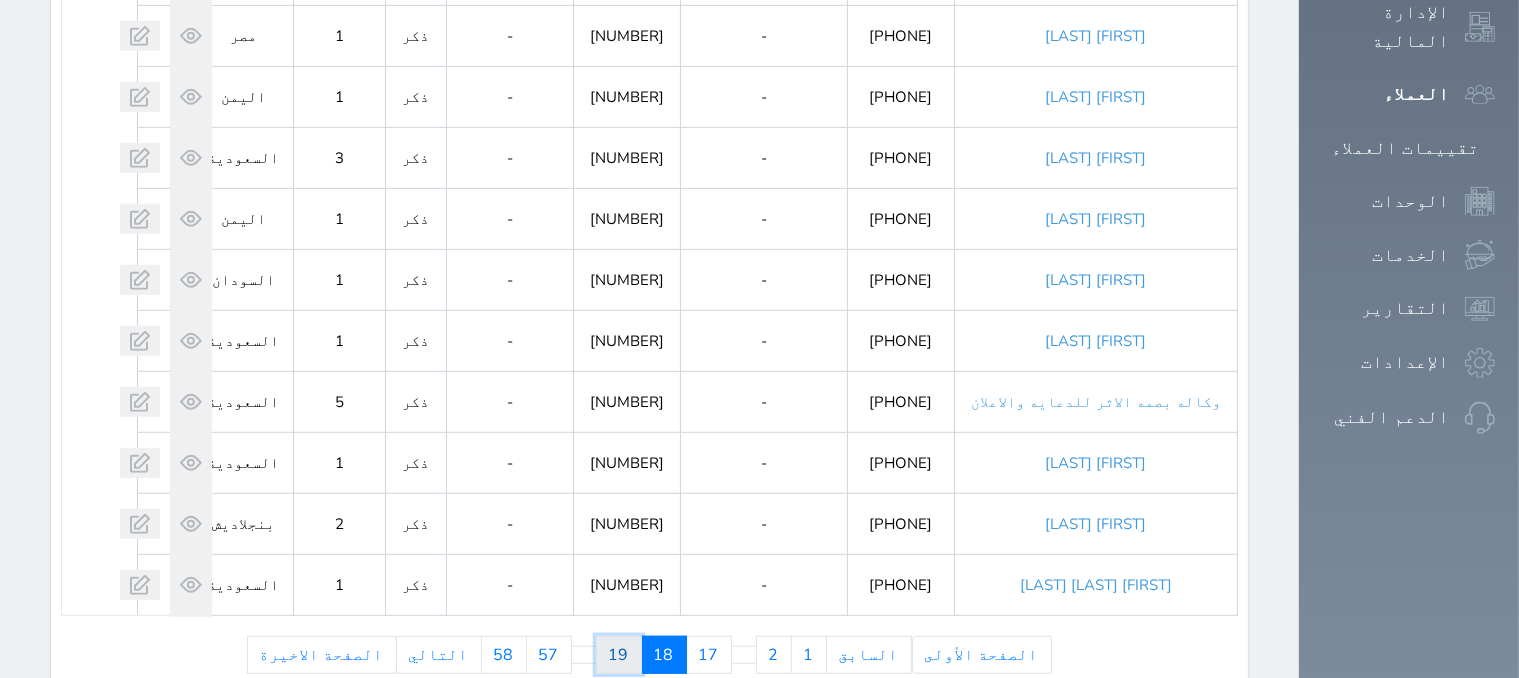 click on "19" at bounding box center [619, 655] 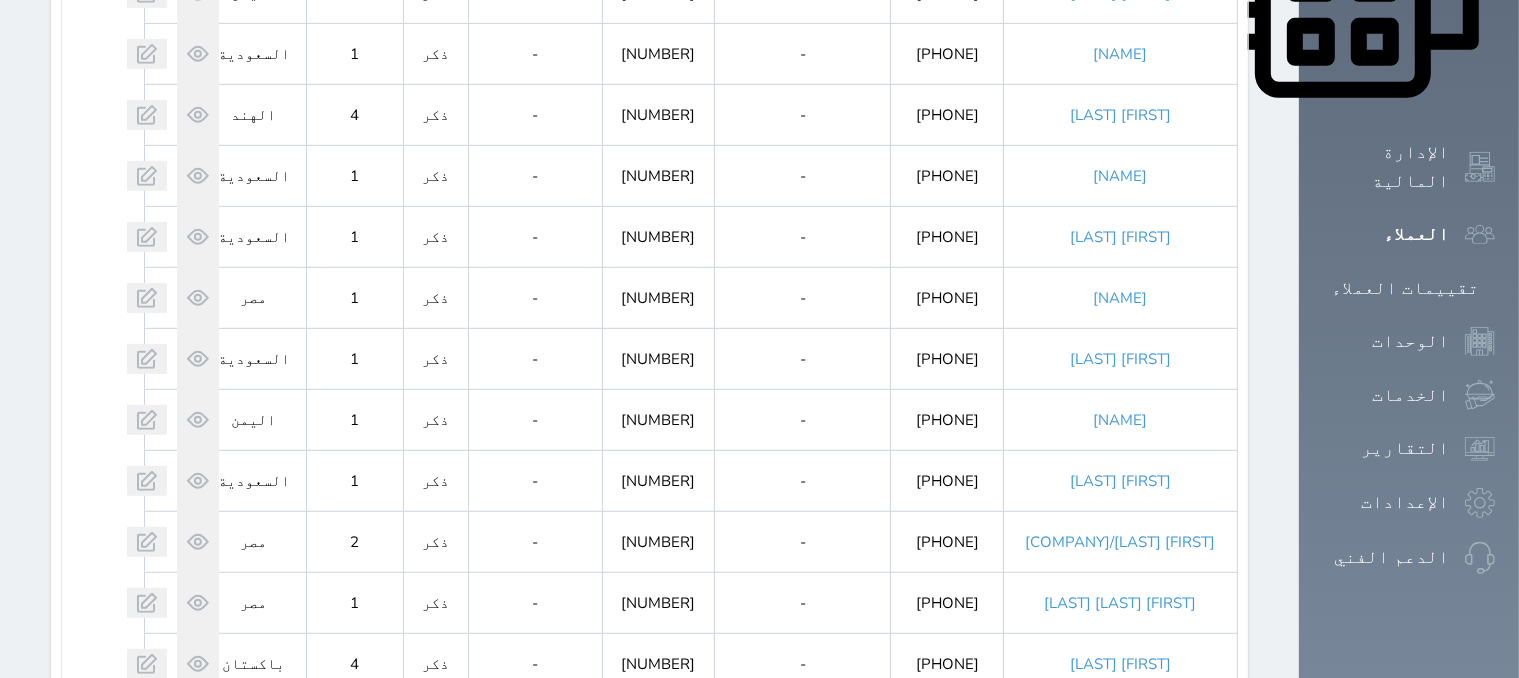 scroll, scrollTop: 1191, scrollLeft: 0, axis: vertical 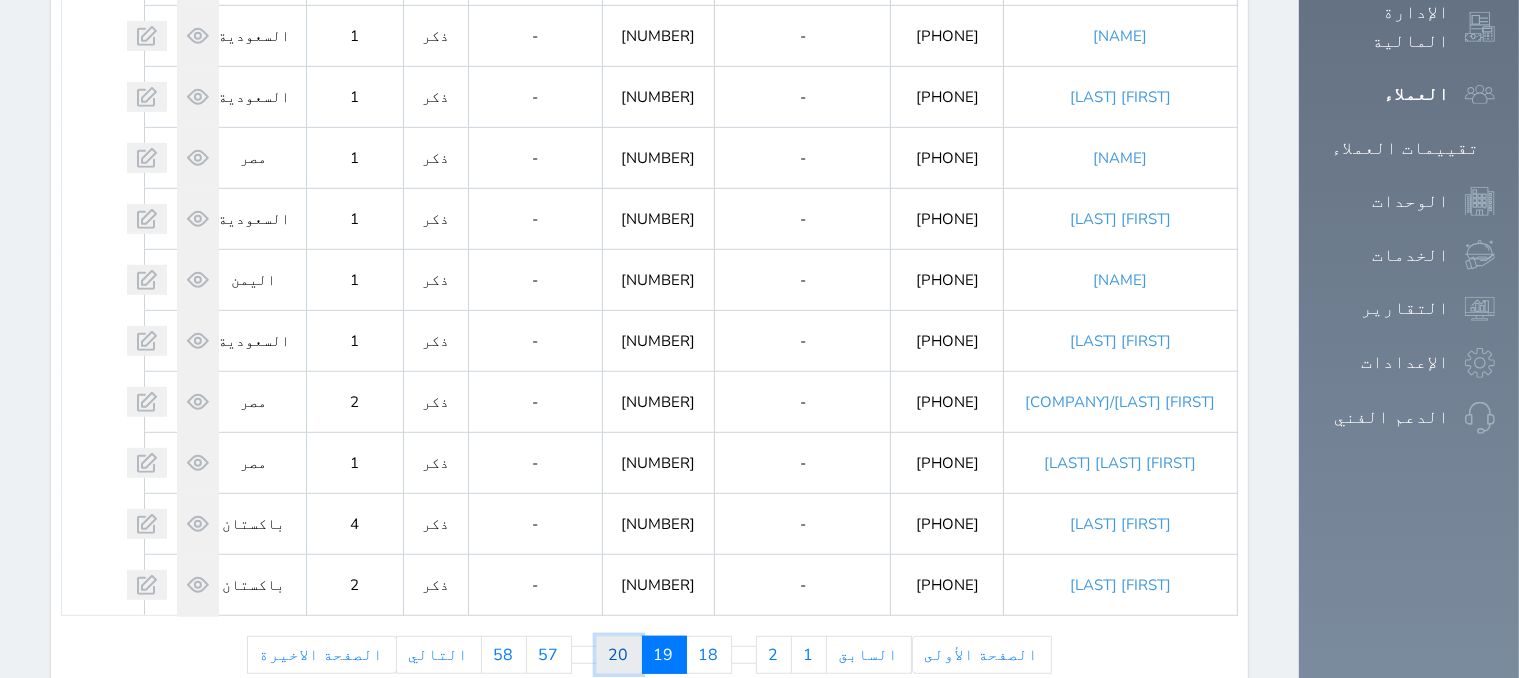 click on "20" at bounding box center (619, 655) 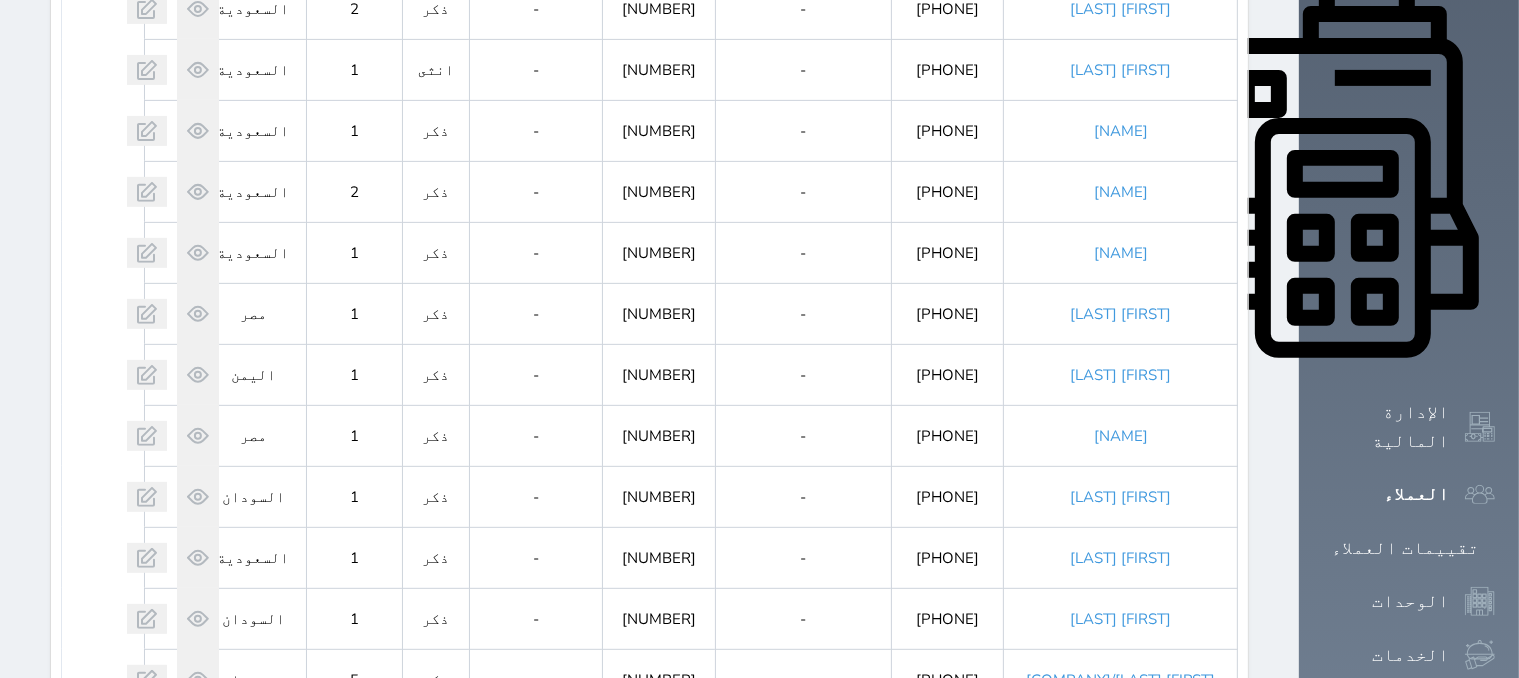 scroll, scrollTop: 1191, scrollLeft: 0, axis: vertical 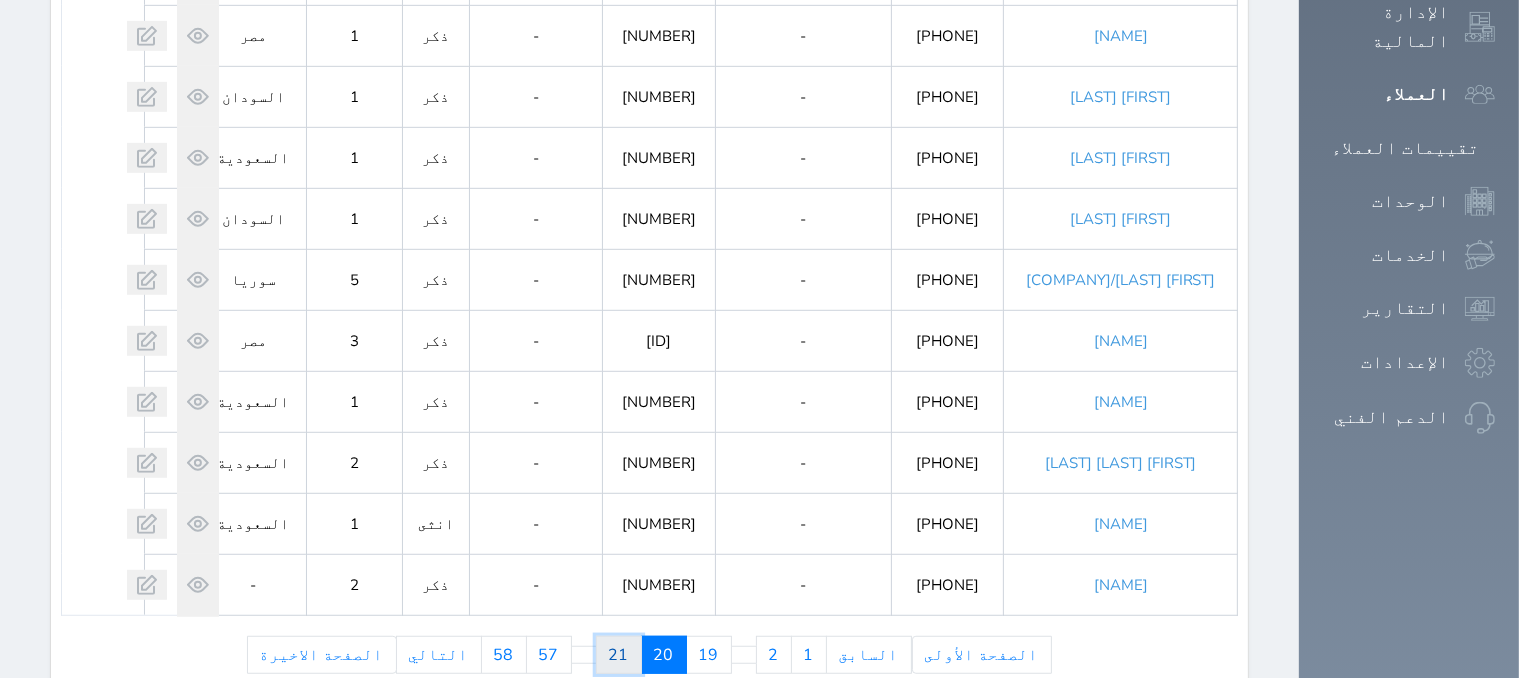 click on "21" at bounding box center [619, 655] 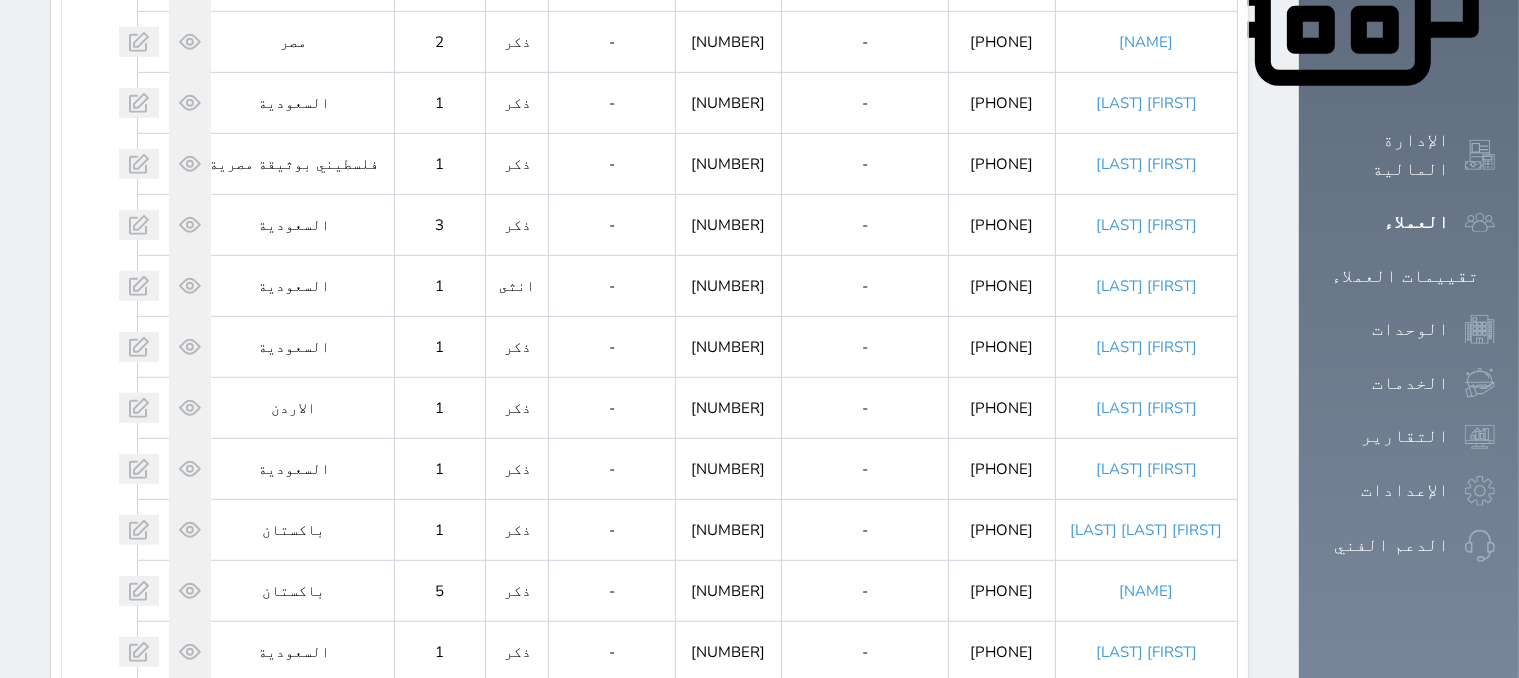 scroll, scrollTop: 1191, scrollLeft: 0, axis: vertical 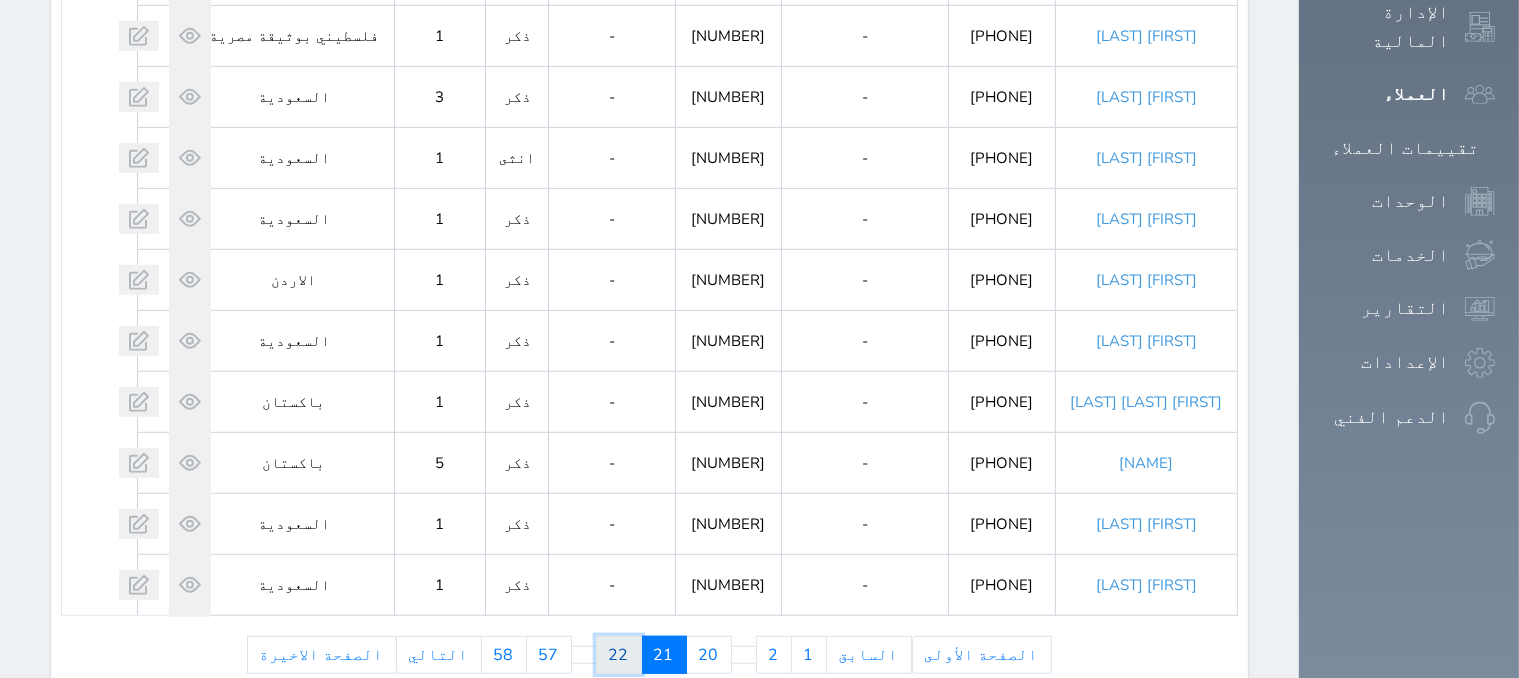 click on "22" at bounding box center (619, 655) 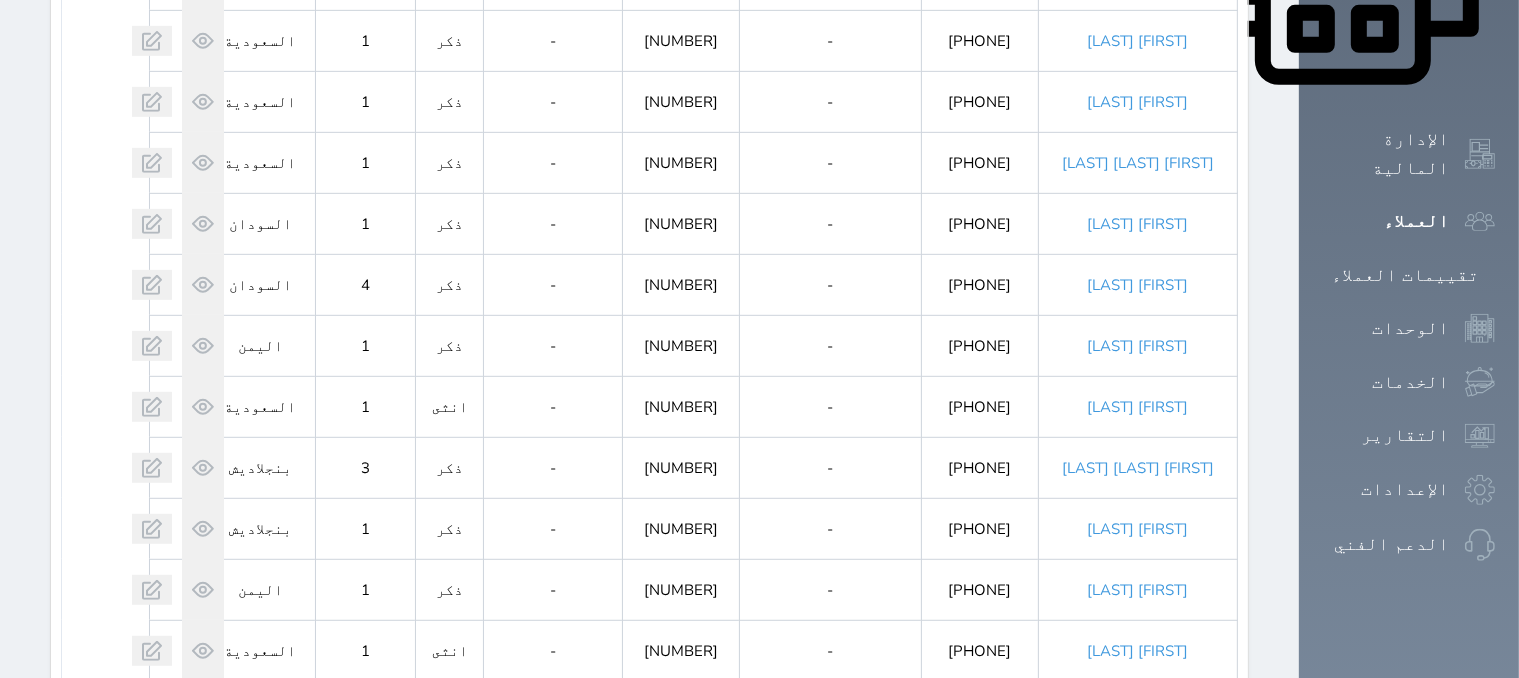scroll, scrollTop: 1191, scrollLeft: 0, axis: vertical 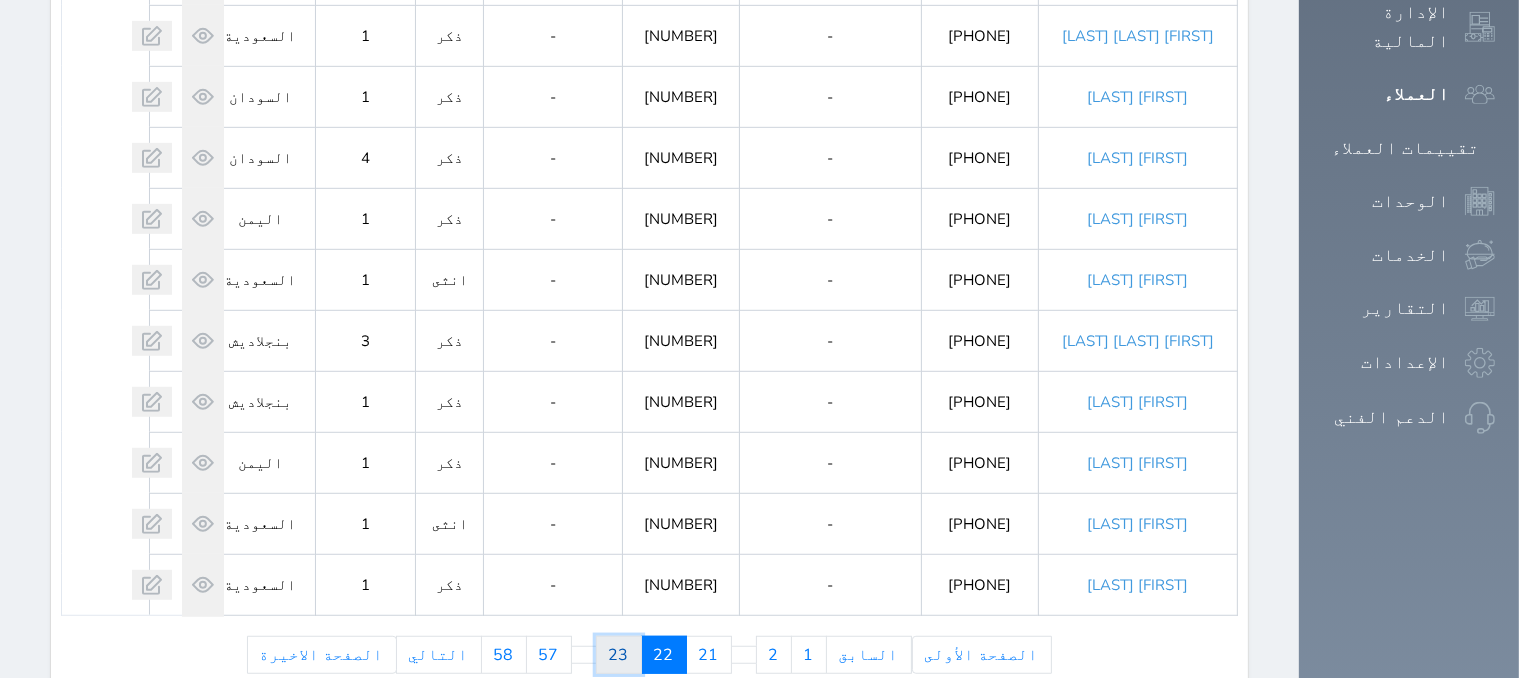 click on "23" at bounding box center (619, 655) 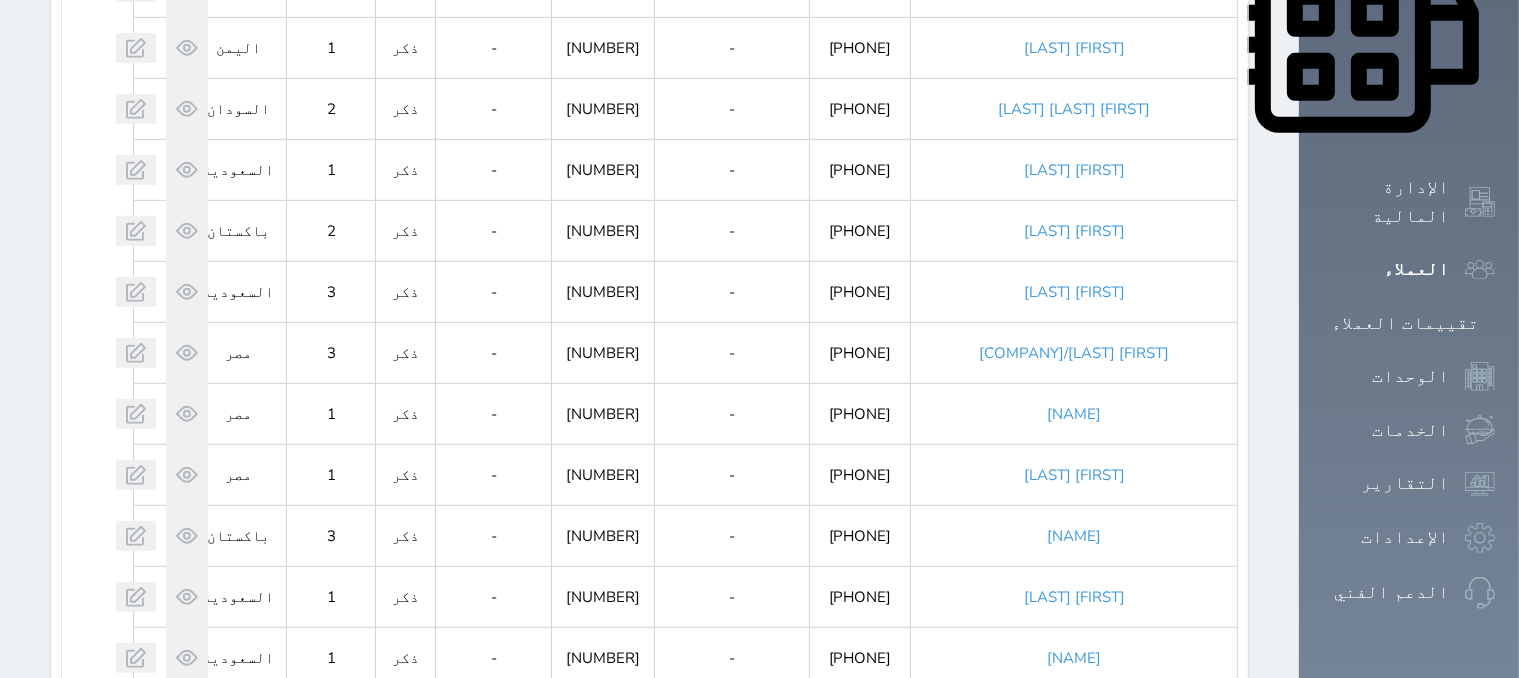 scroll, scrollTop: 1191, scrollLeft: 0, axis: vertical 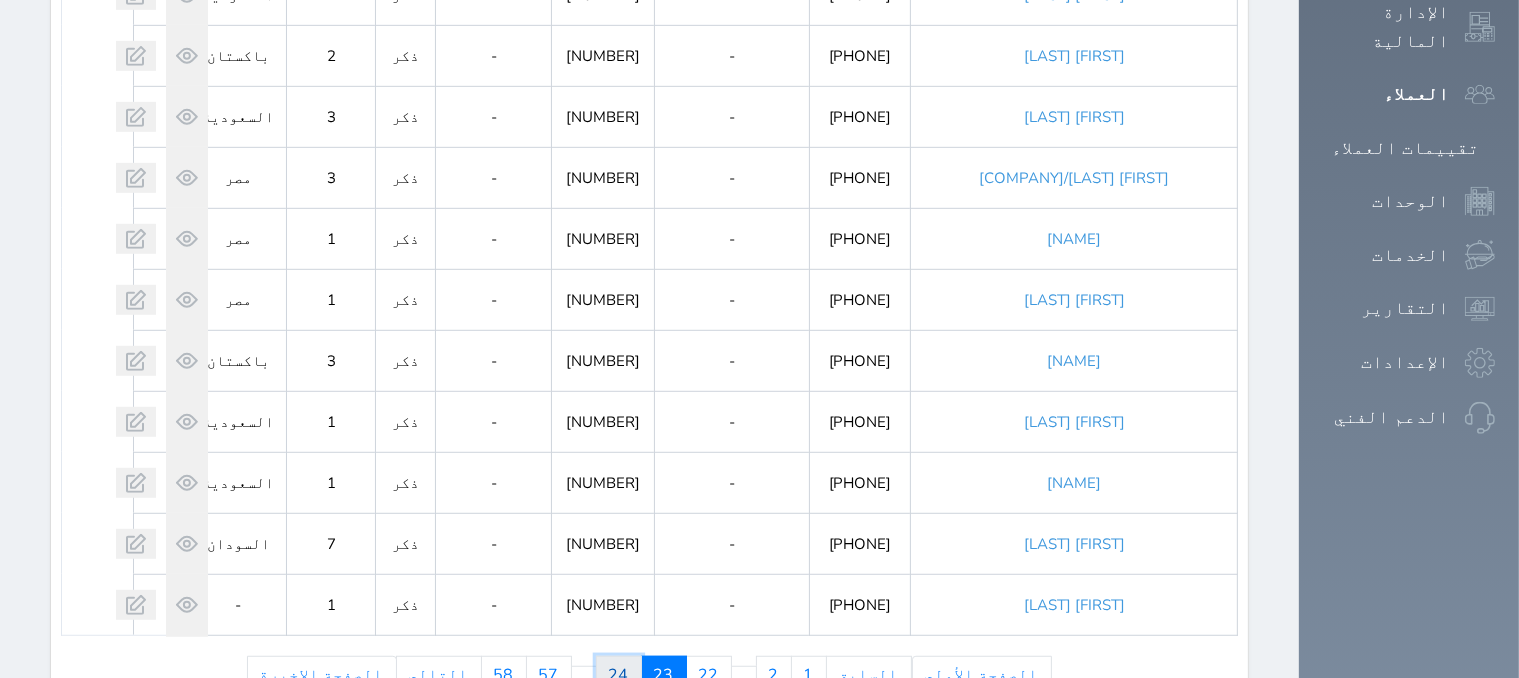 click on "24" at bounding box center [619, 675] 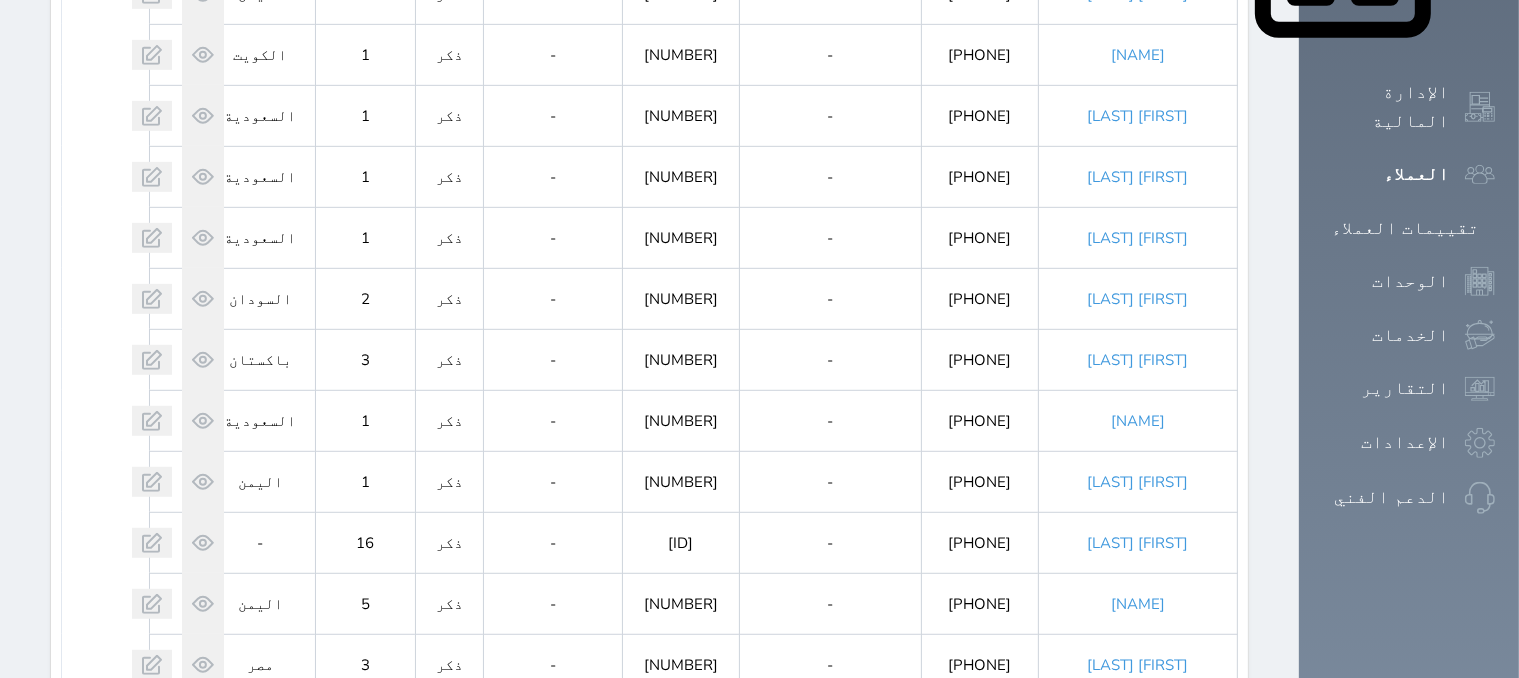 scroll, scrollTop: 1191, scrollLeft: 0, axis: vertical 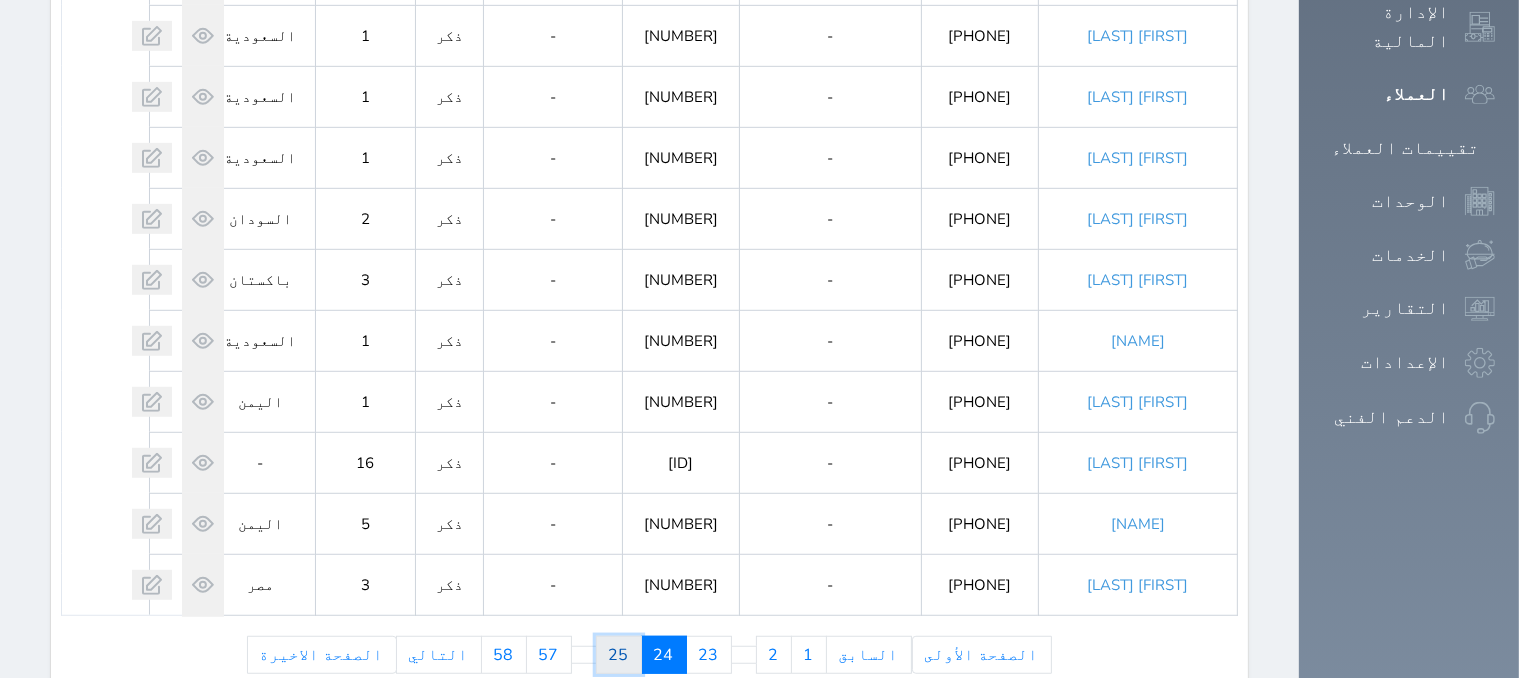 click on "25" at bounding box center [619, 655] 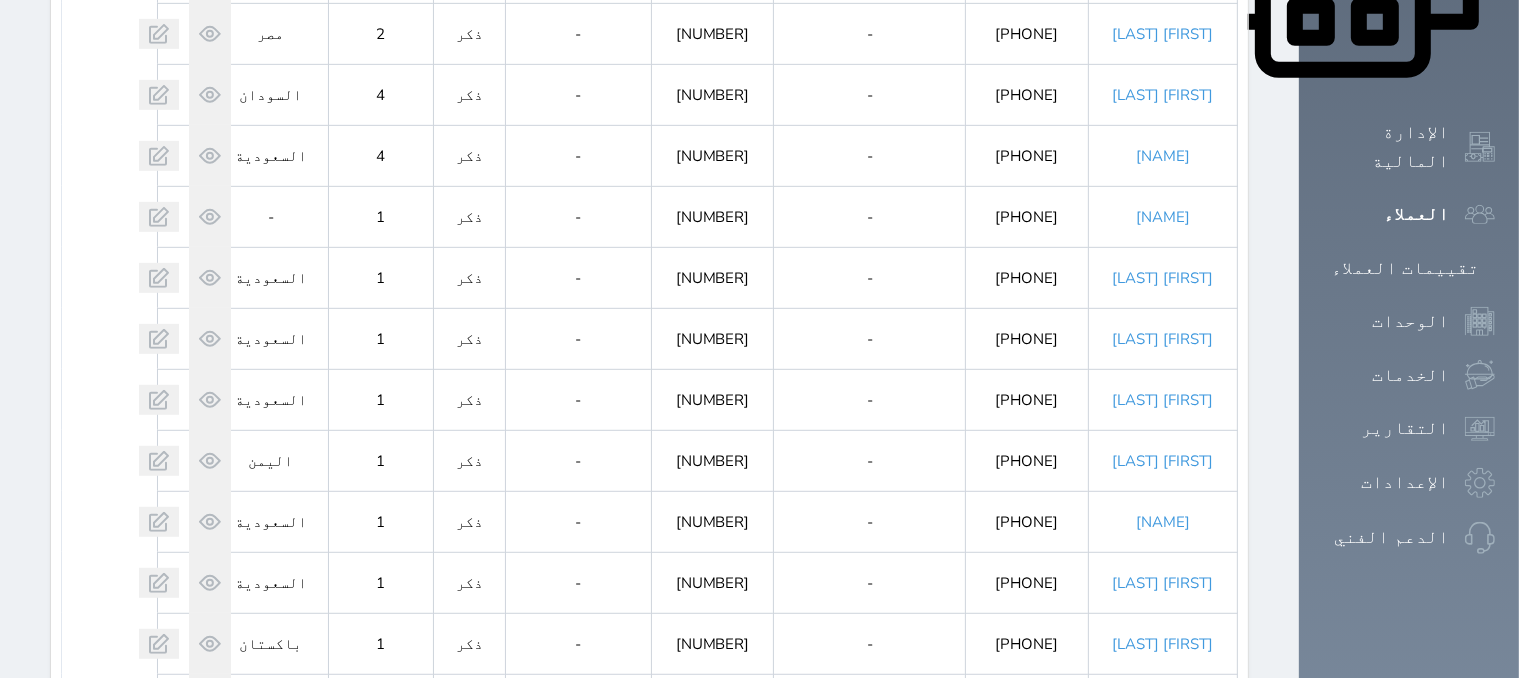 scroll, scrollTop: 1191, scrollLeft: 0, axis: vertical 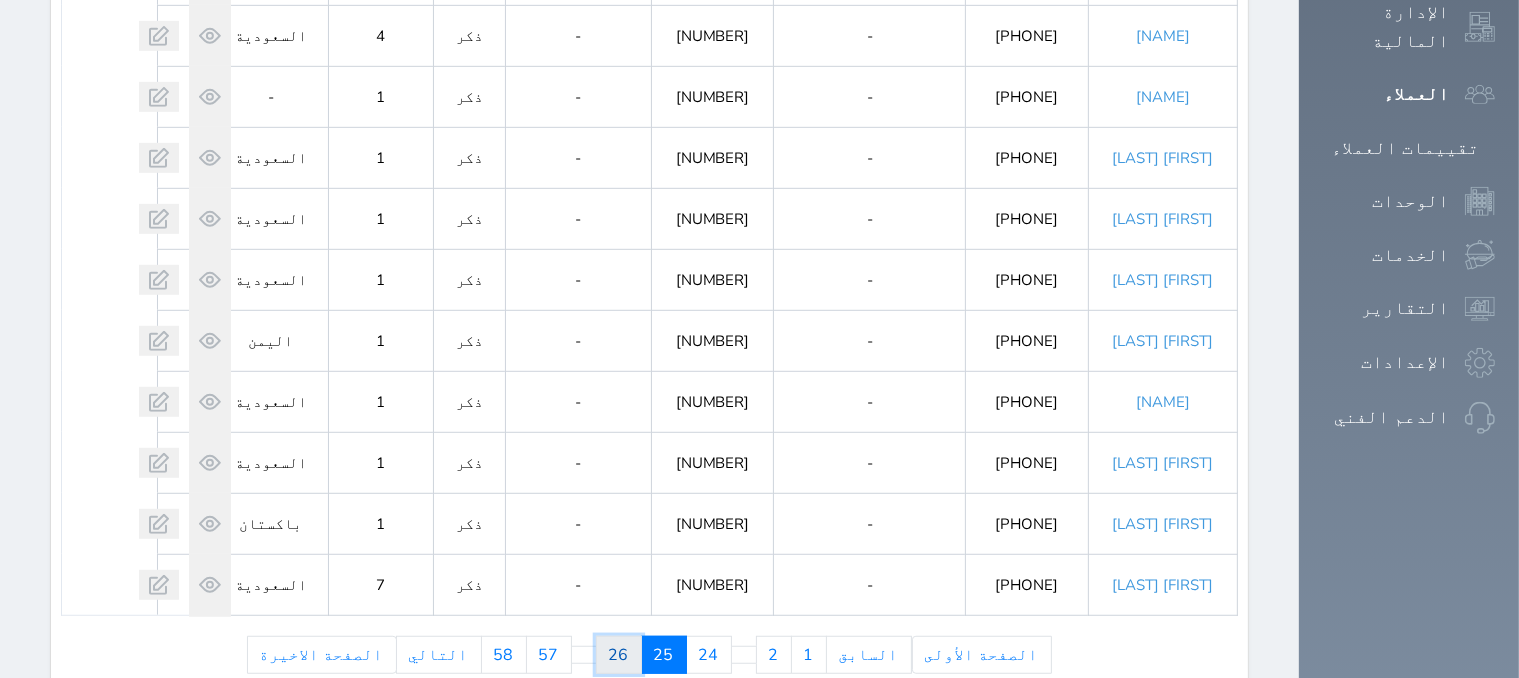 click on "26" at bounding box center (619, 655) 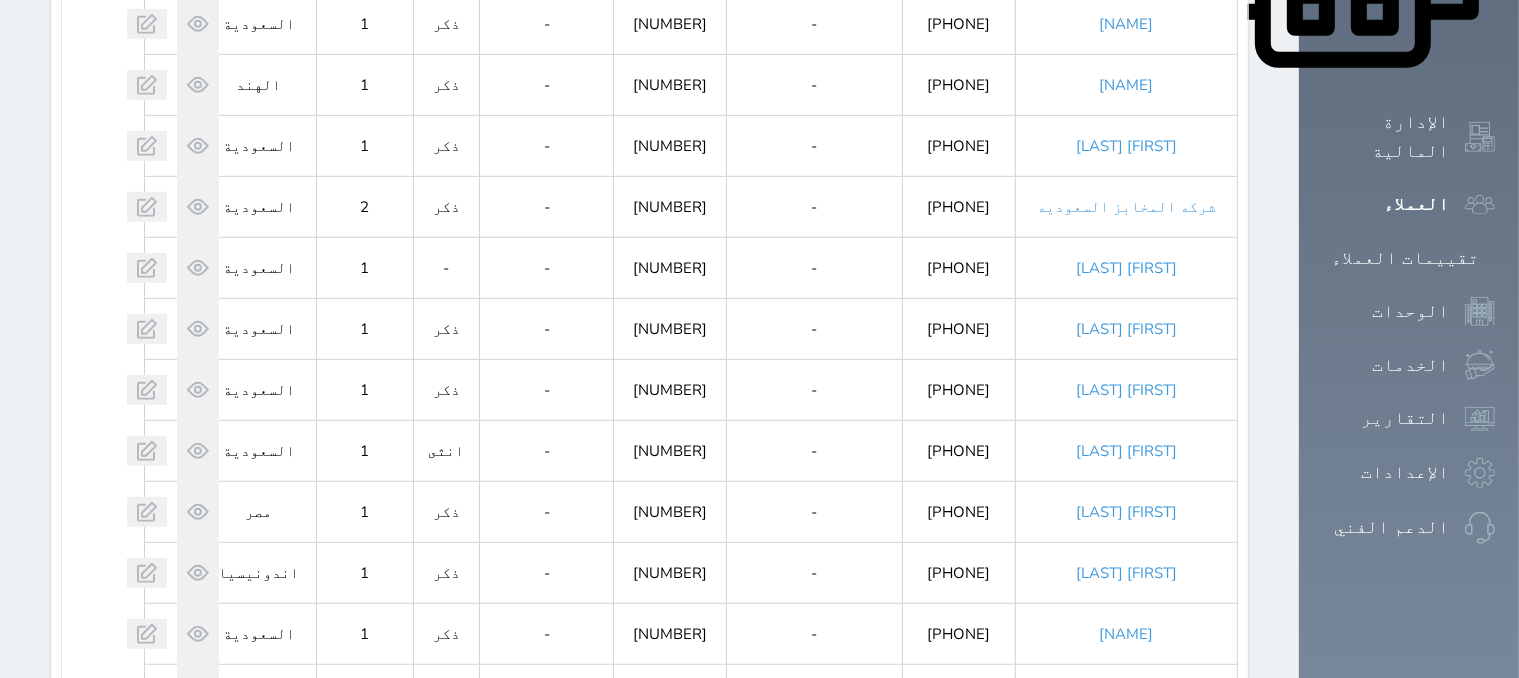 scroll, scrollTop: 1191, scrollLeft: 0, axis: vertical 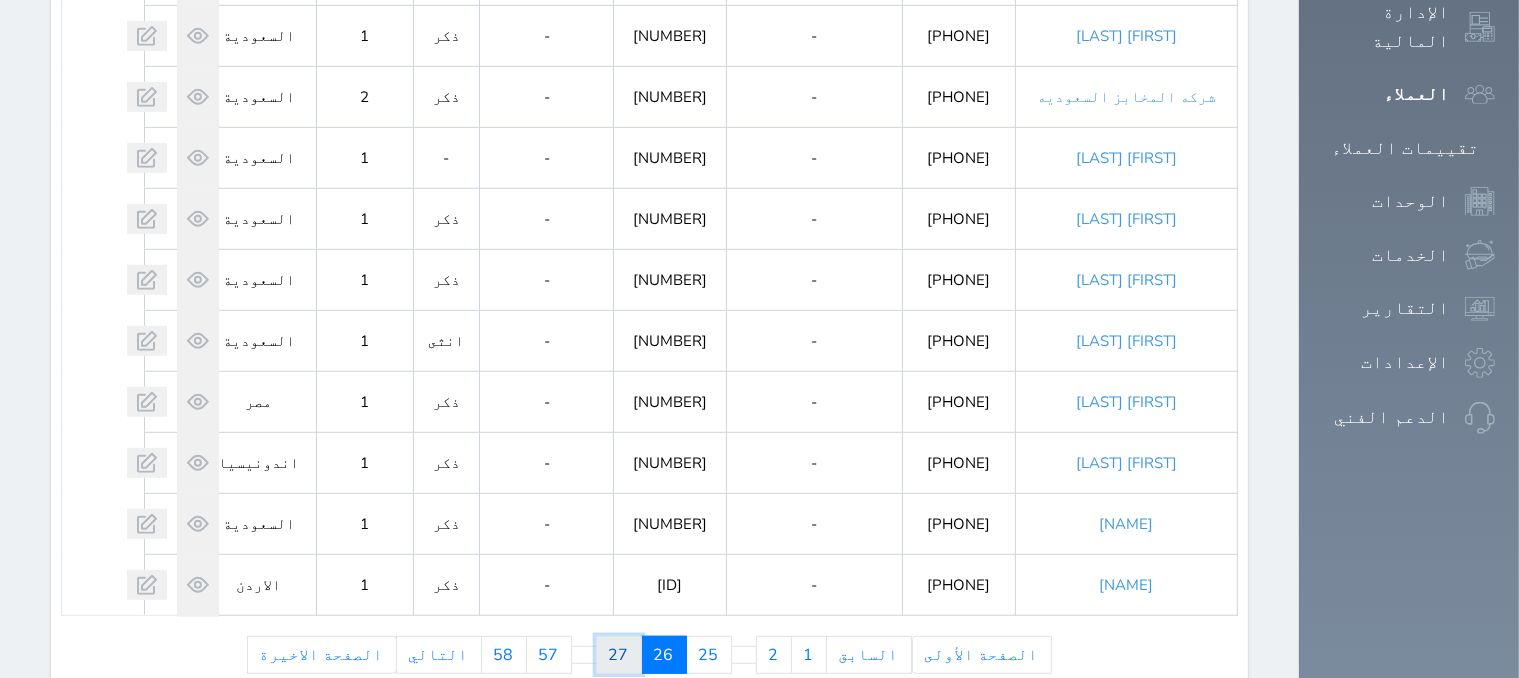 click on "27" at bounding box center [619, 655] 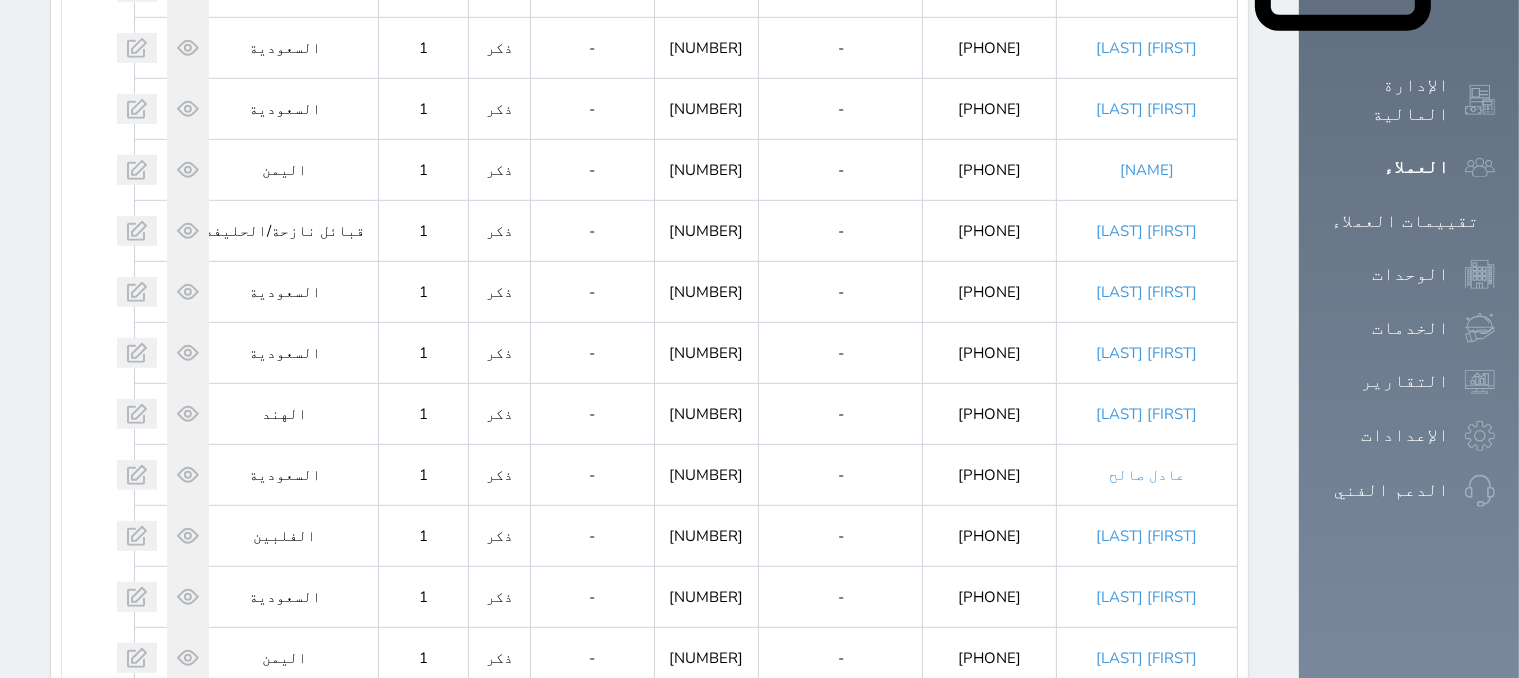 scroll, scrollTop: 1191, scrollLeft: 0, axis: vertical 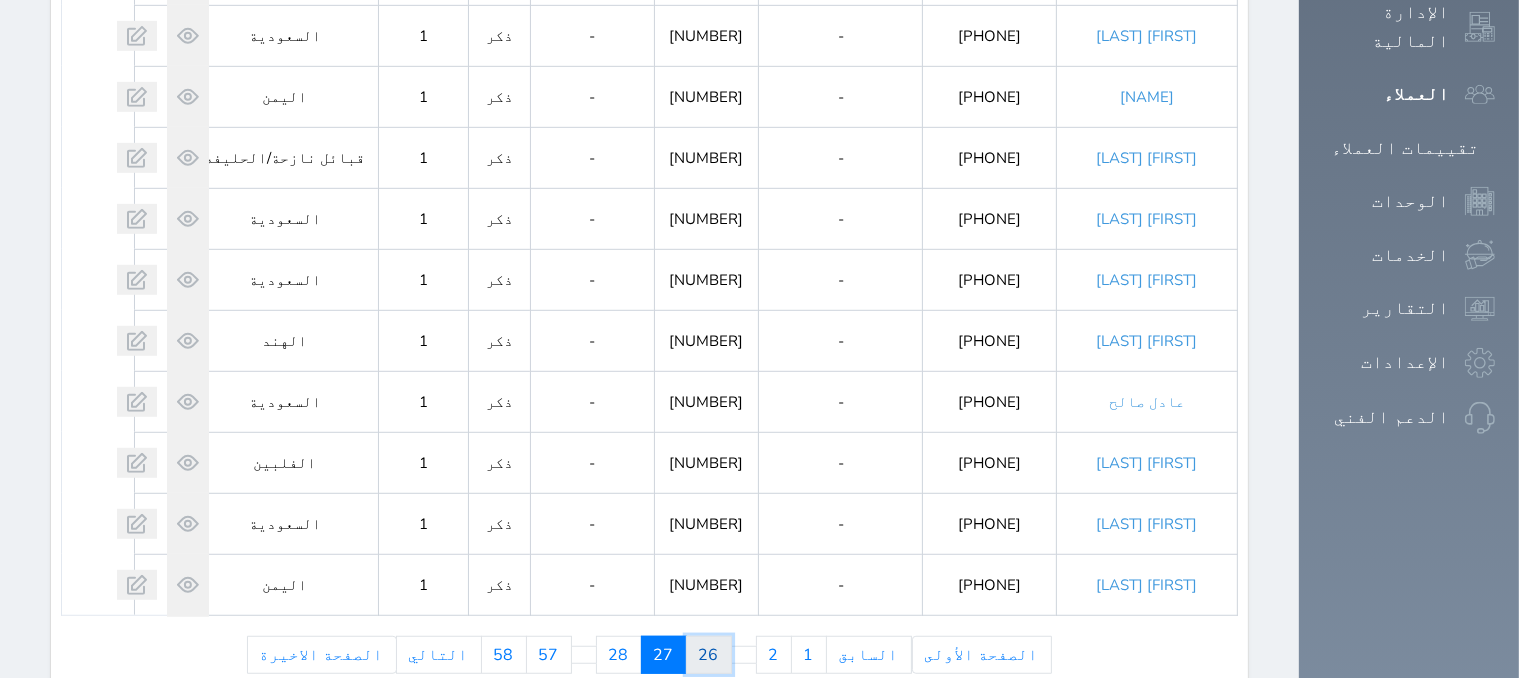 click on "26" at bounding box center (709, 655) 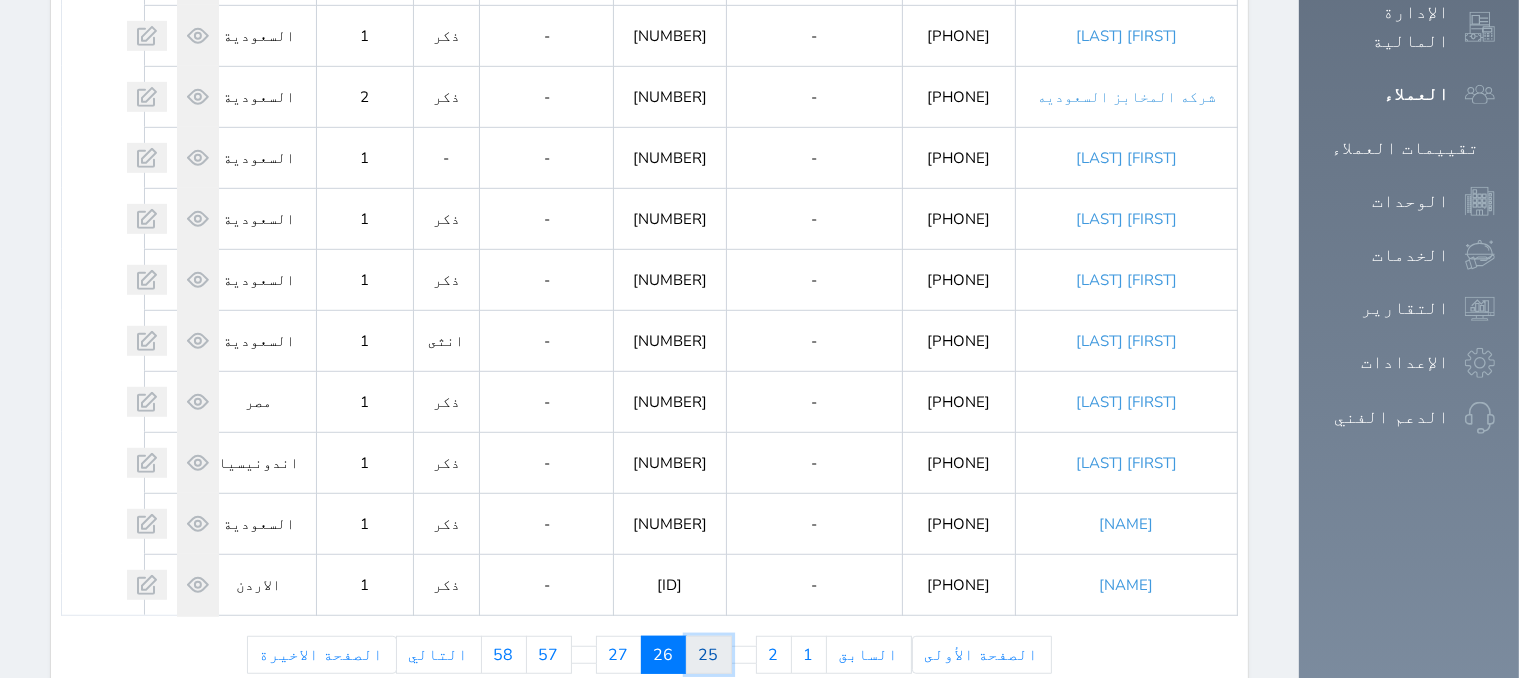 click on "25" at bounding box center (709, 655) 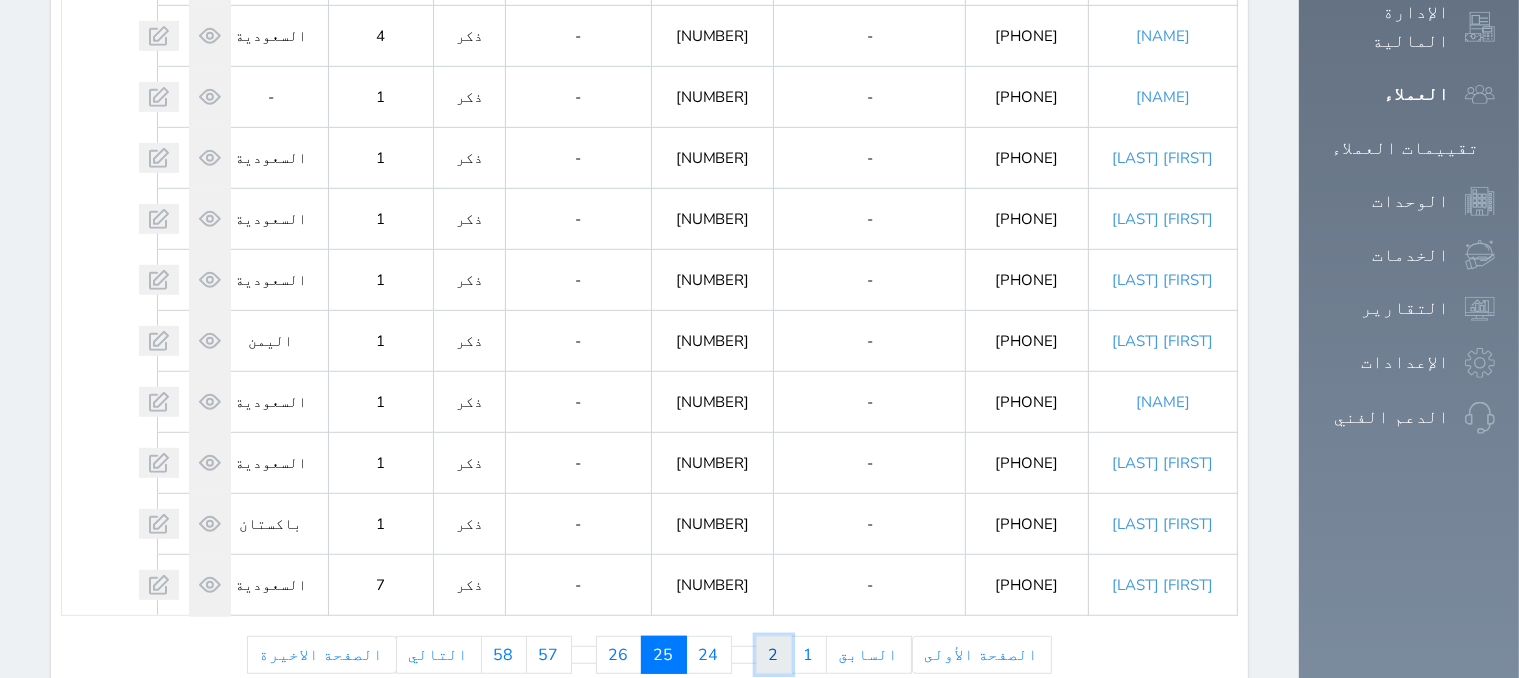 click on "2" at bounding box center [774, 655] 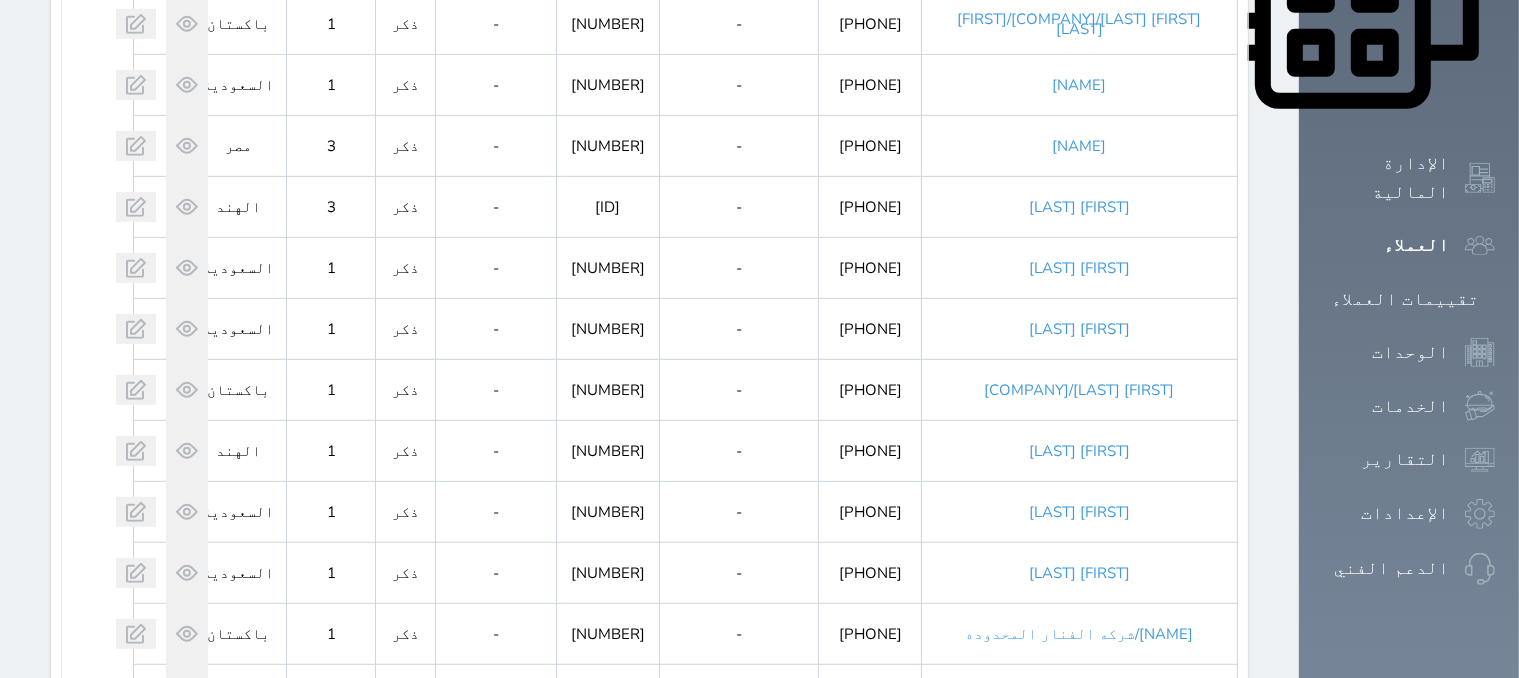 scroll, scrollTop: 1191, scrollLeft: 0, axis: vertical 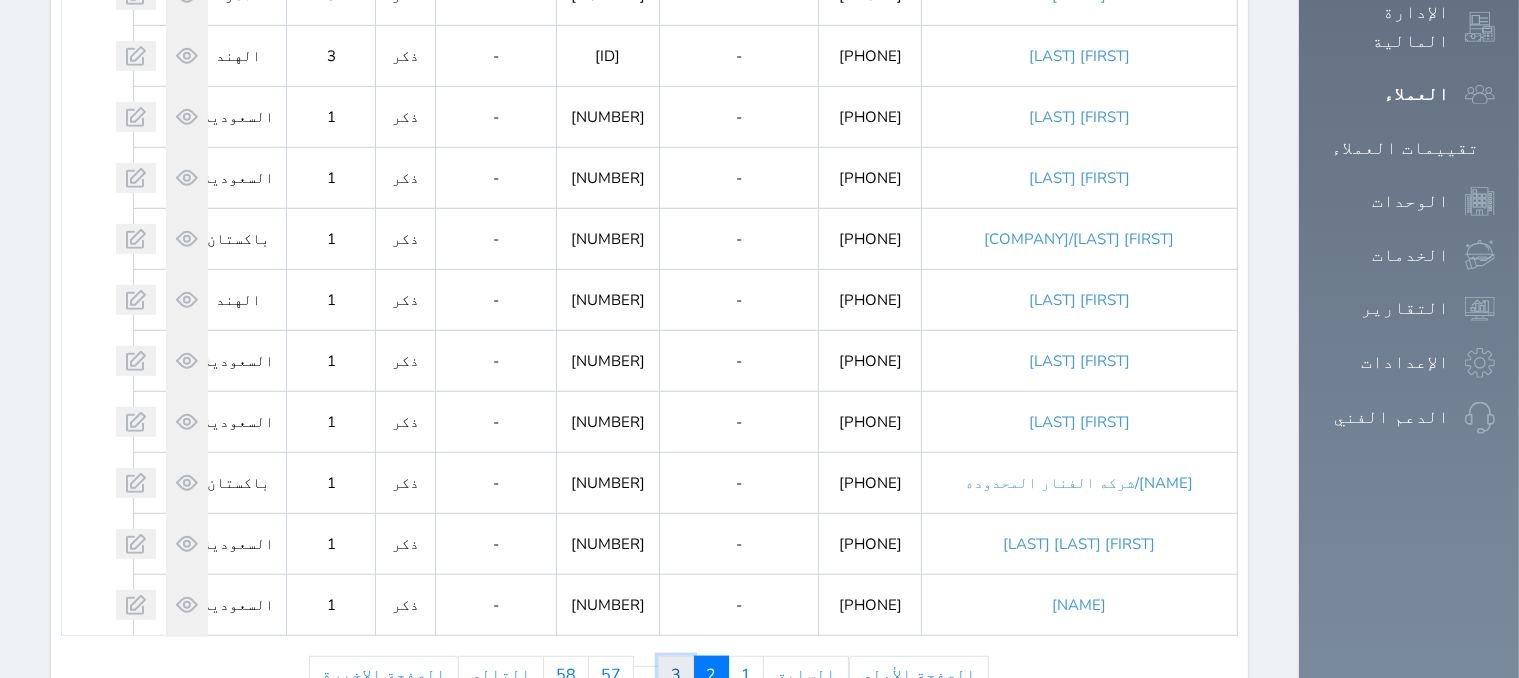 click on "3" at bounding box center (676, 675) 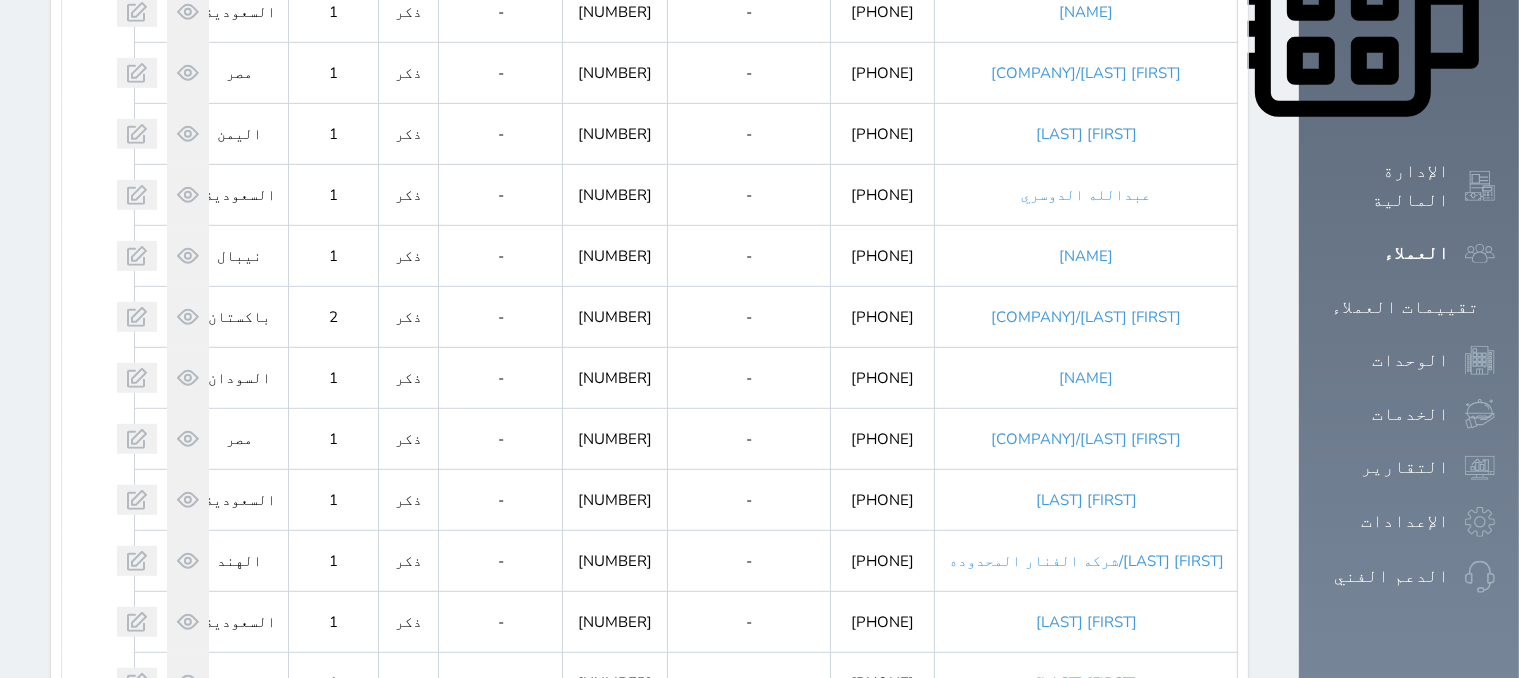 scroll, scrollTop: 1191, scrollLeft: 0, axis: vertical 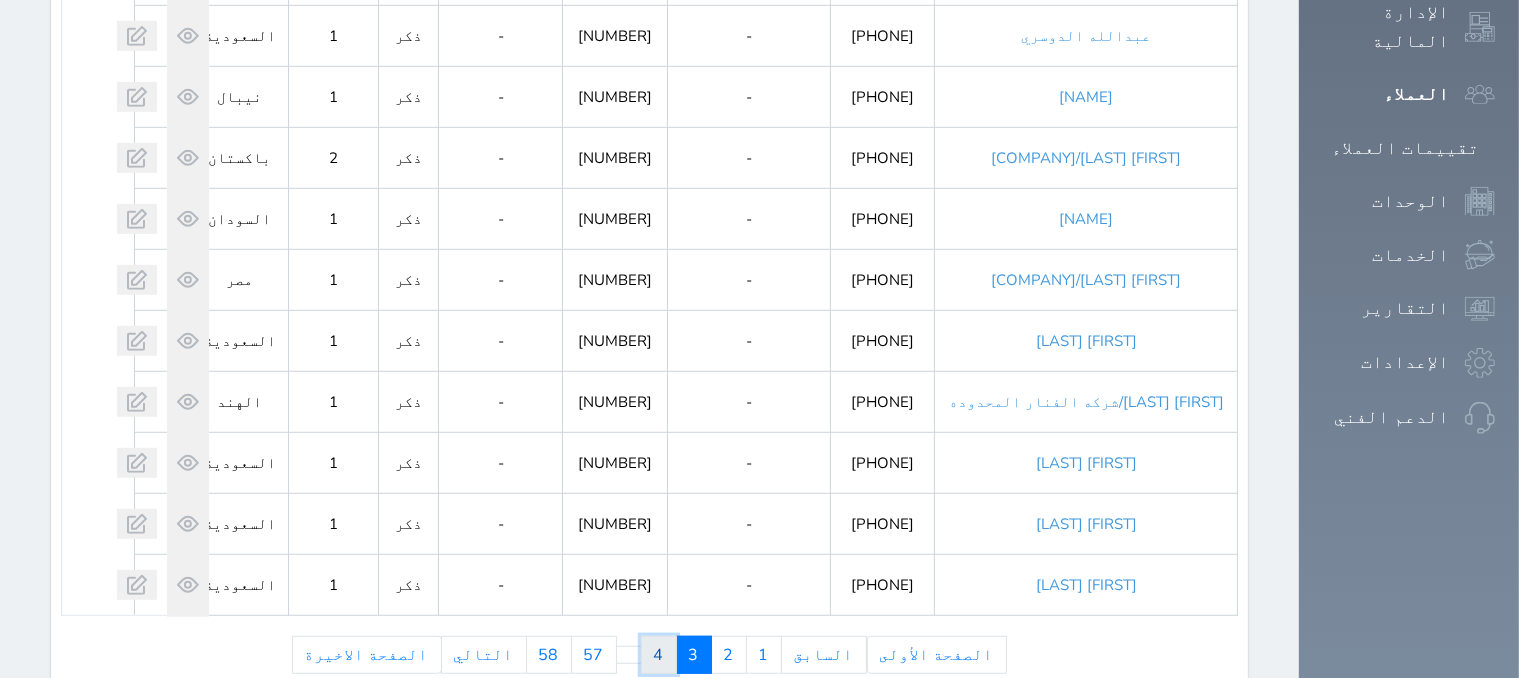 click on "4" at bounding box center (659, 655) 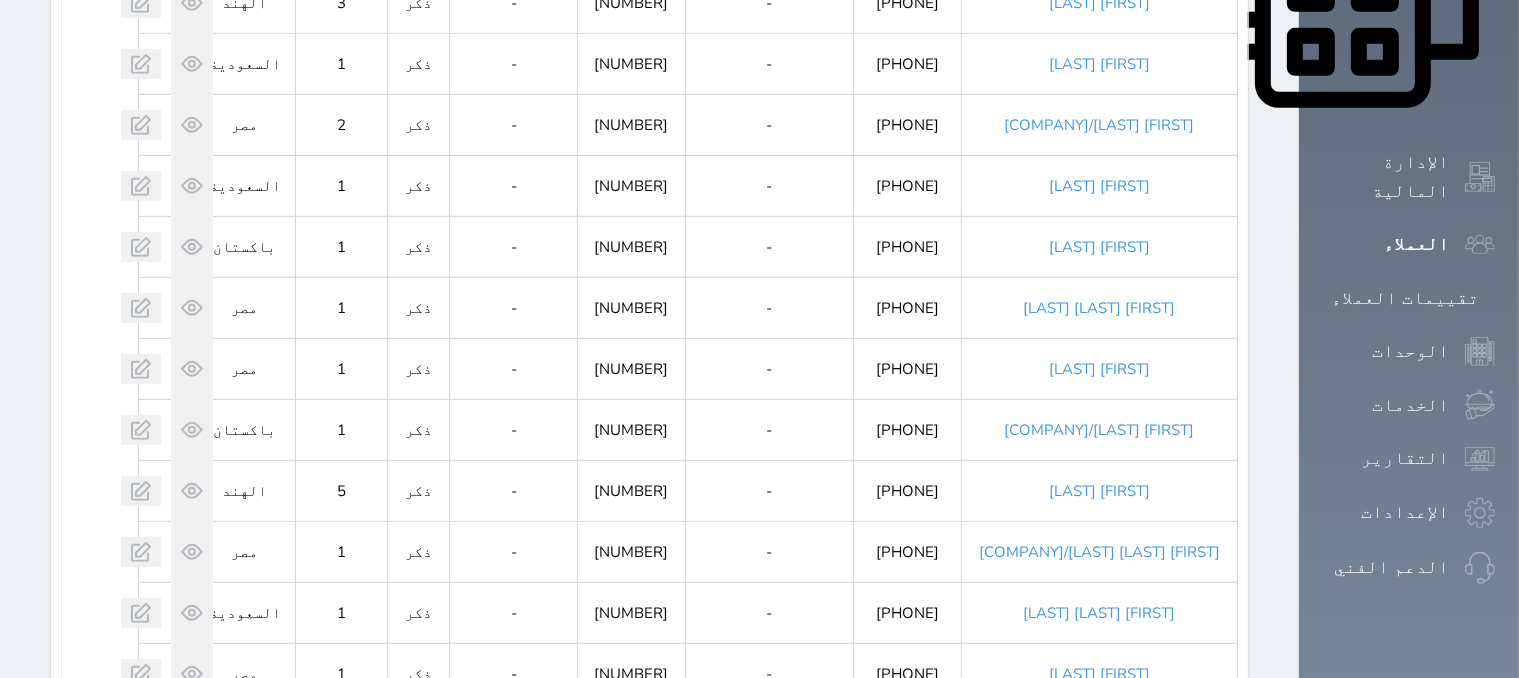 scroll, scrollTop: 1191, scrollLeft: 0, axis: vertical 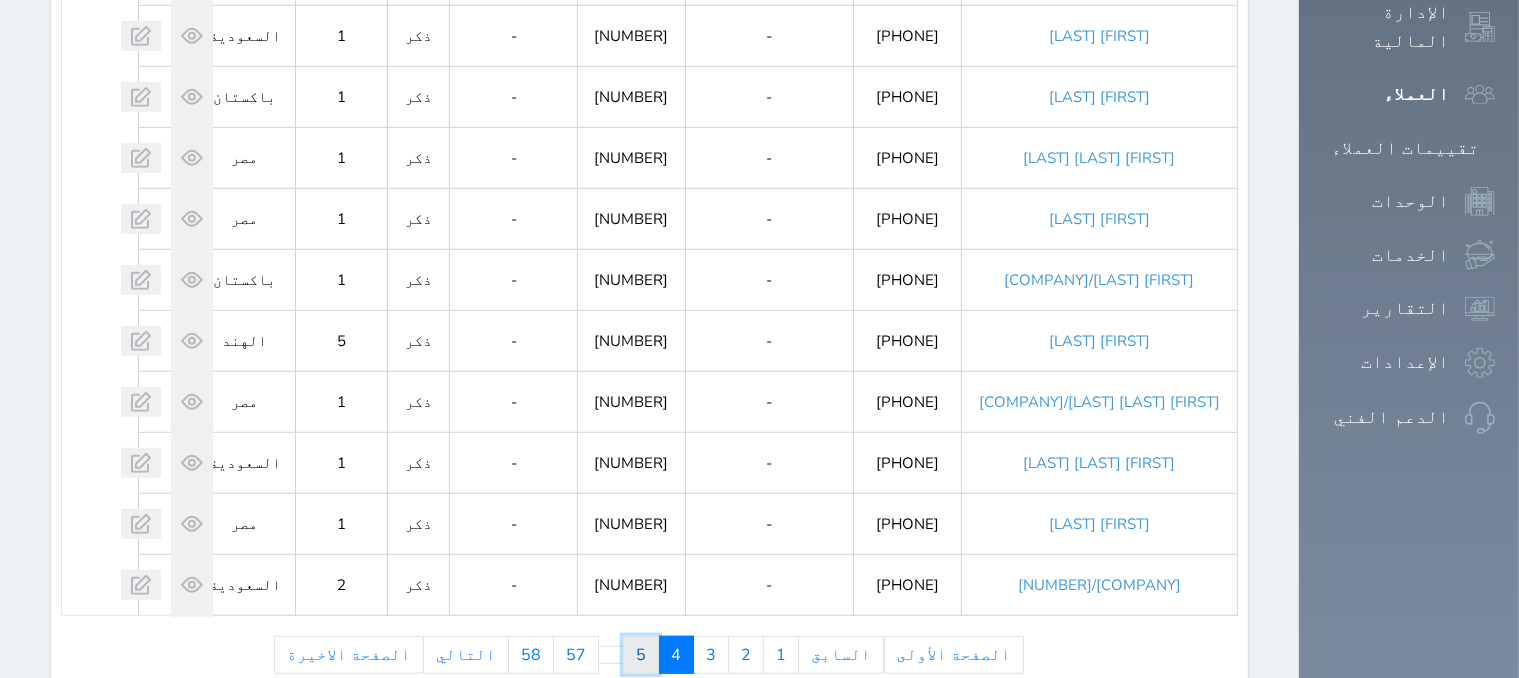 click on "5" at bounding box center (641, 655) 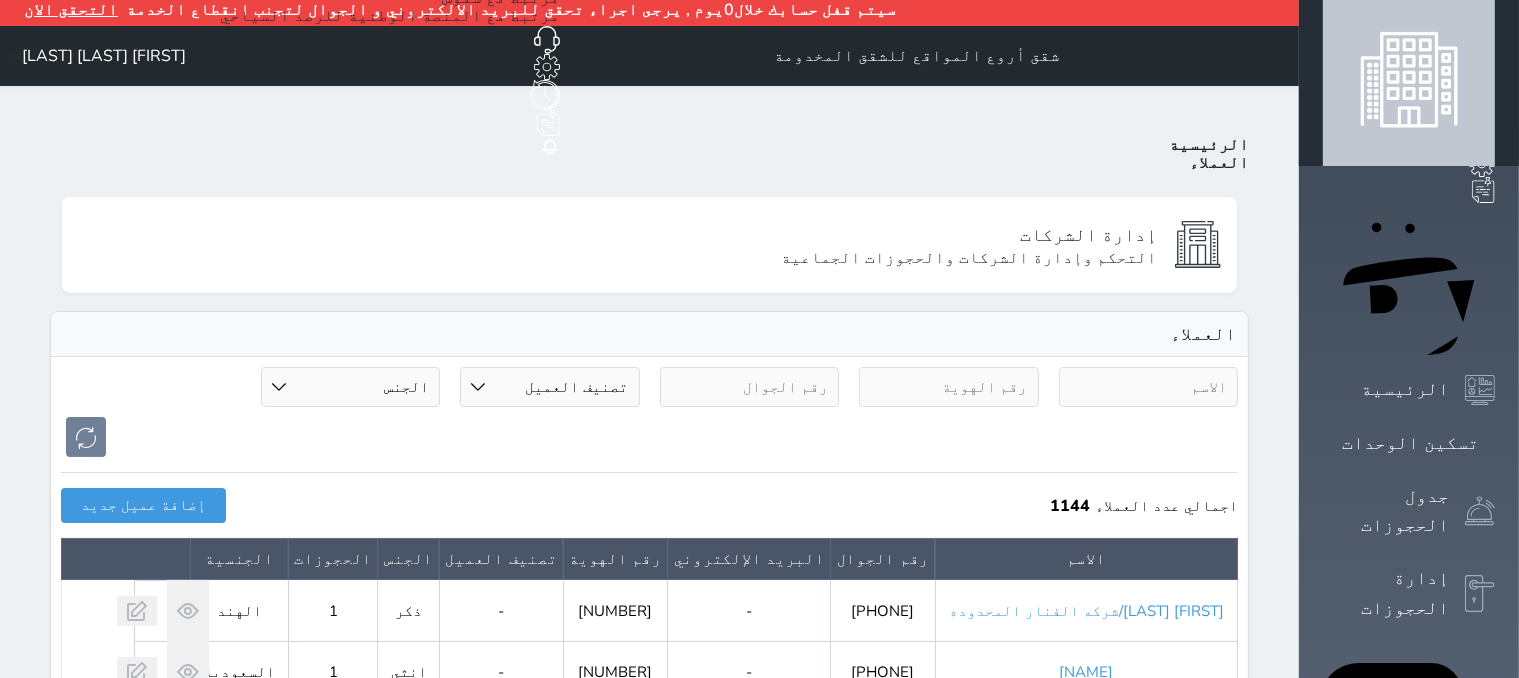 scroll, scrollTop: 0, scrollLeft: 0, axis: both 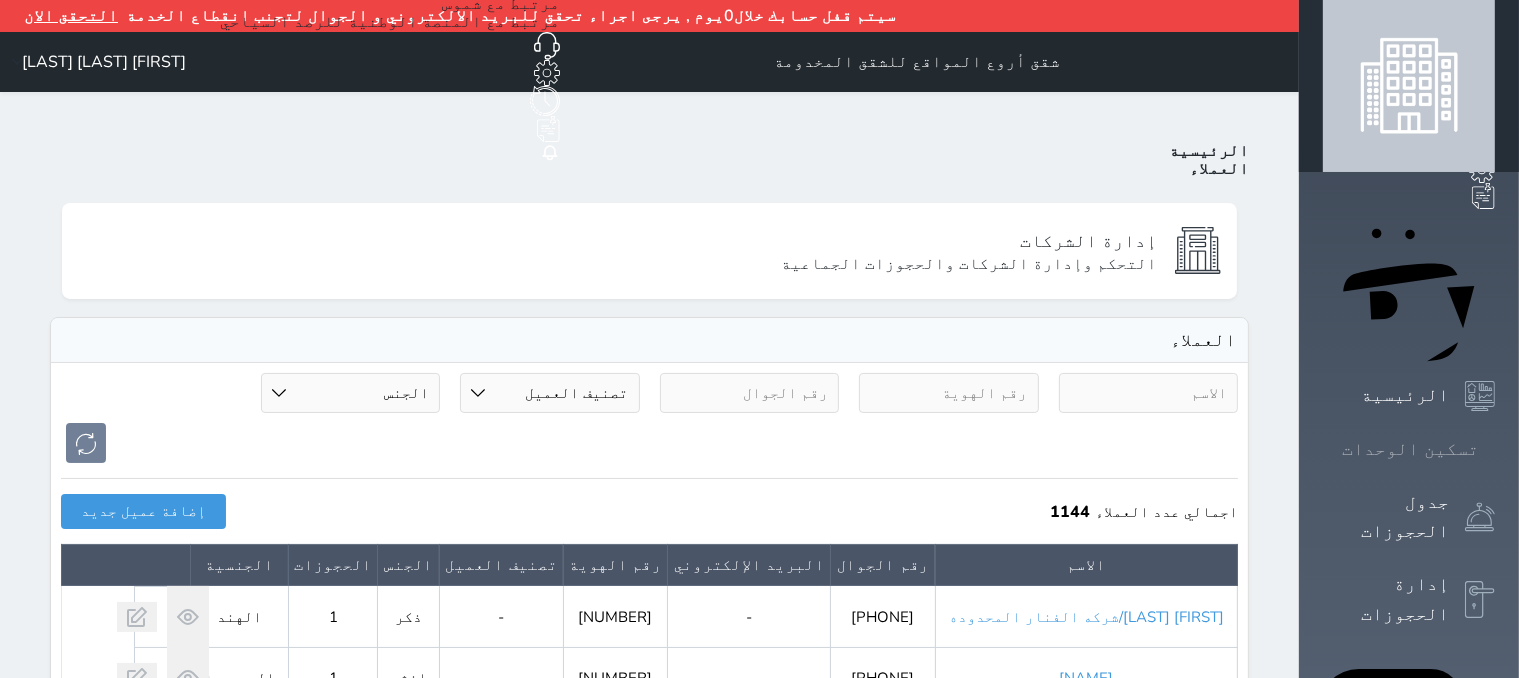 click 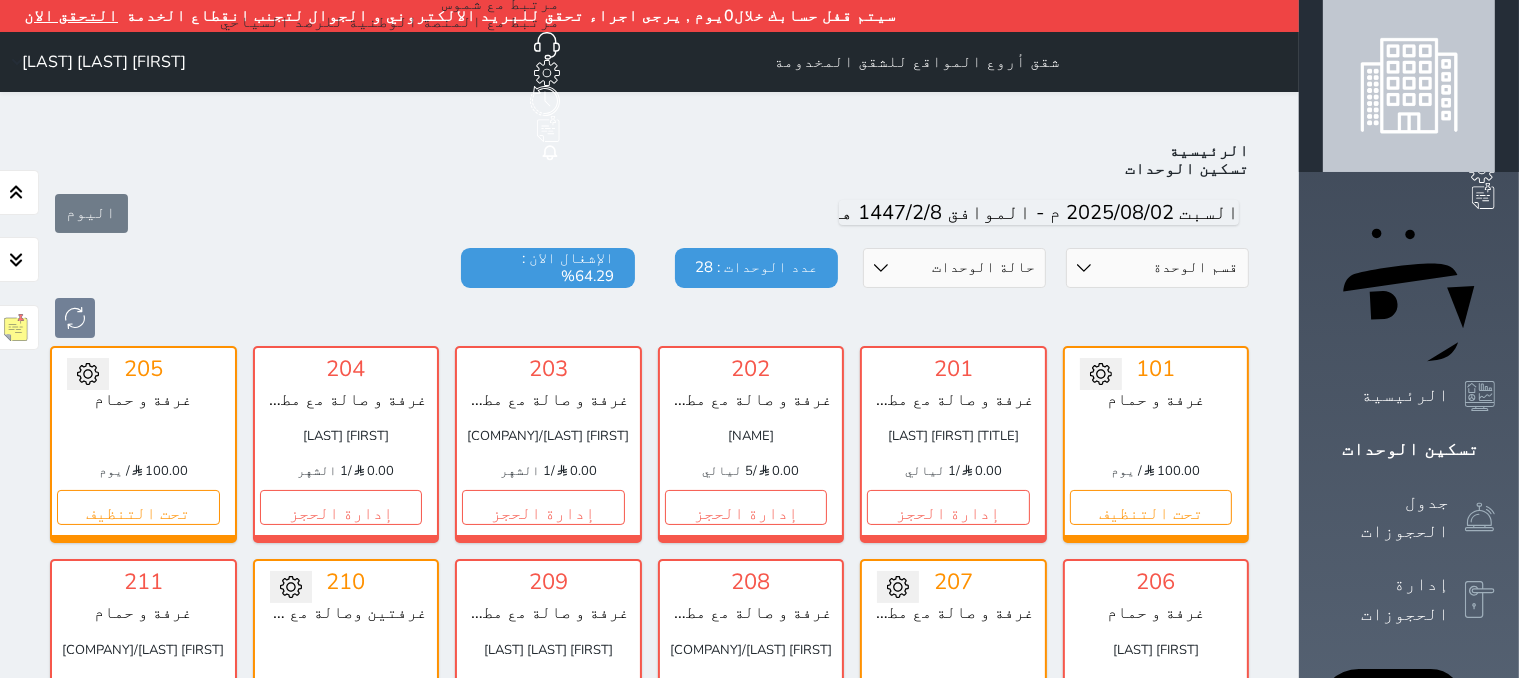 scroll, scrollTop: 500, scrollLeft: 0, axis: vertical 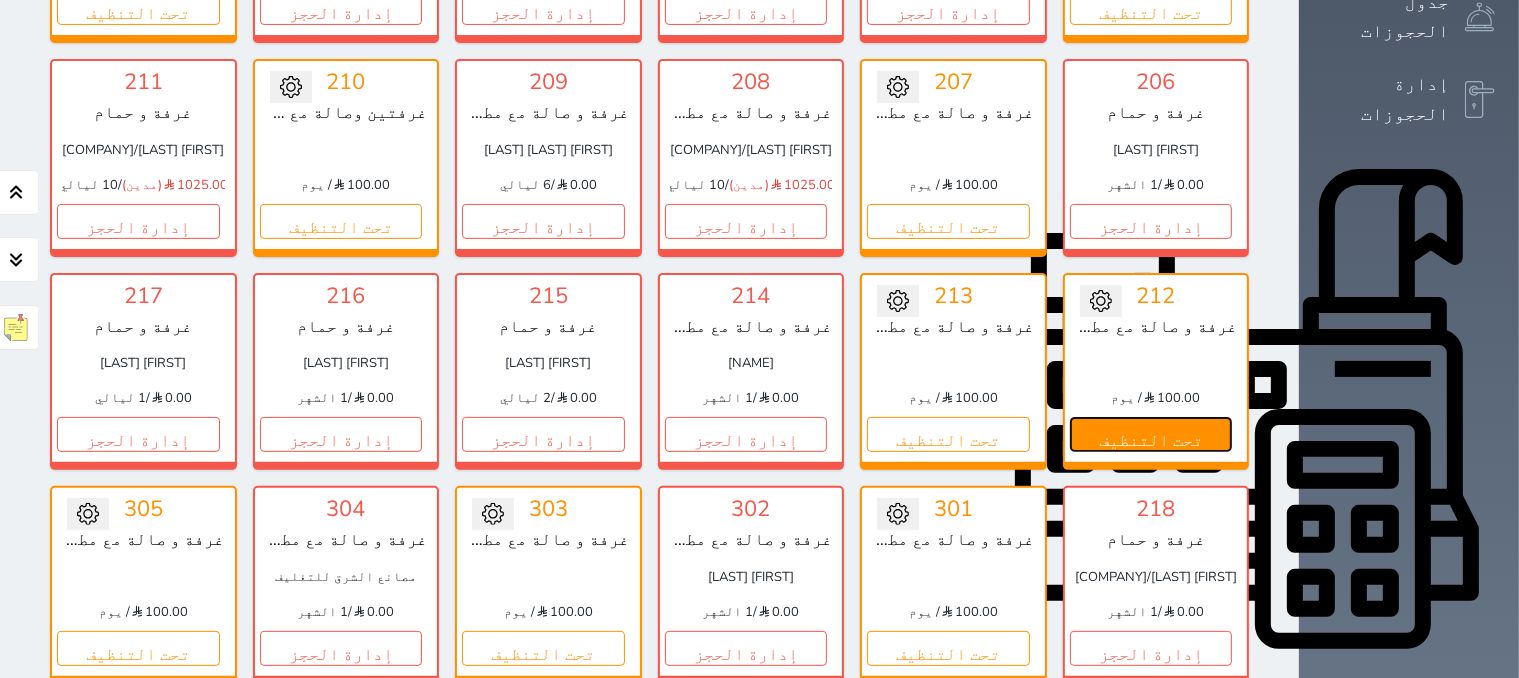 click on "تحت التنظيف" at bounding box center [1151, 434] 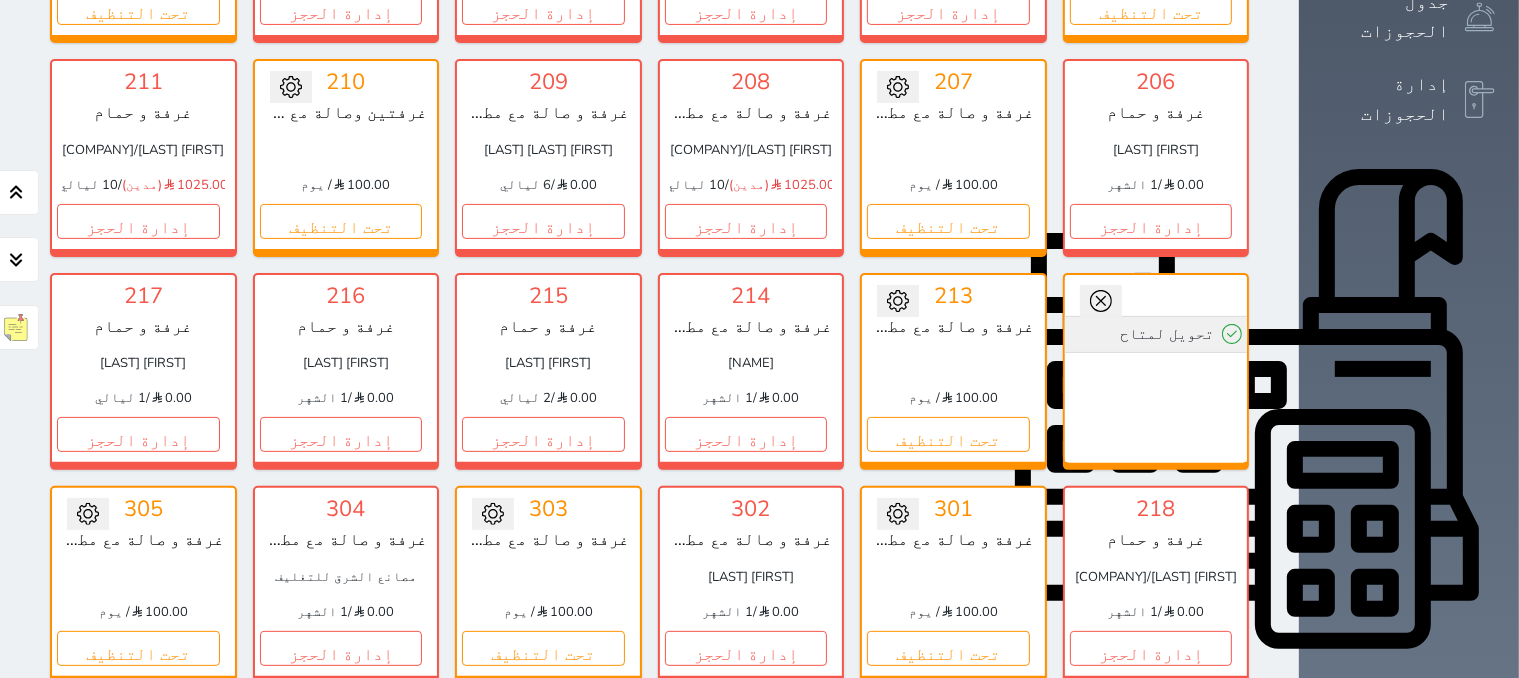 click on "تحويل لمتاح" at bounding box center (1156, 334) 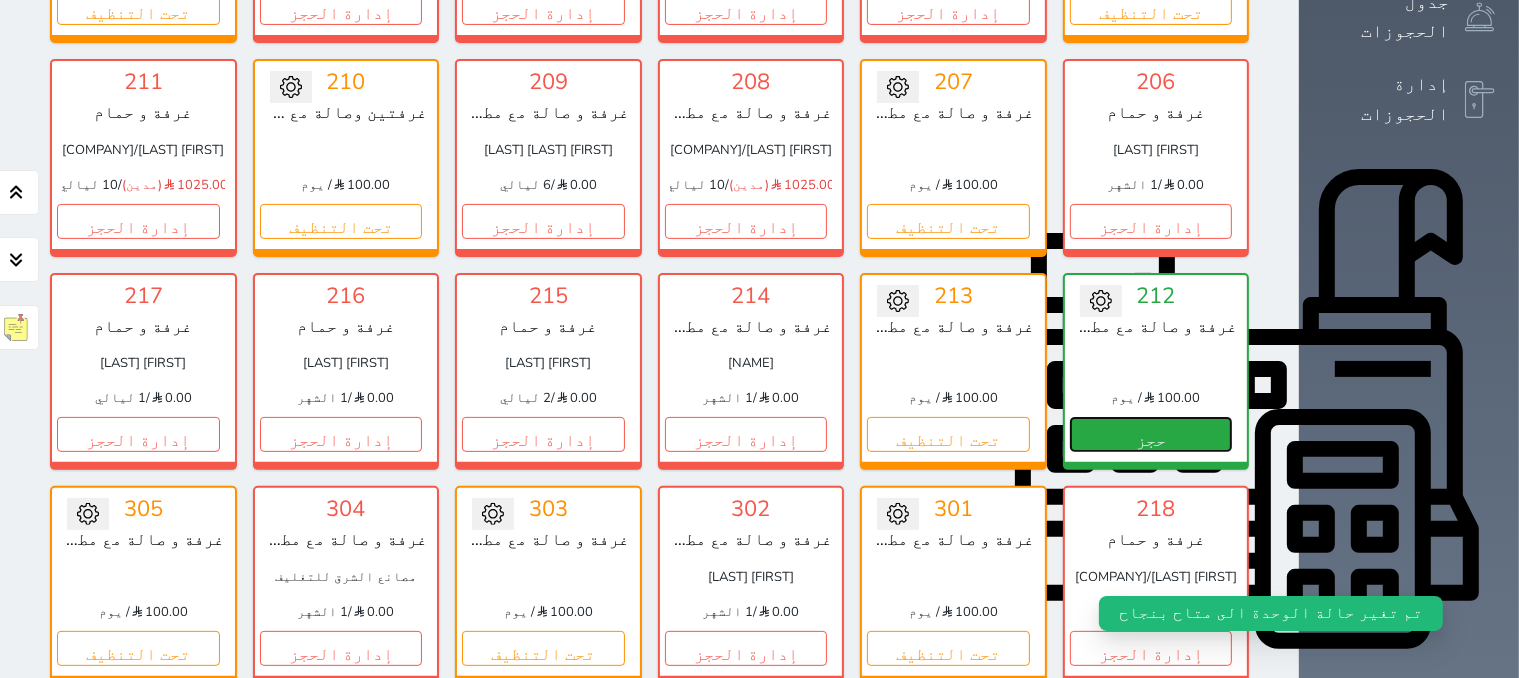 click on "حجز" at bounding box center [1151, 434] 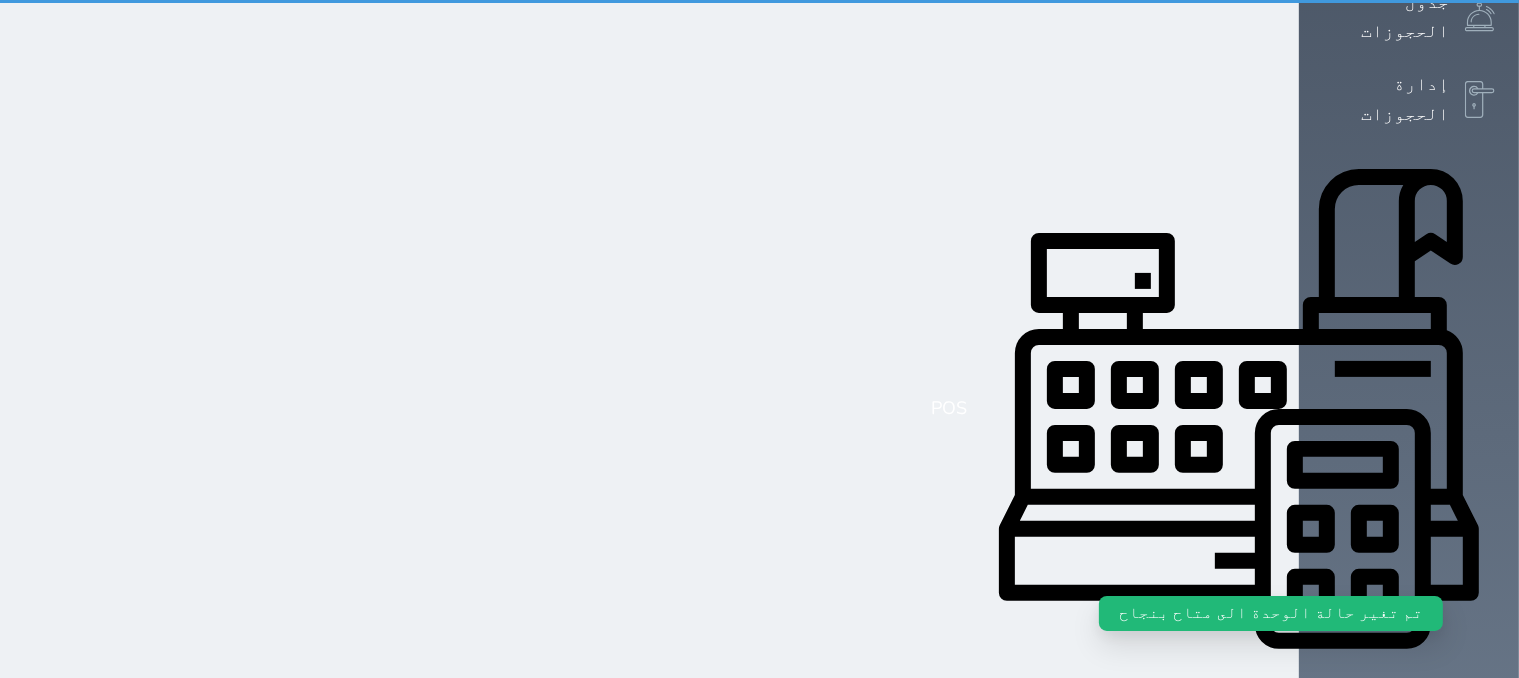 scroll, scrollTop: 0, scrollLeft: 0, axis: both 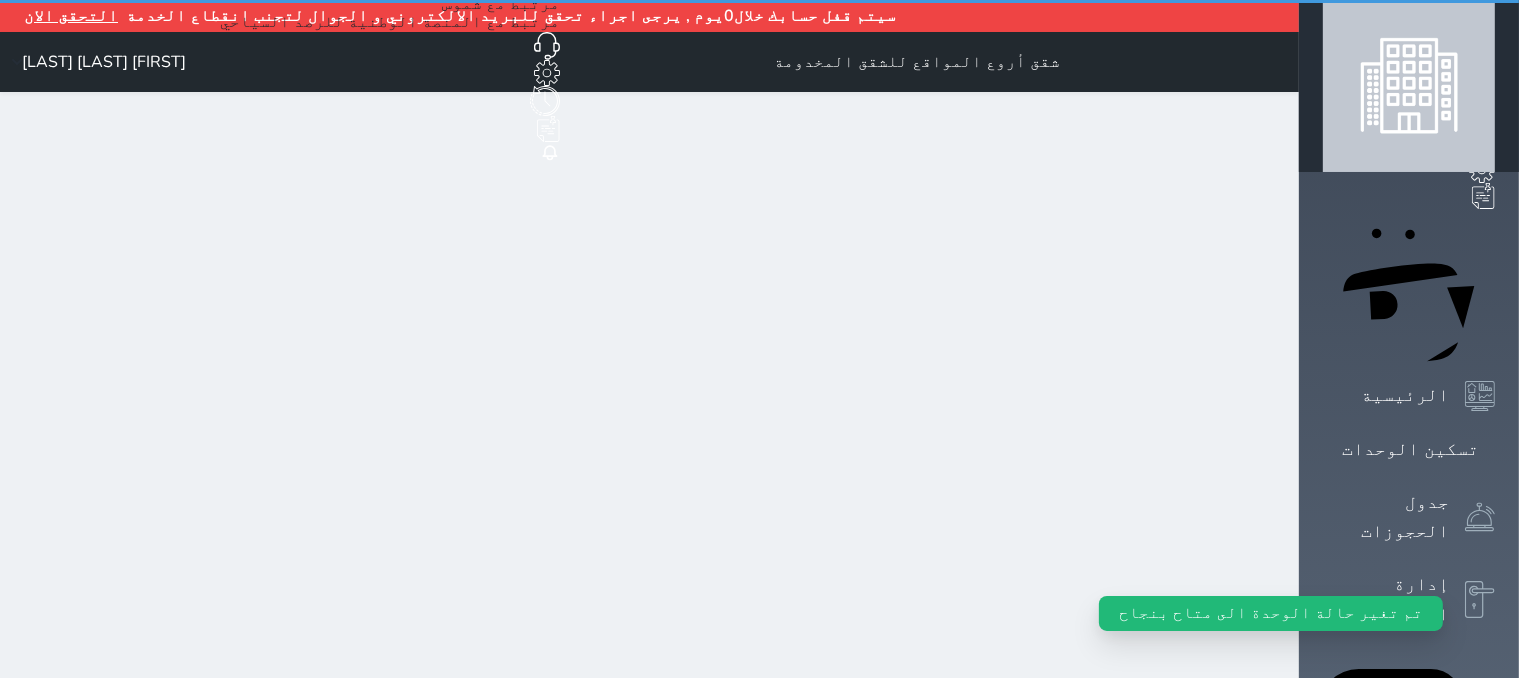 select on "1" 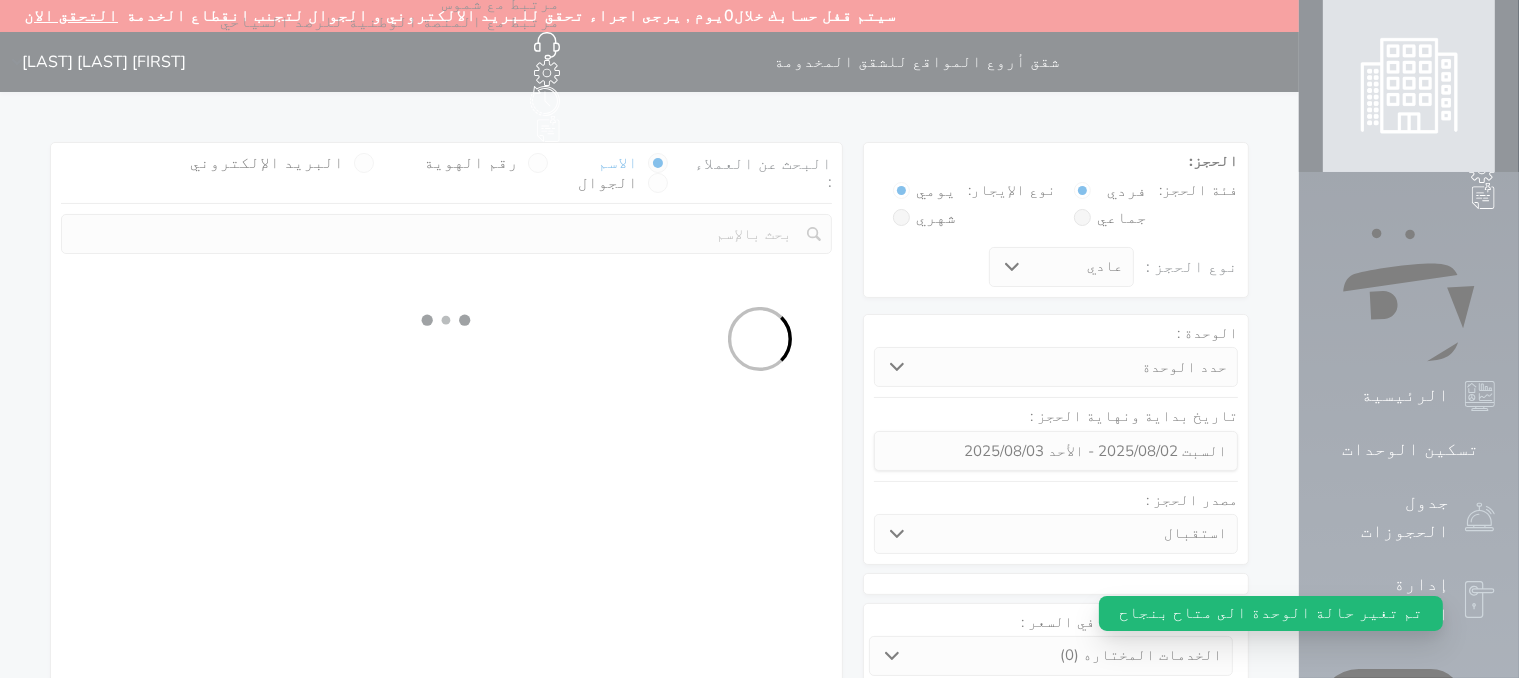 select 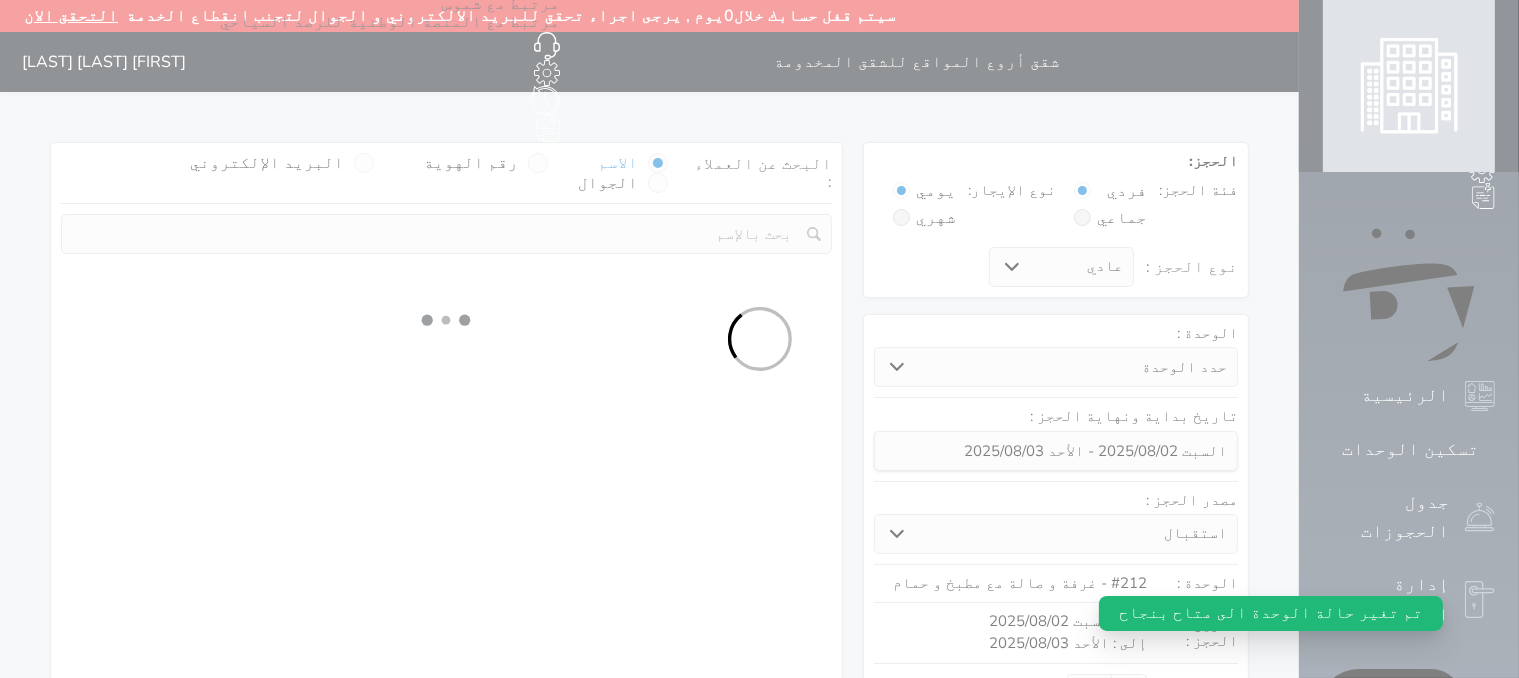 select on "1" 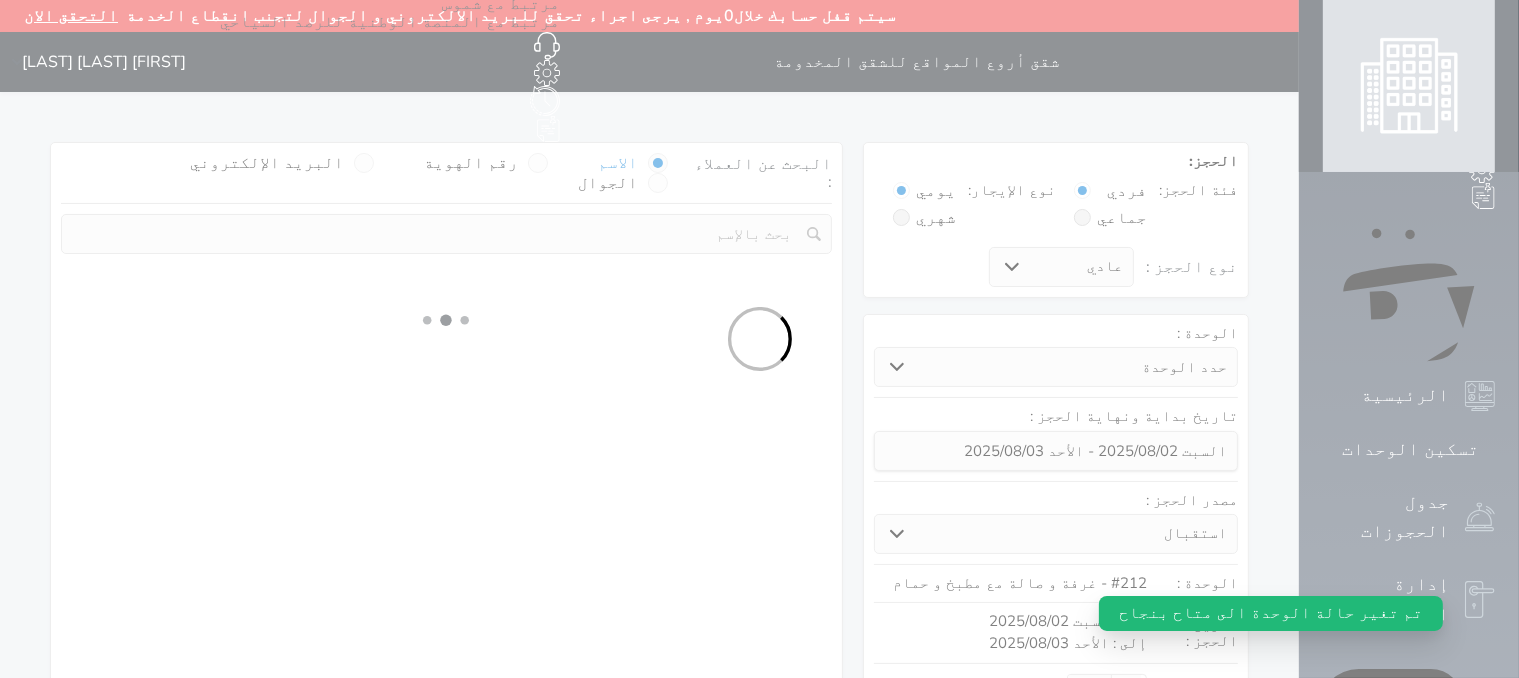 select on "113" 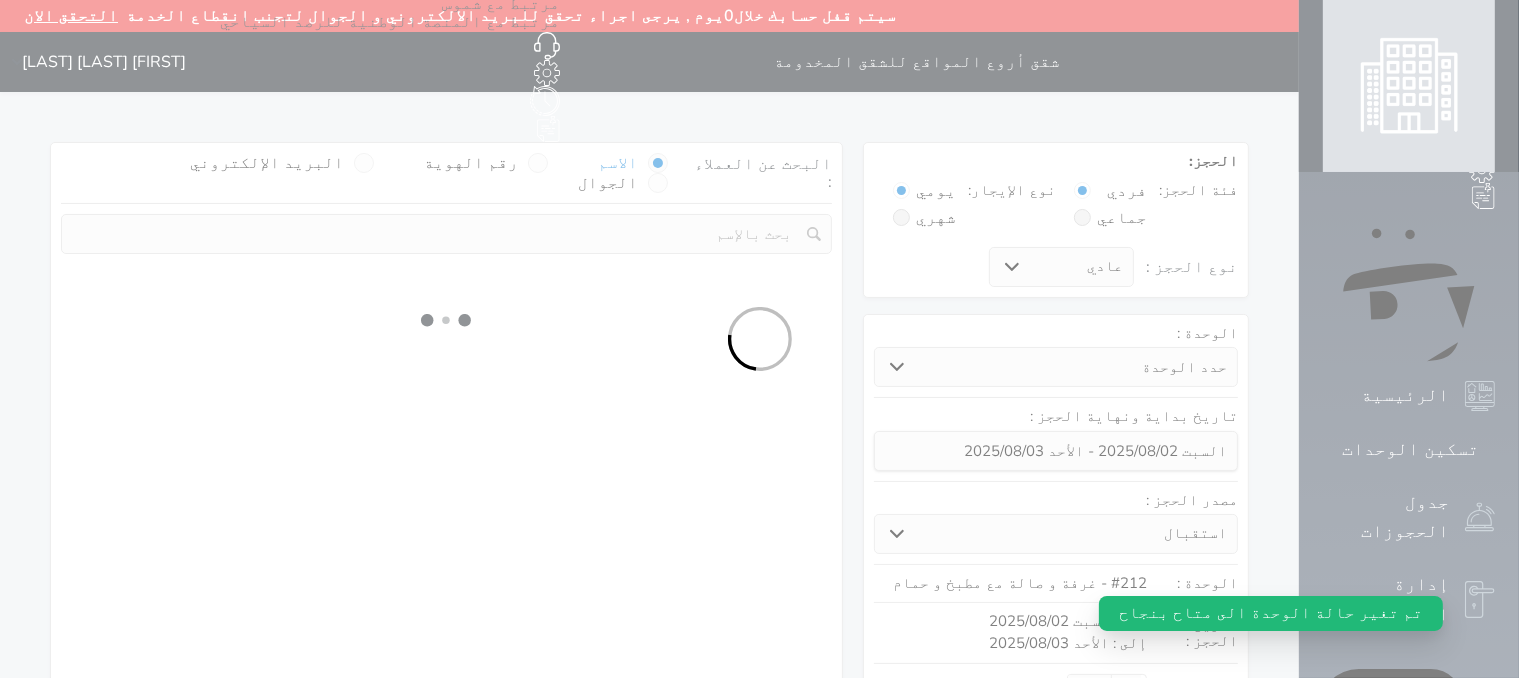 select on "1" 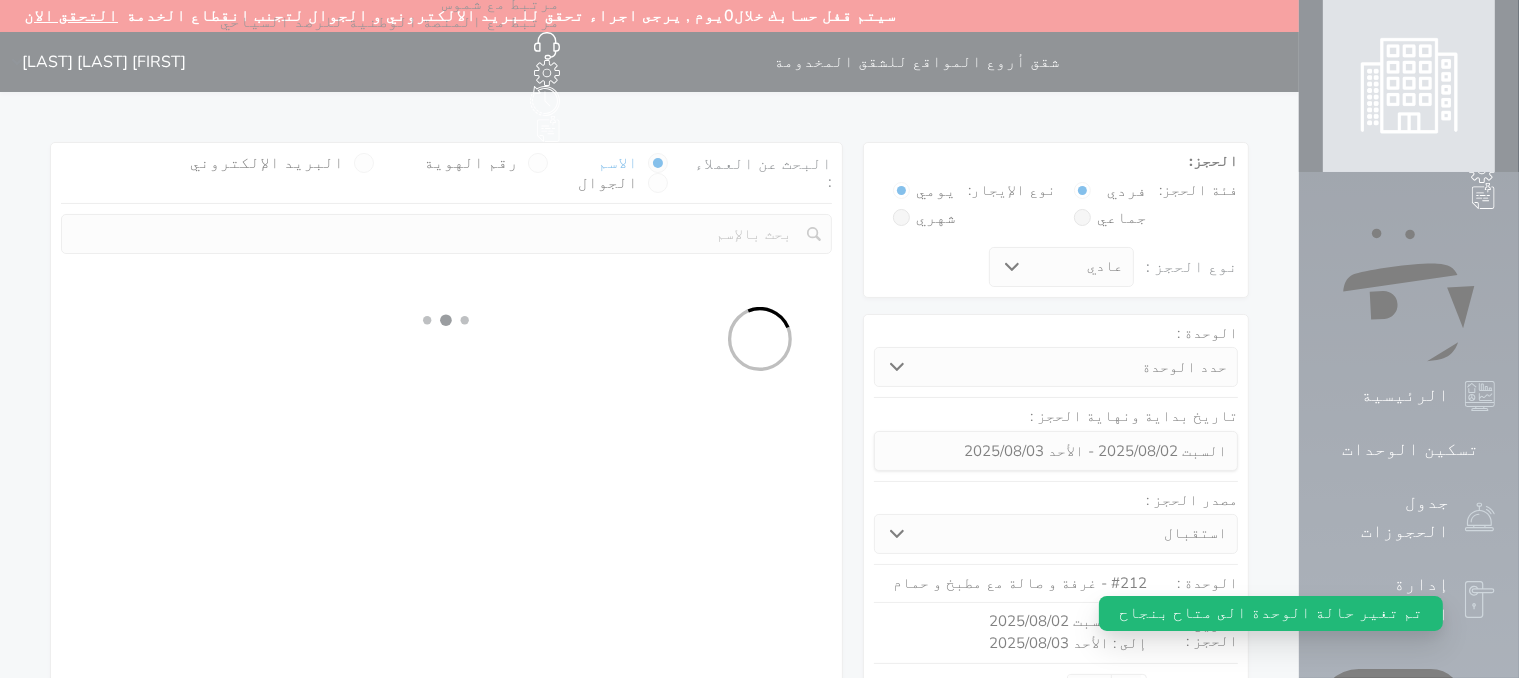 select 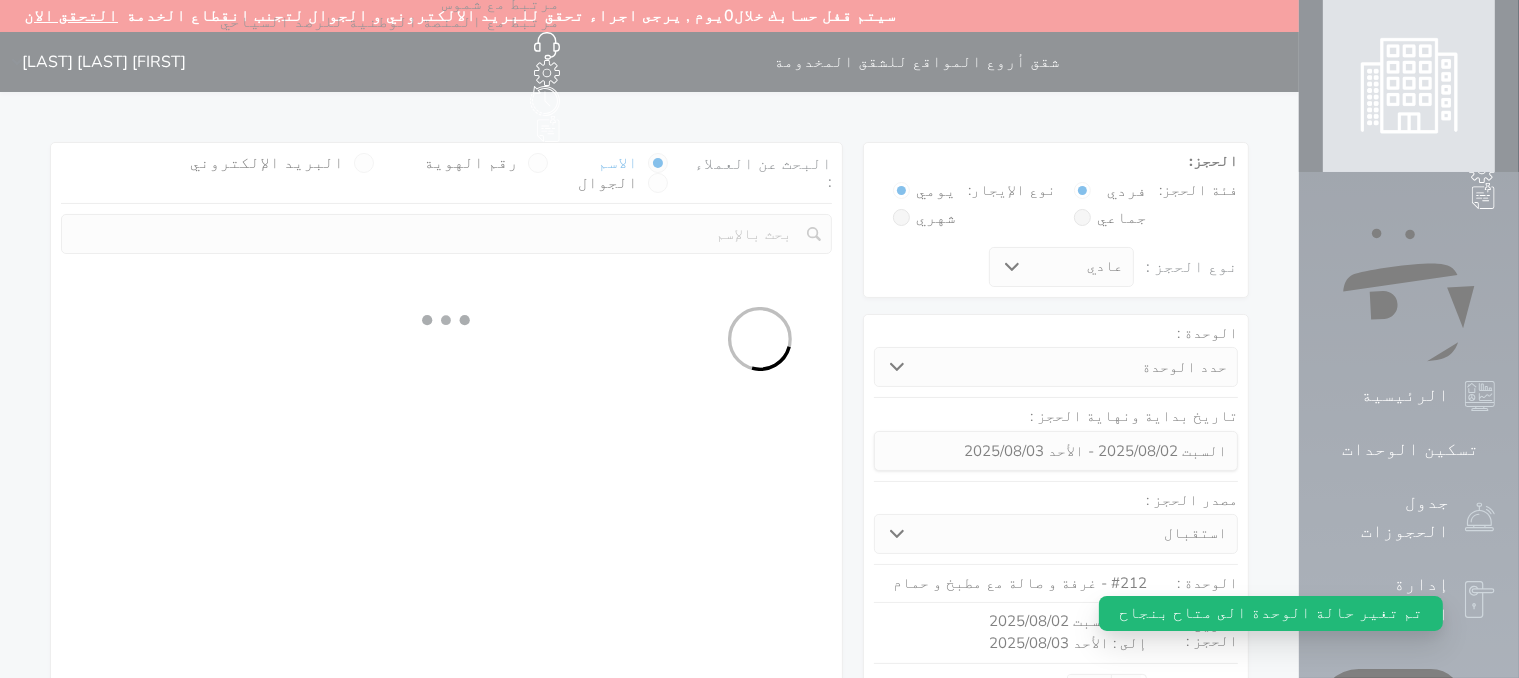 select on "7" 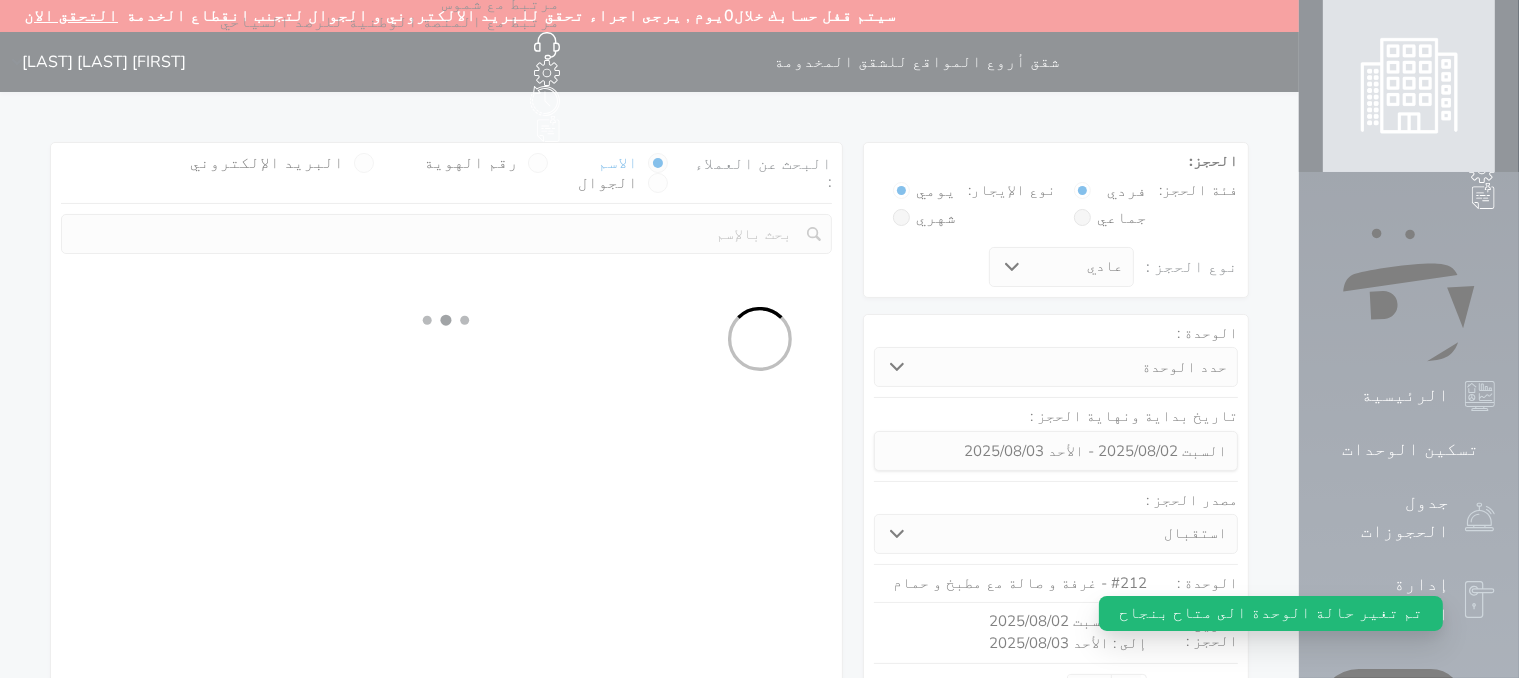 select 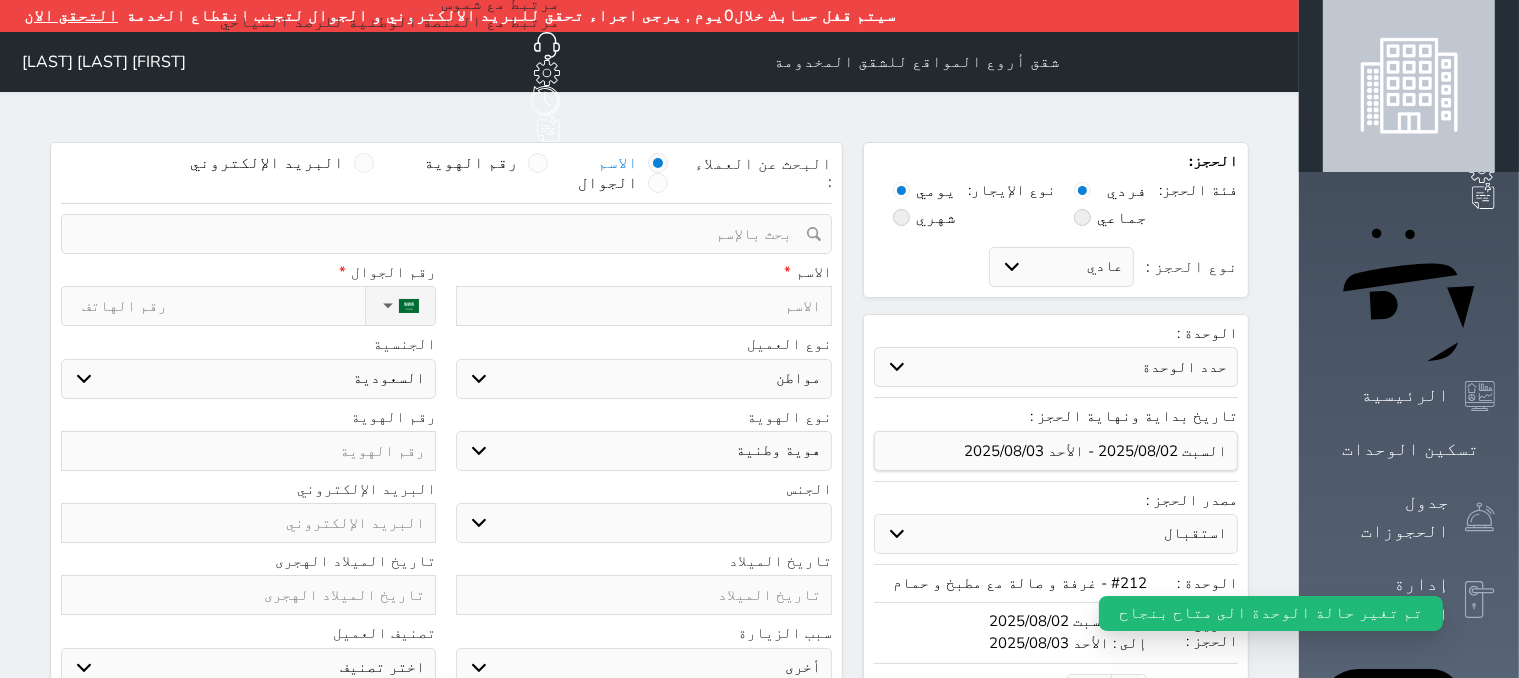click at bounding box center (643, 306) 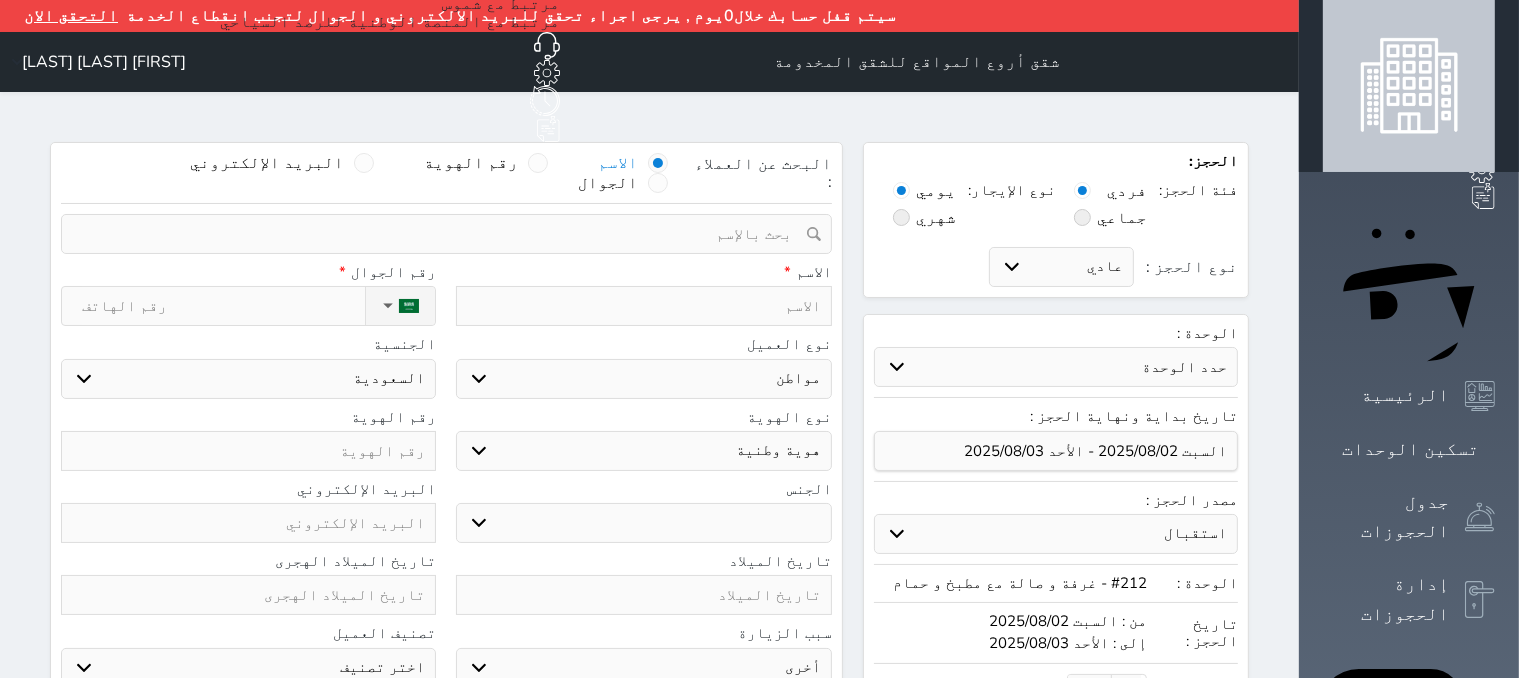 type on "a" 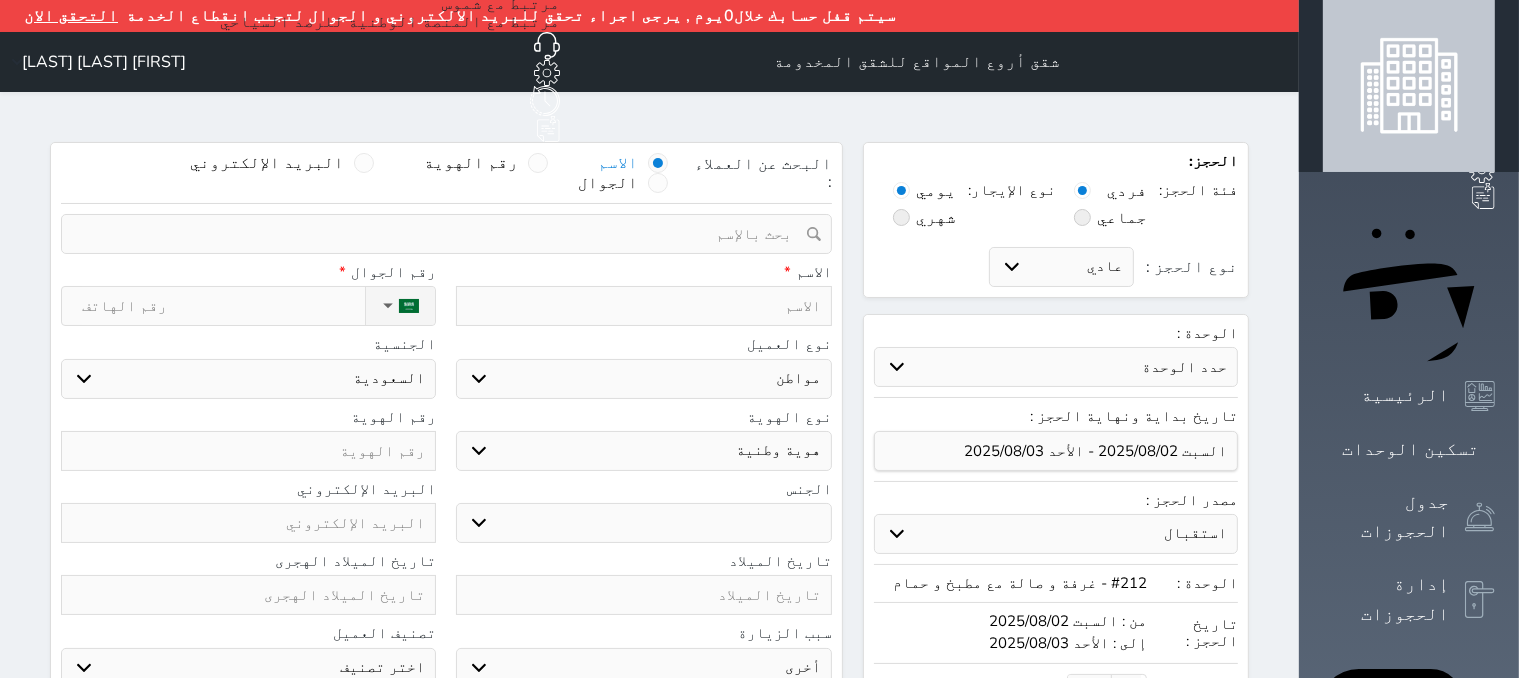 select 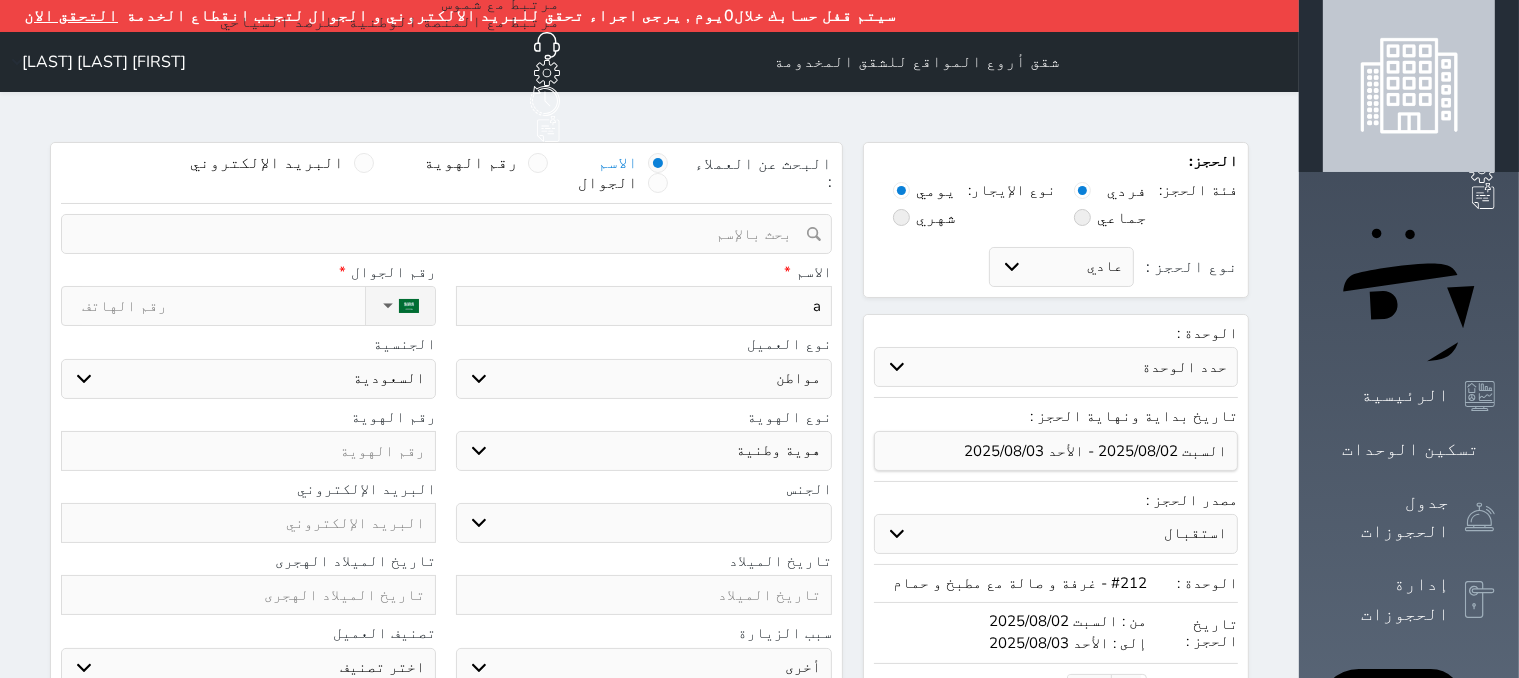 select 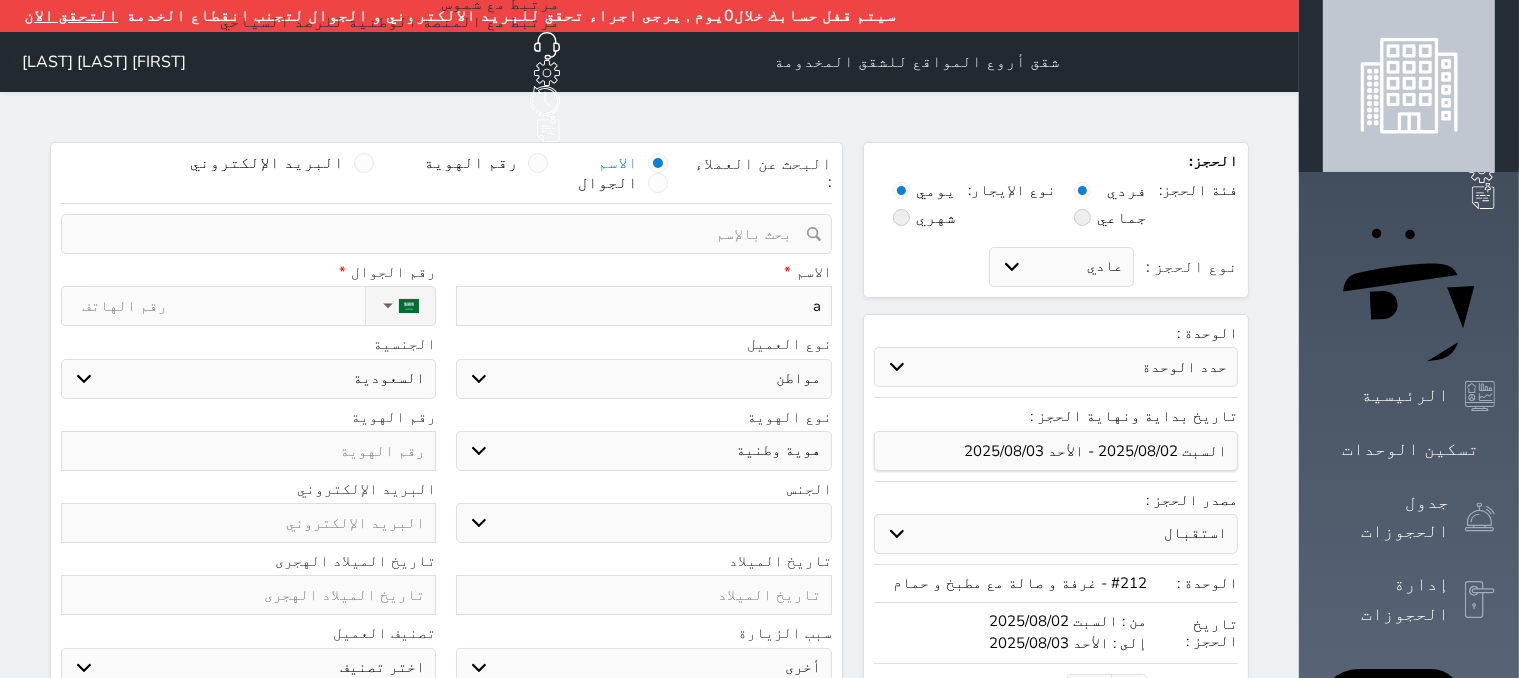 select 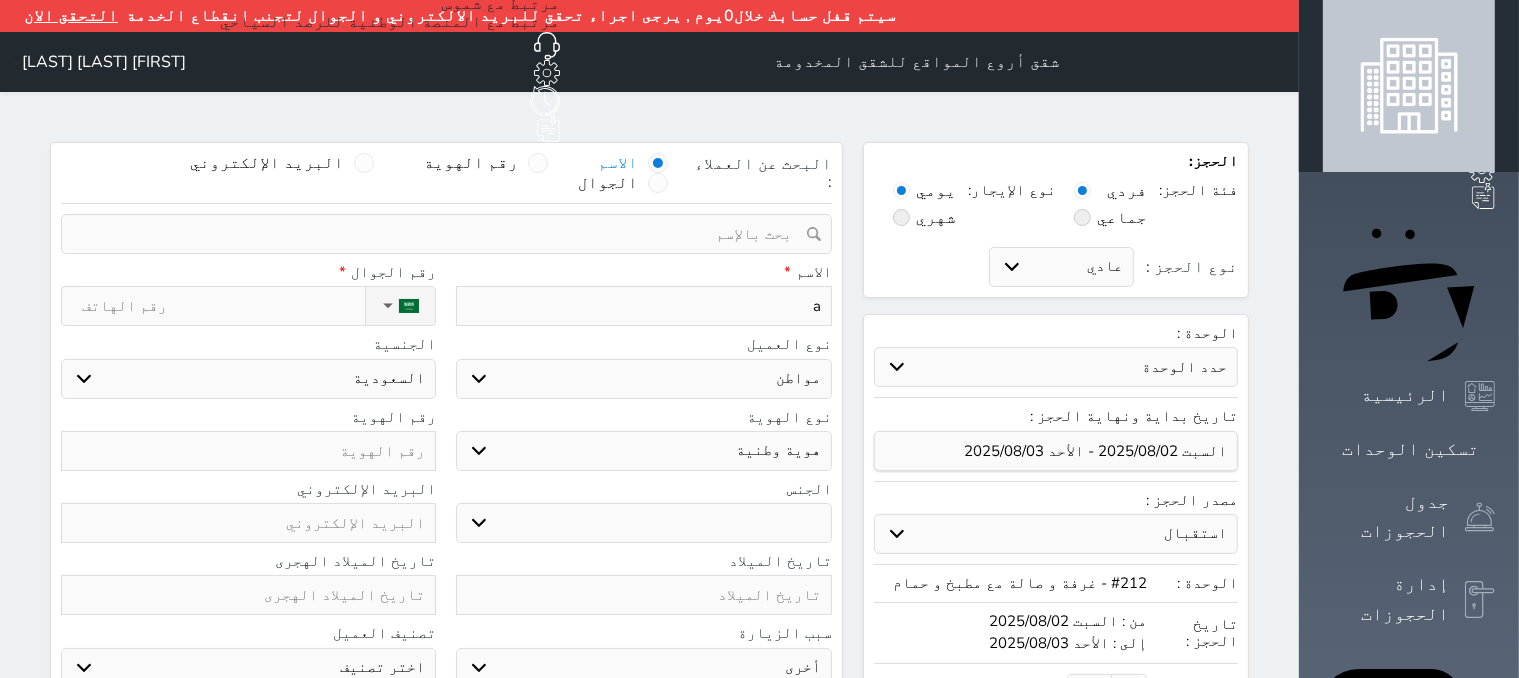 select 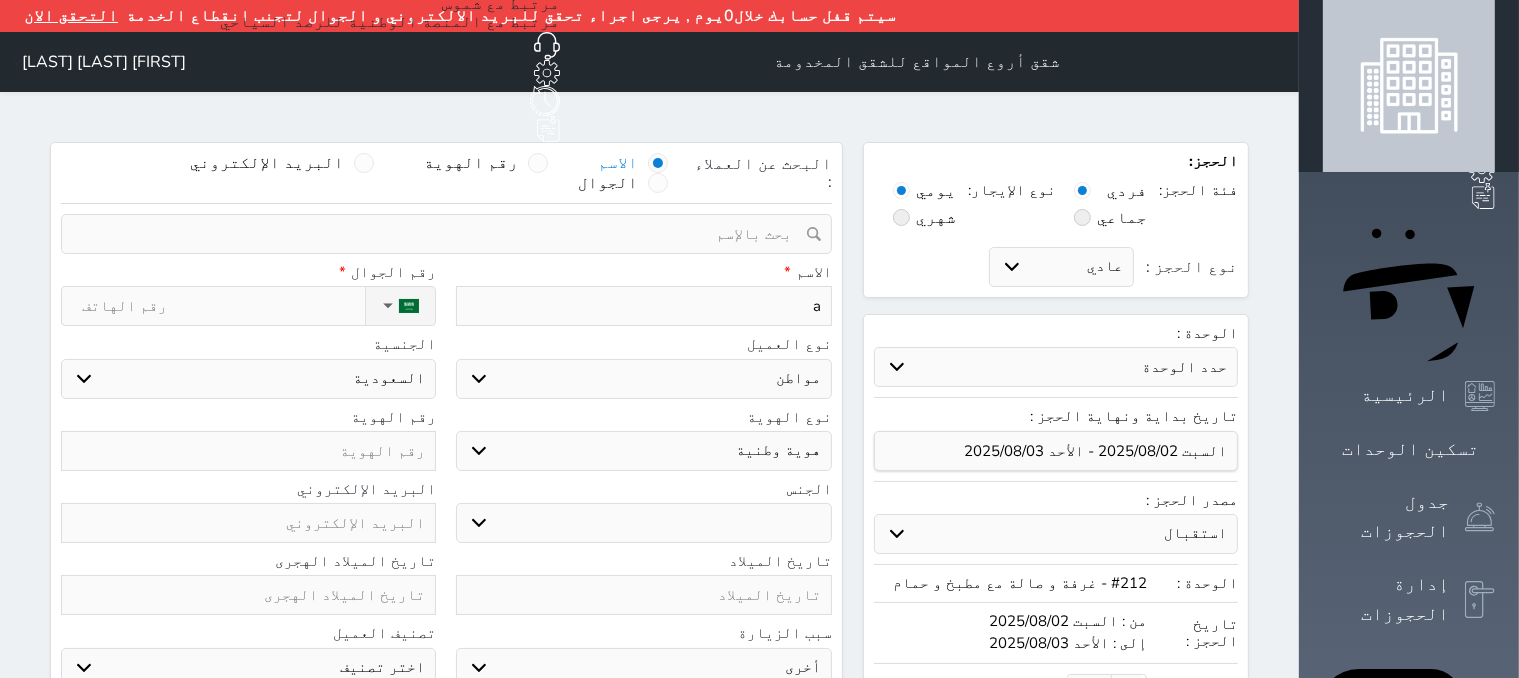 select 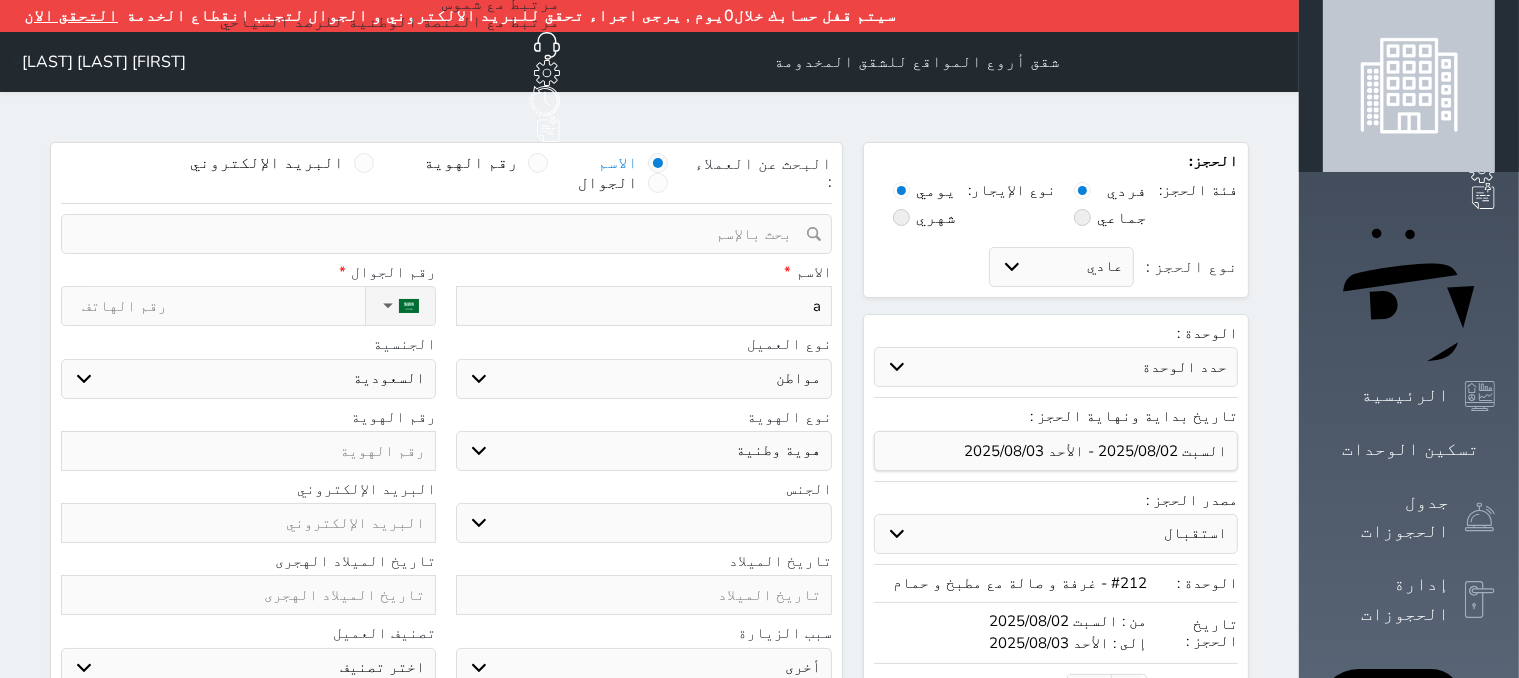 type 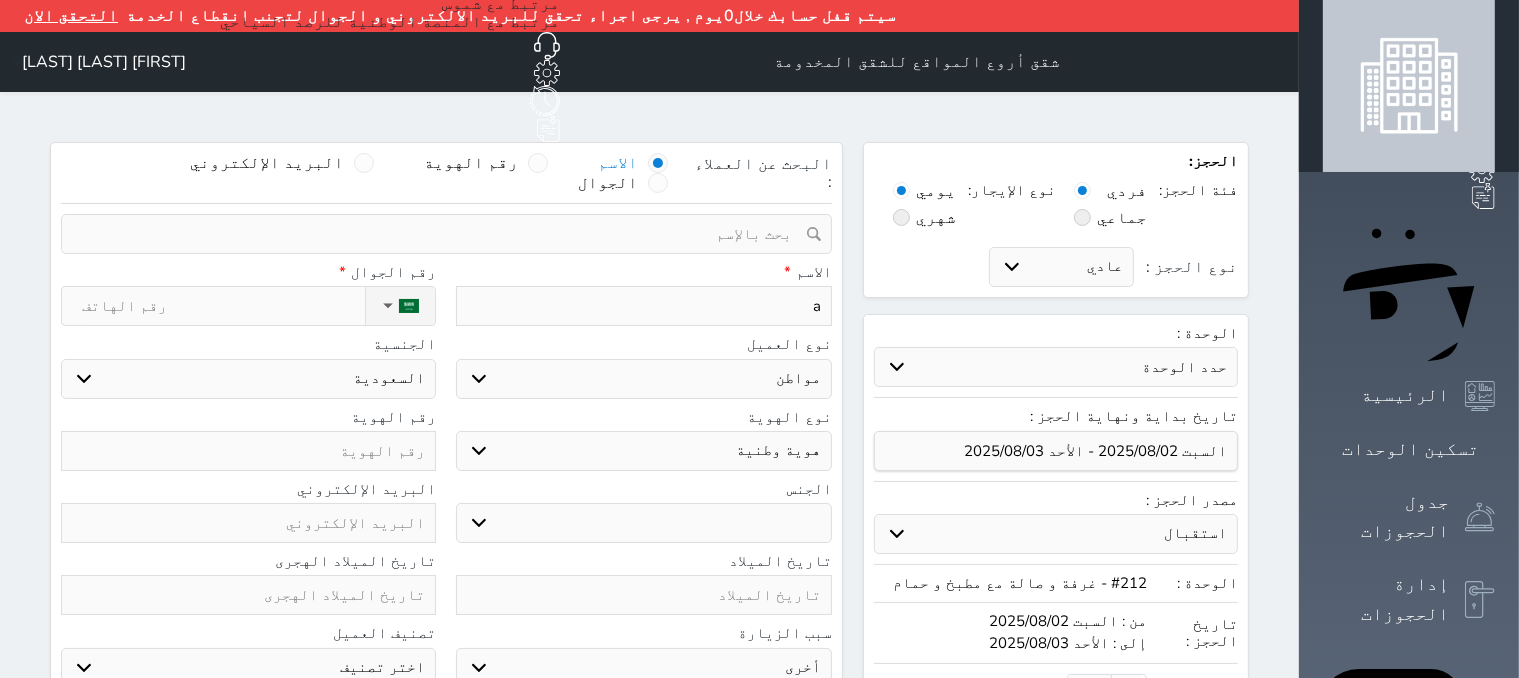 select 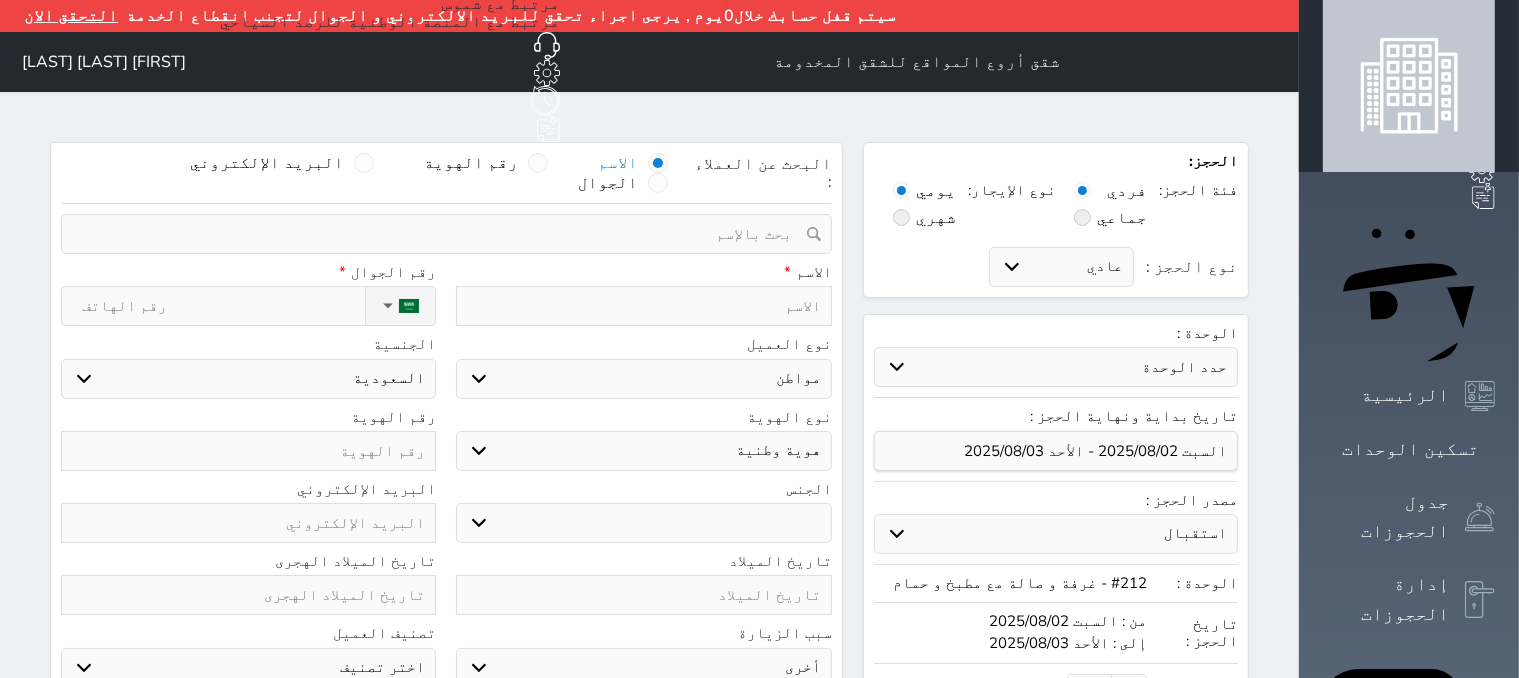 type on "ش" 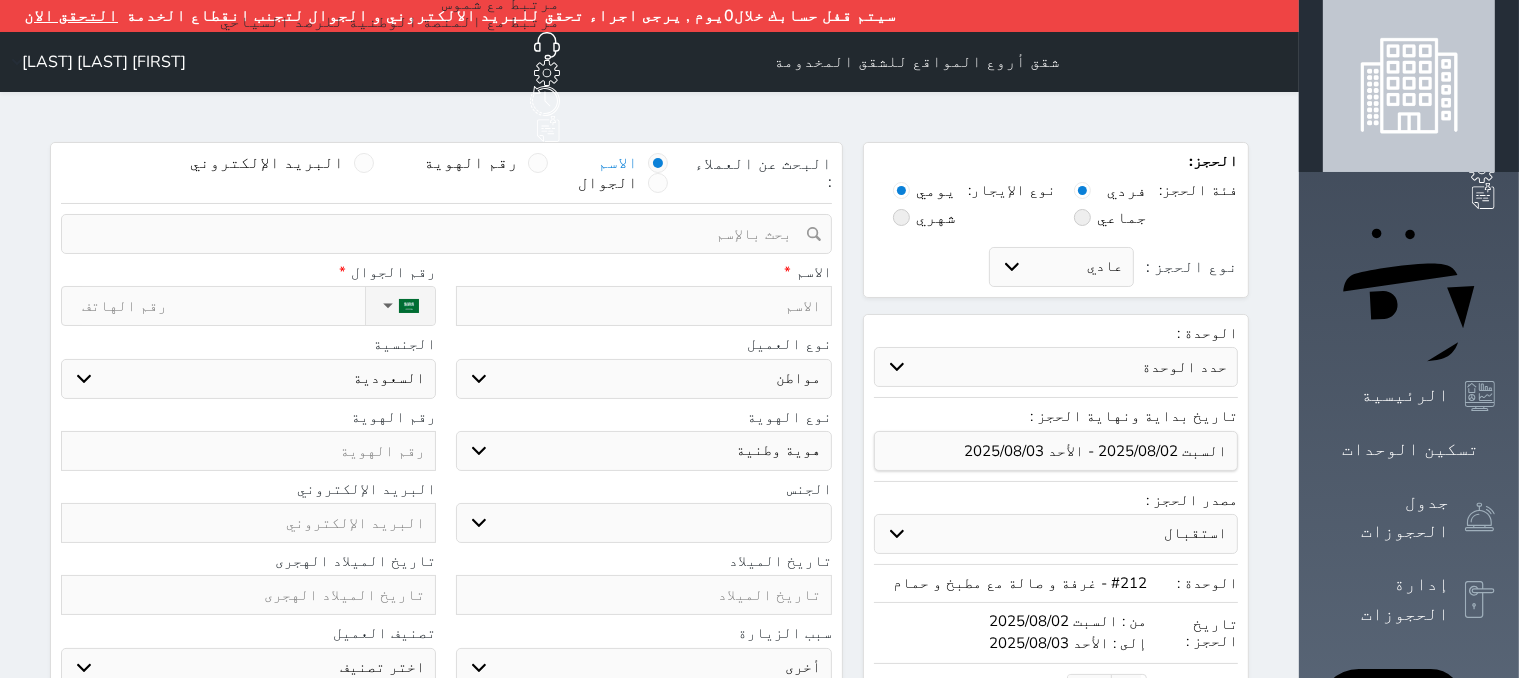 select 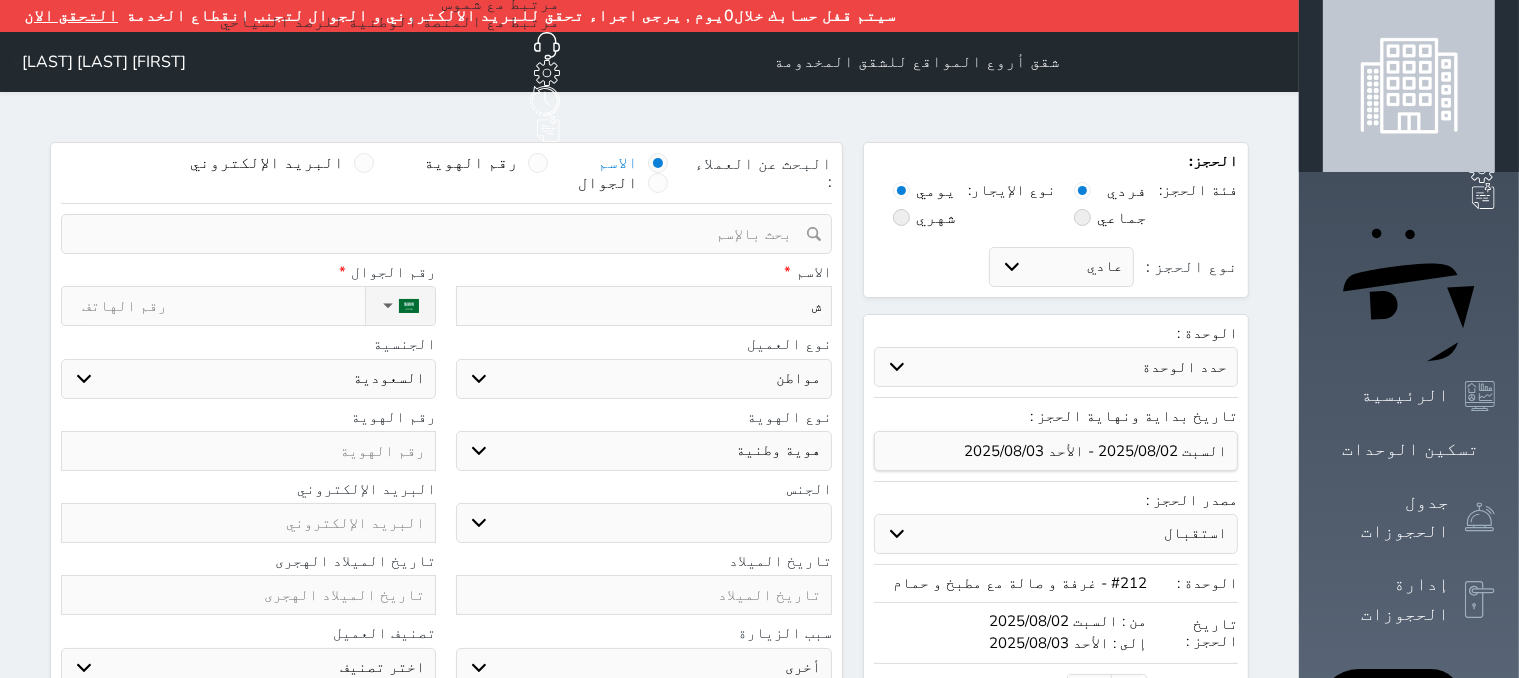 type on "[NAME]" 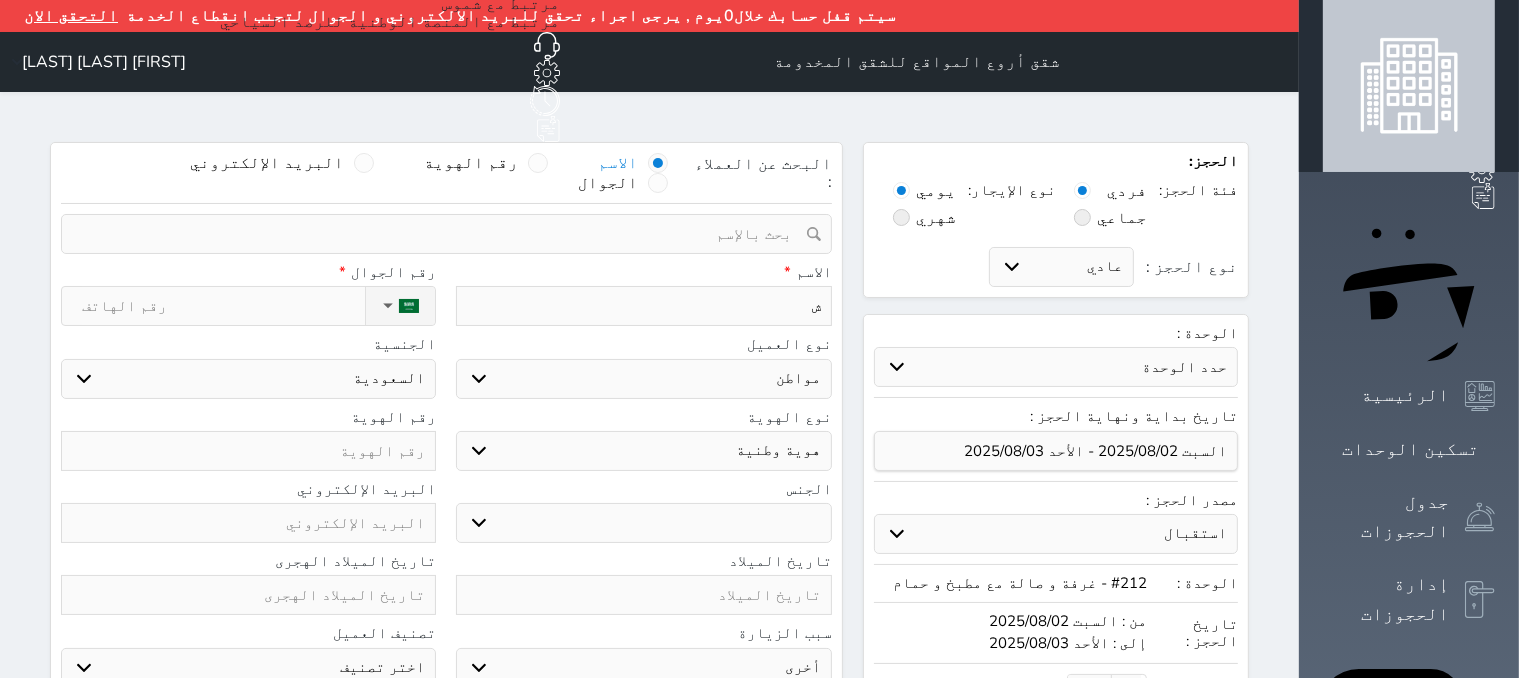 select 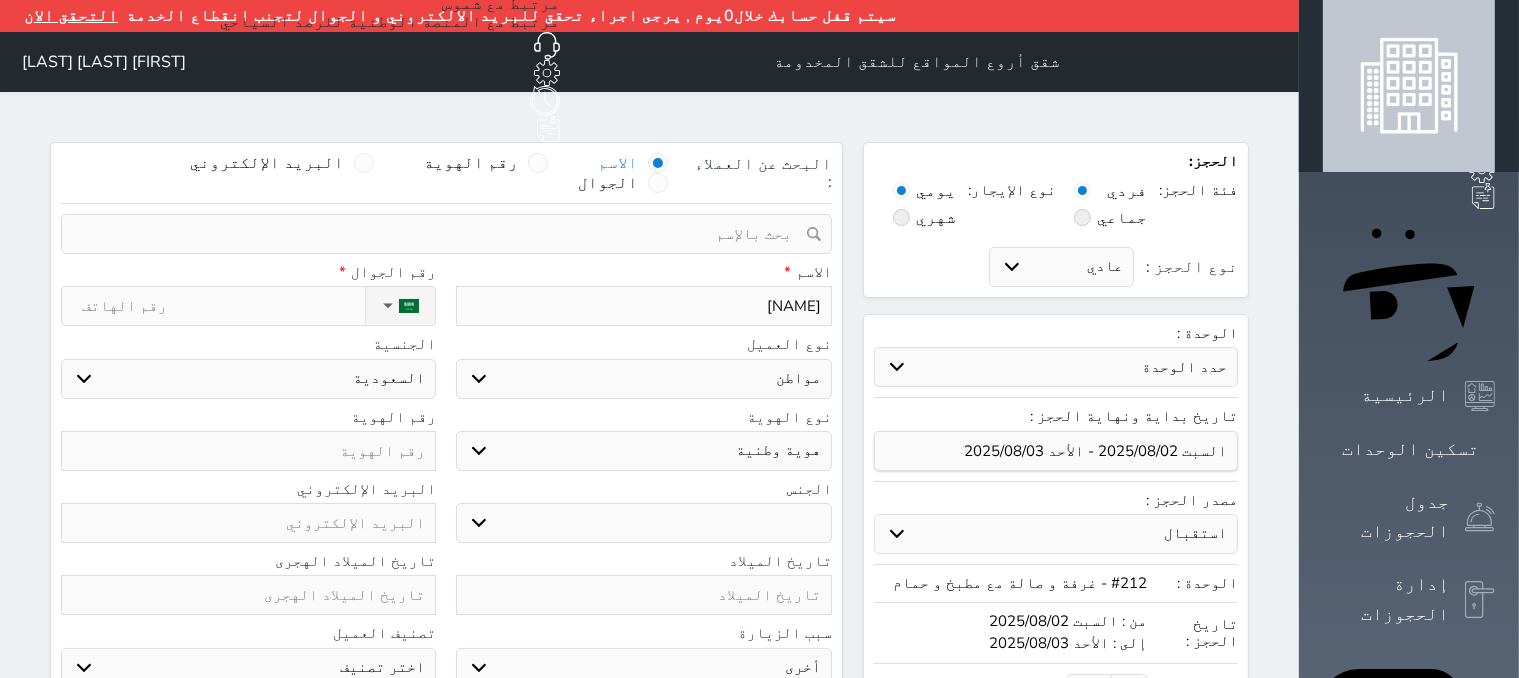type on "ش" 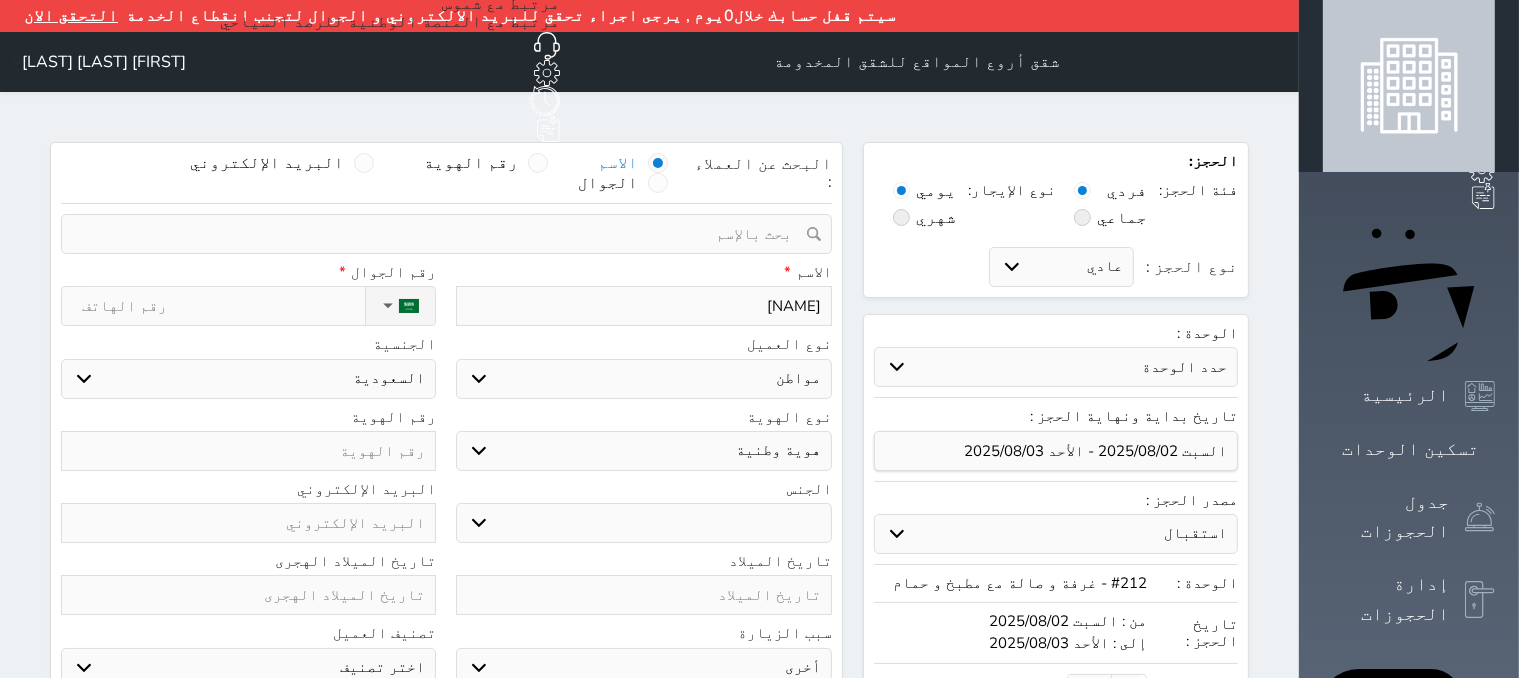 select 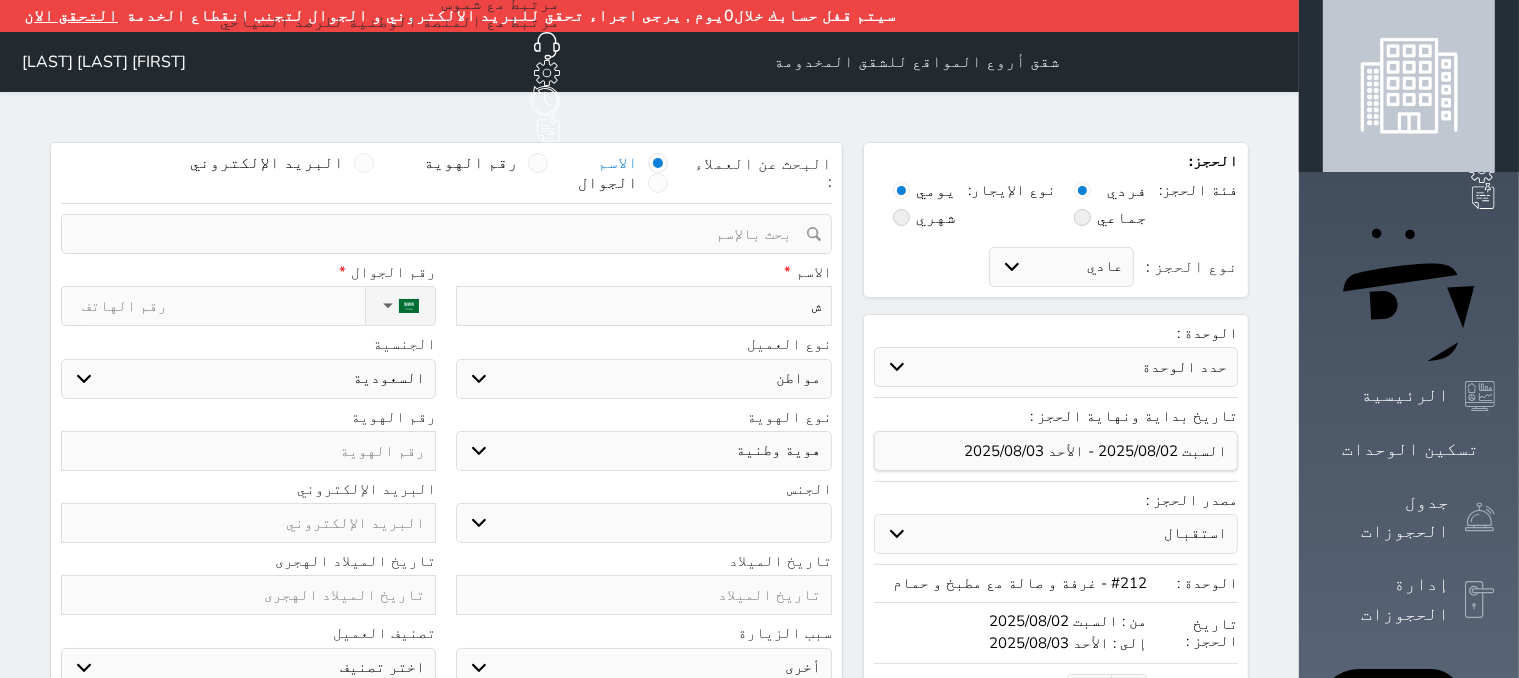 type on "شا" 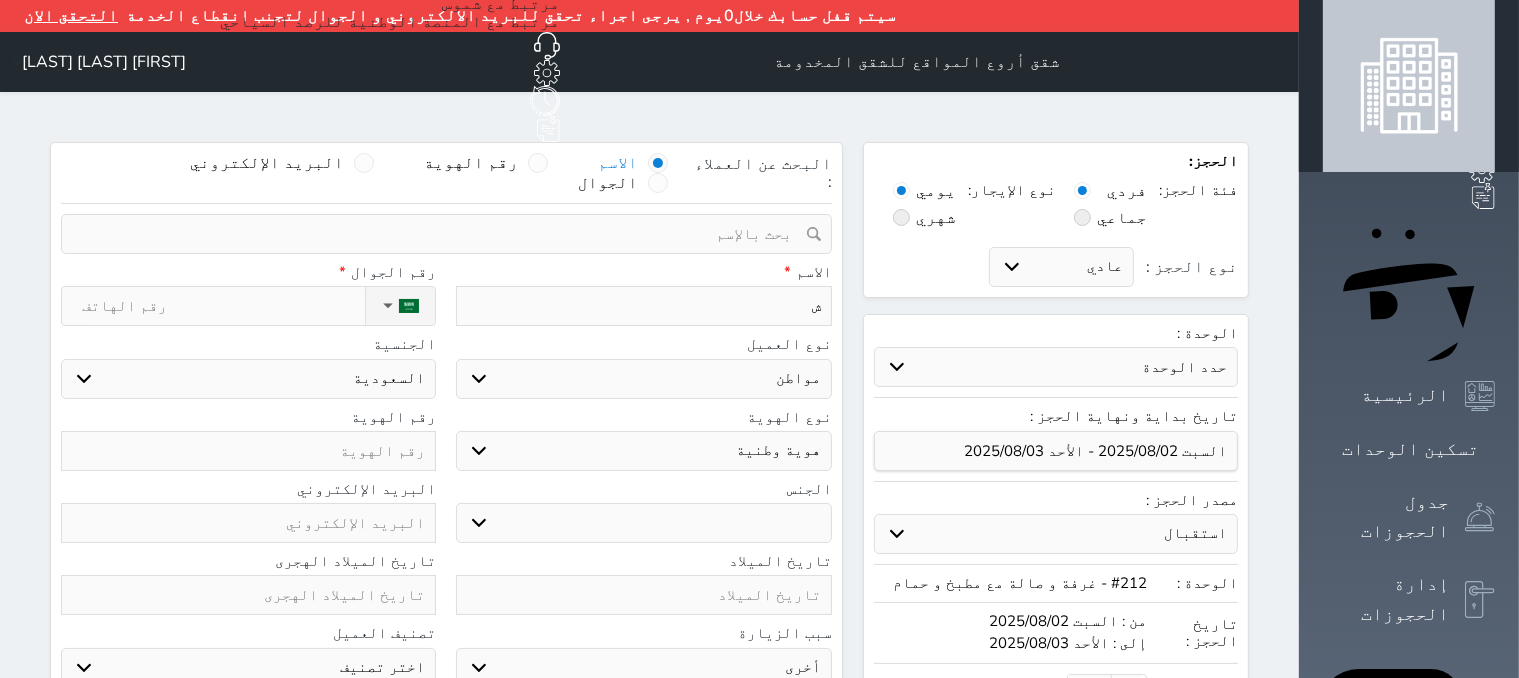 select 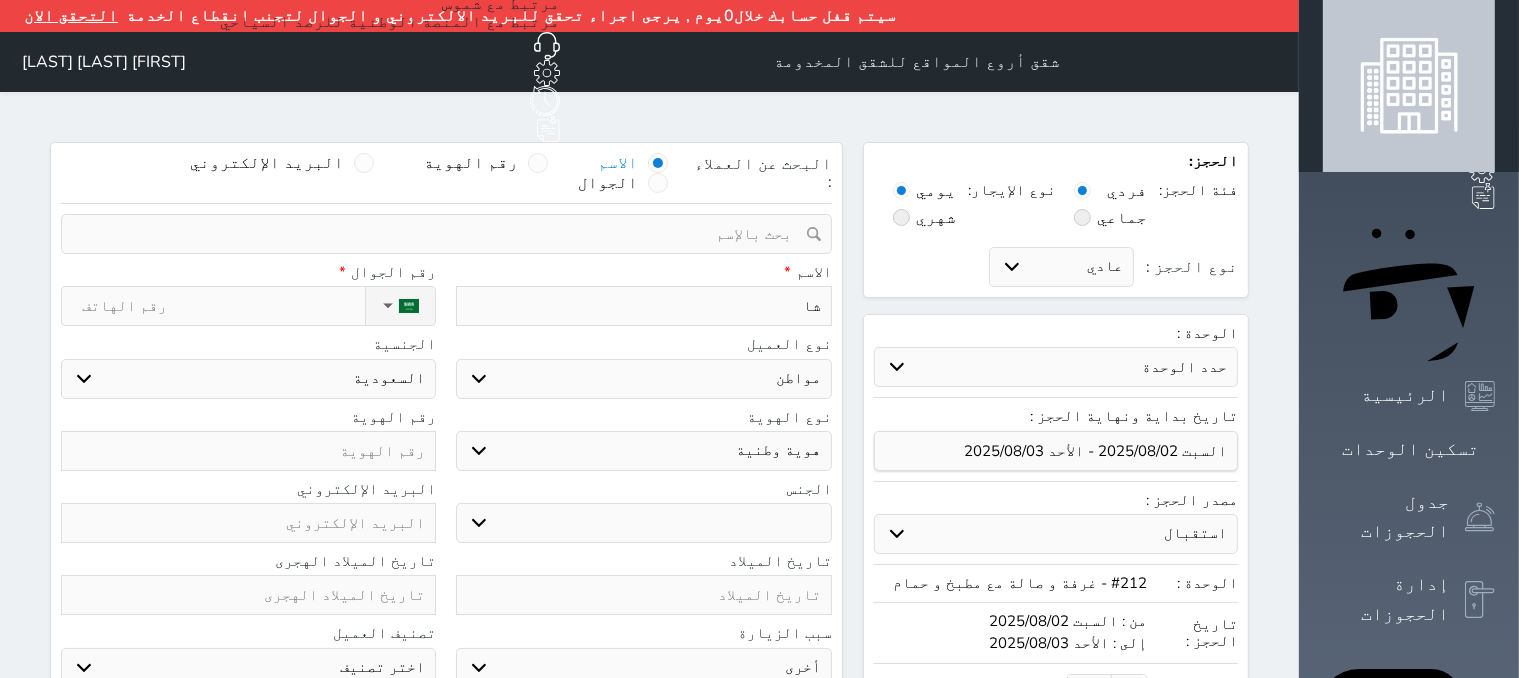 type on "شان" 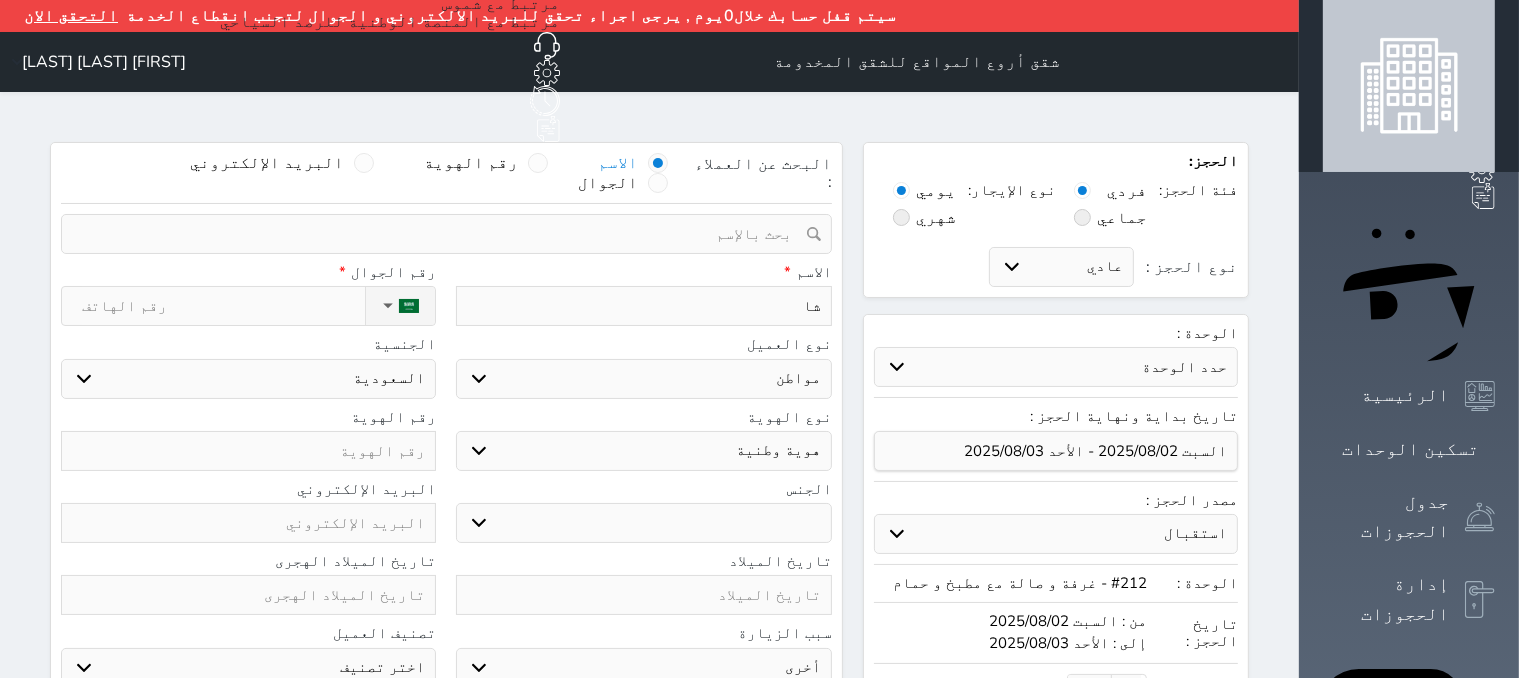 select 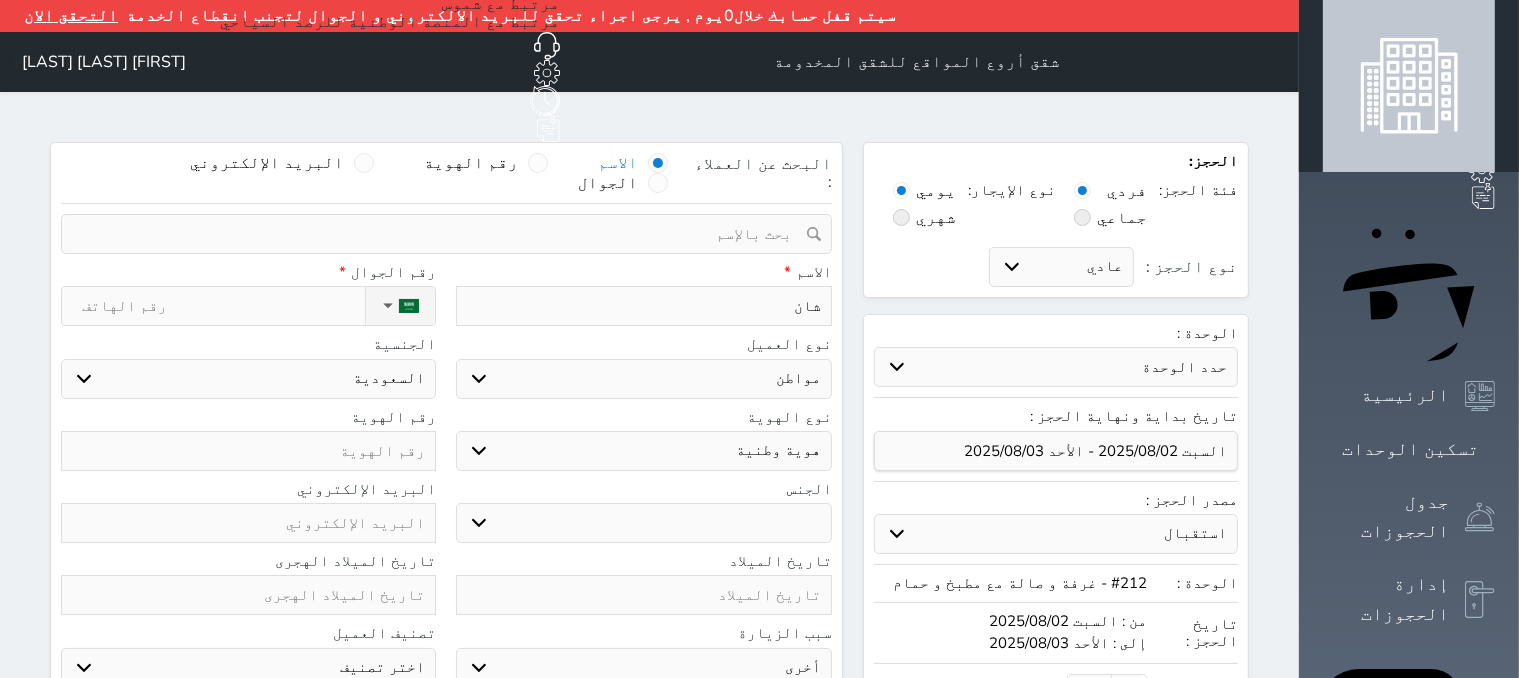 type on "[FIRST]" 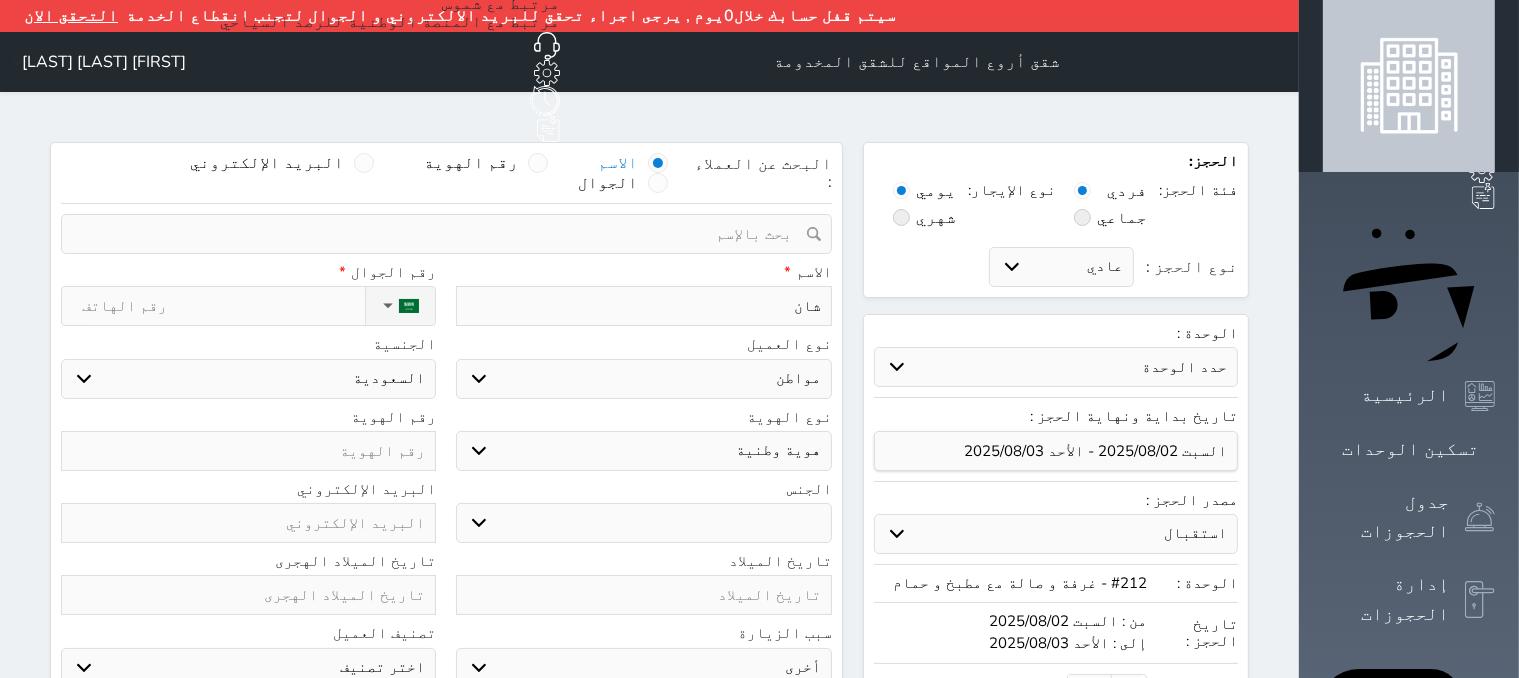select 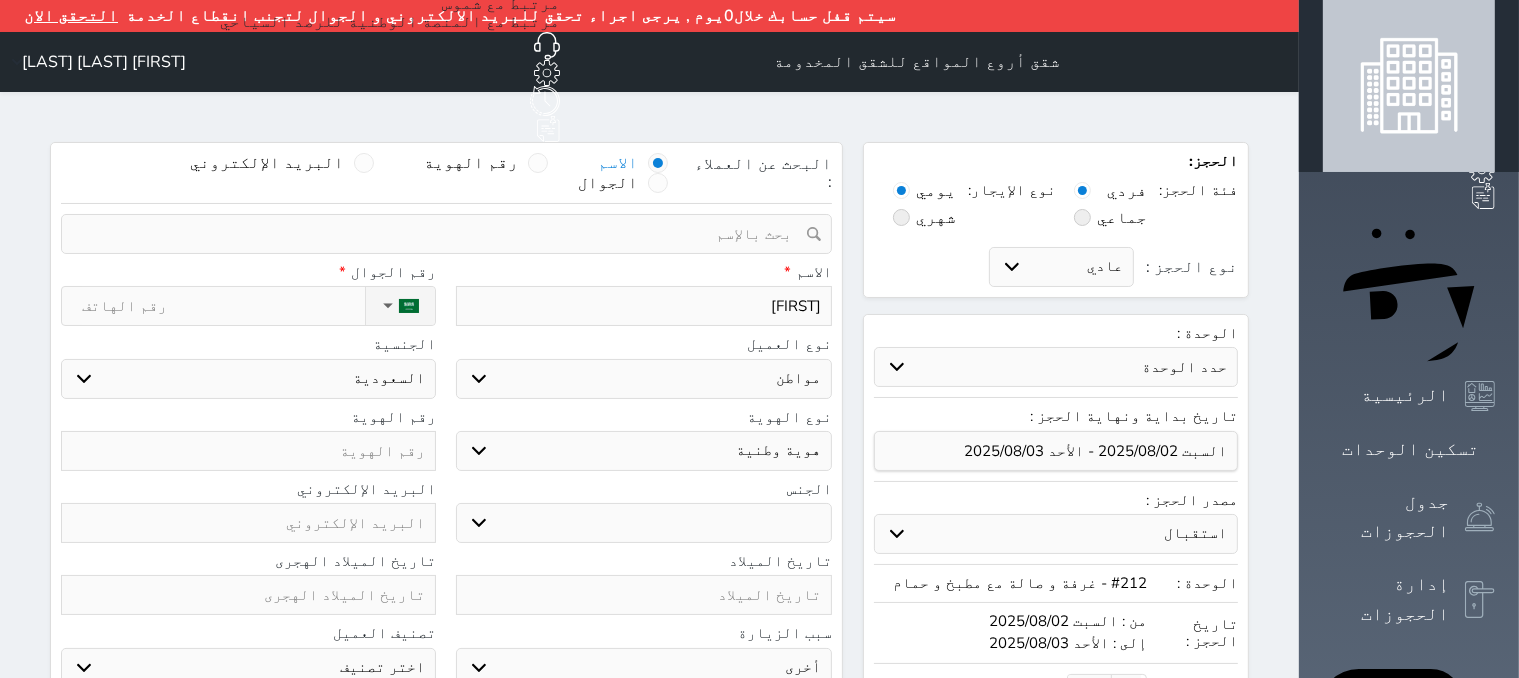 type on "[NAME]" 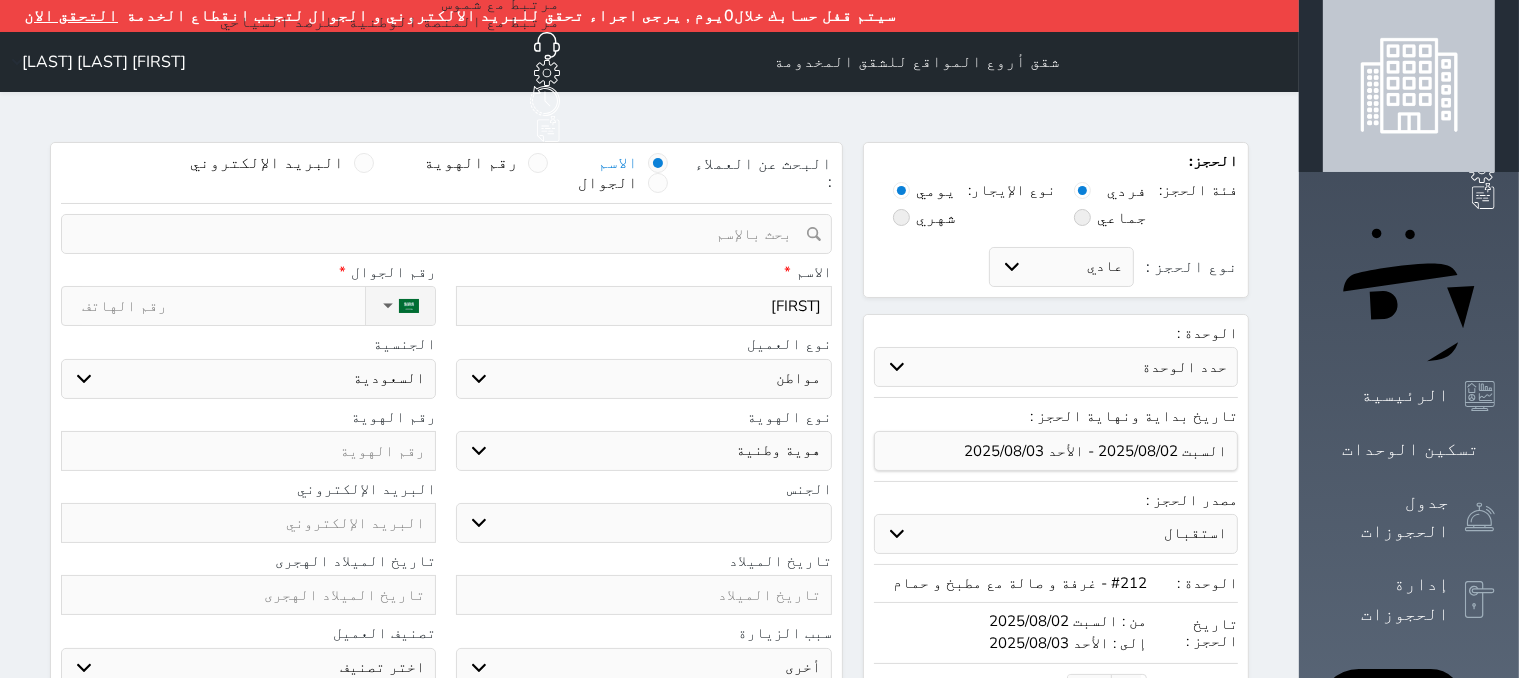 select 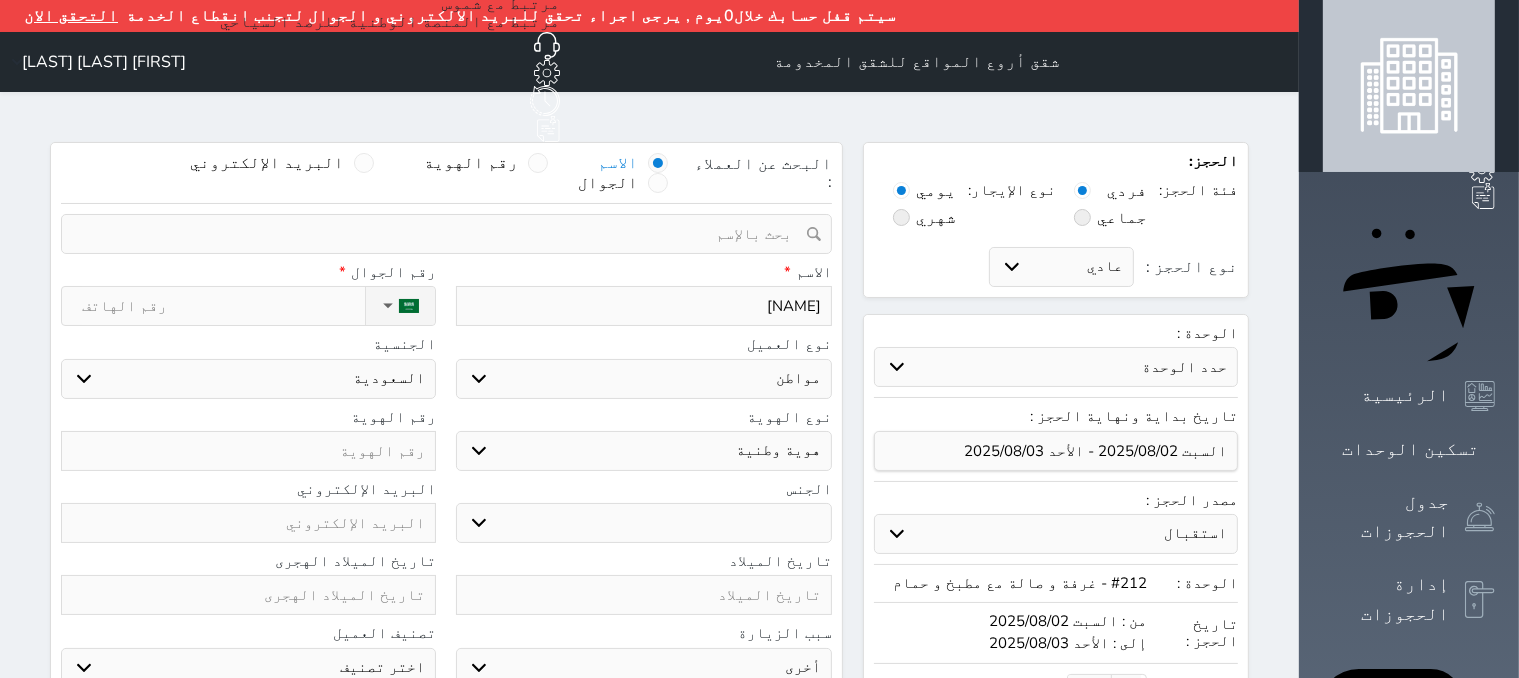 type on "[NAME]" 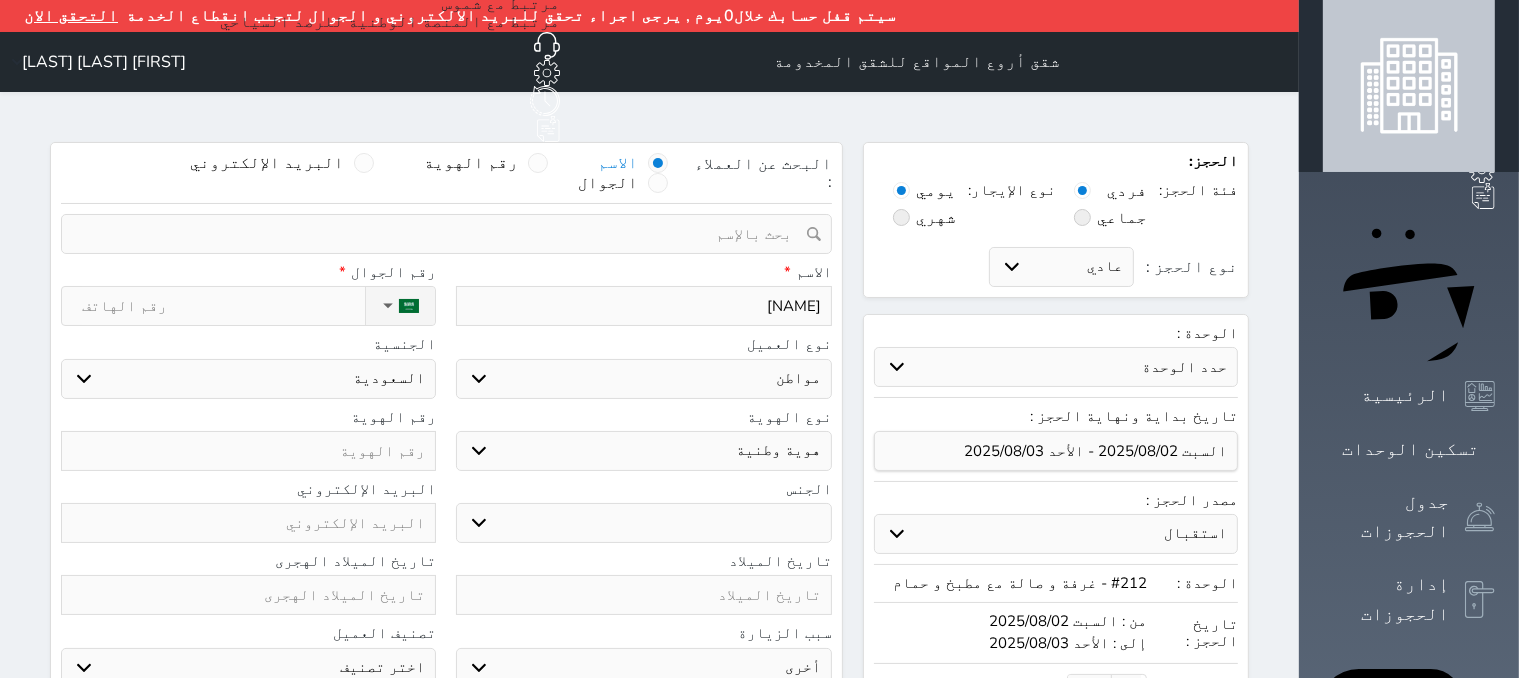 select 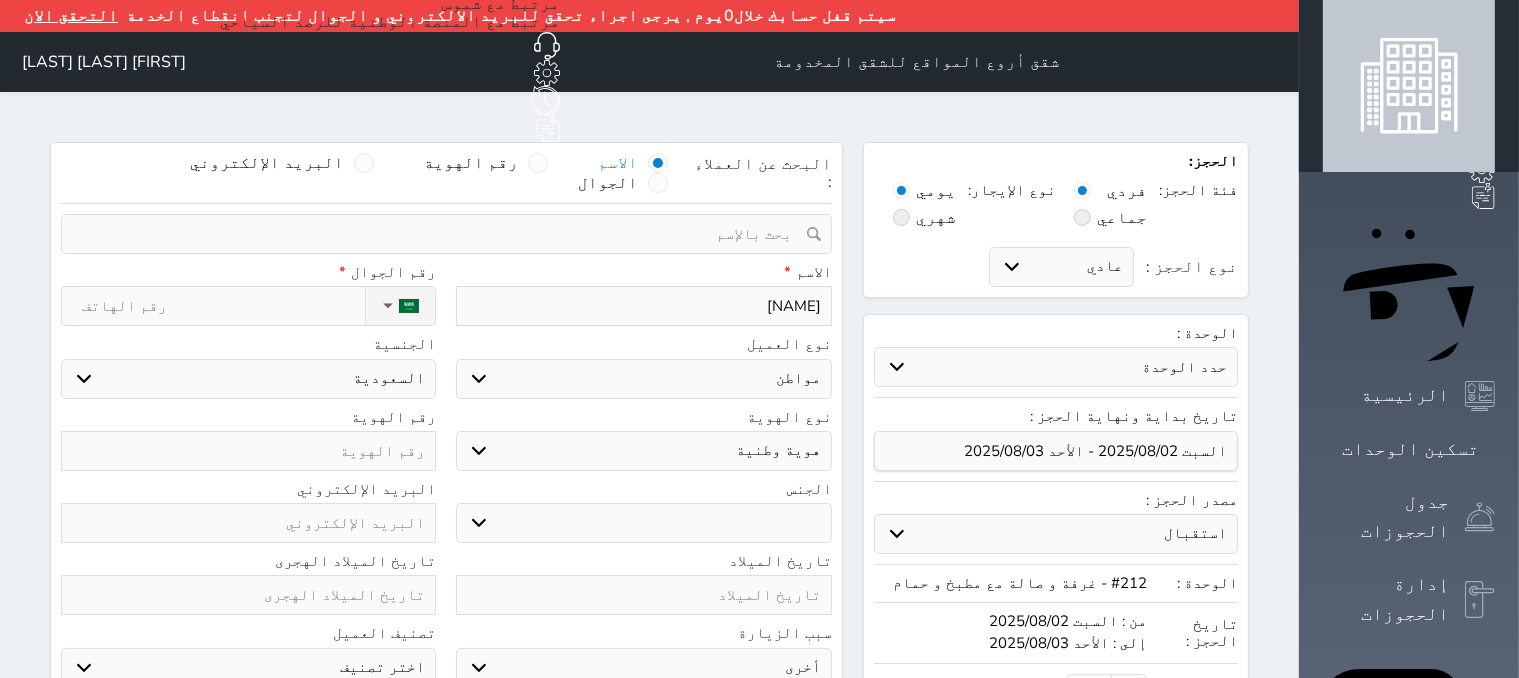 type on "[NAME]" 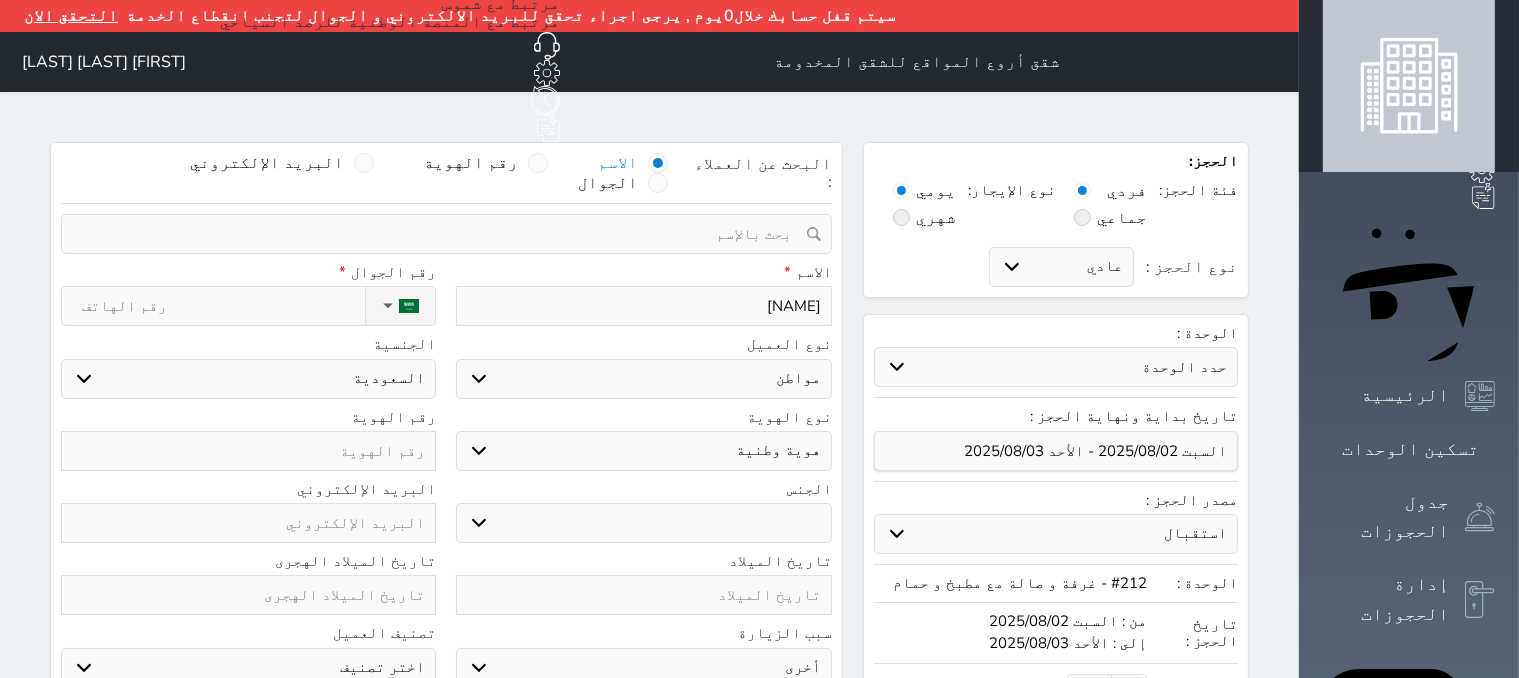 select 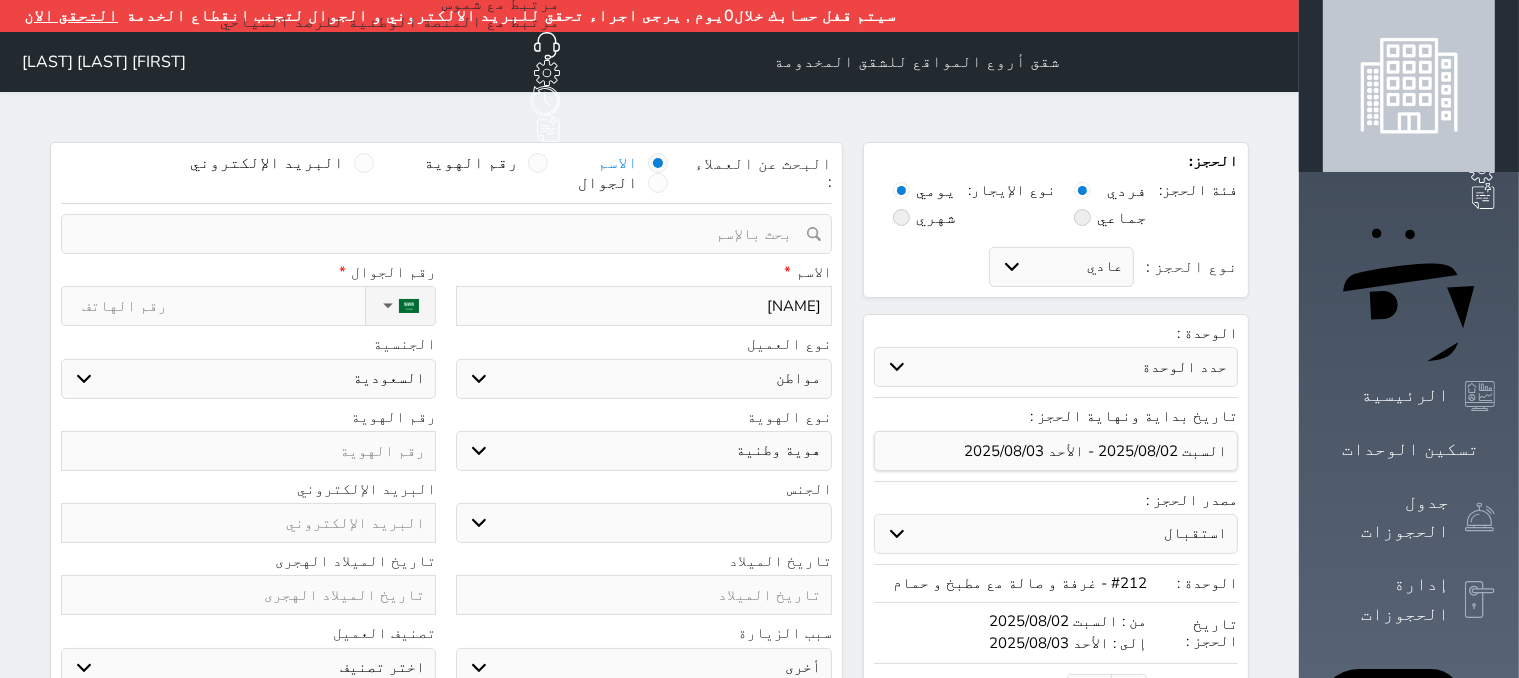 type on "[NAME]" 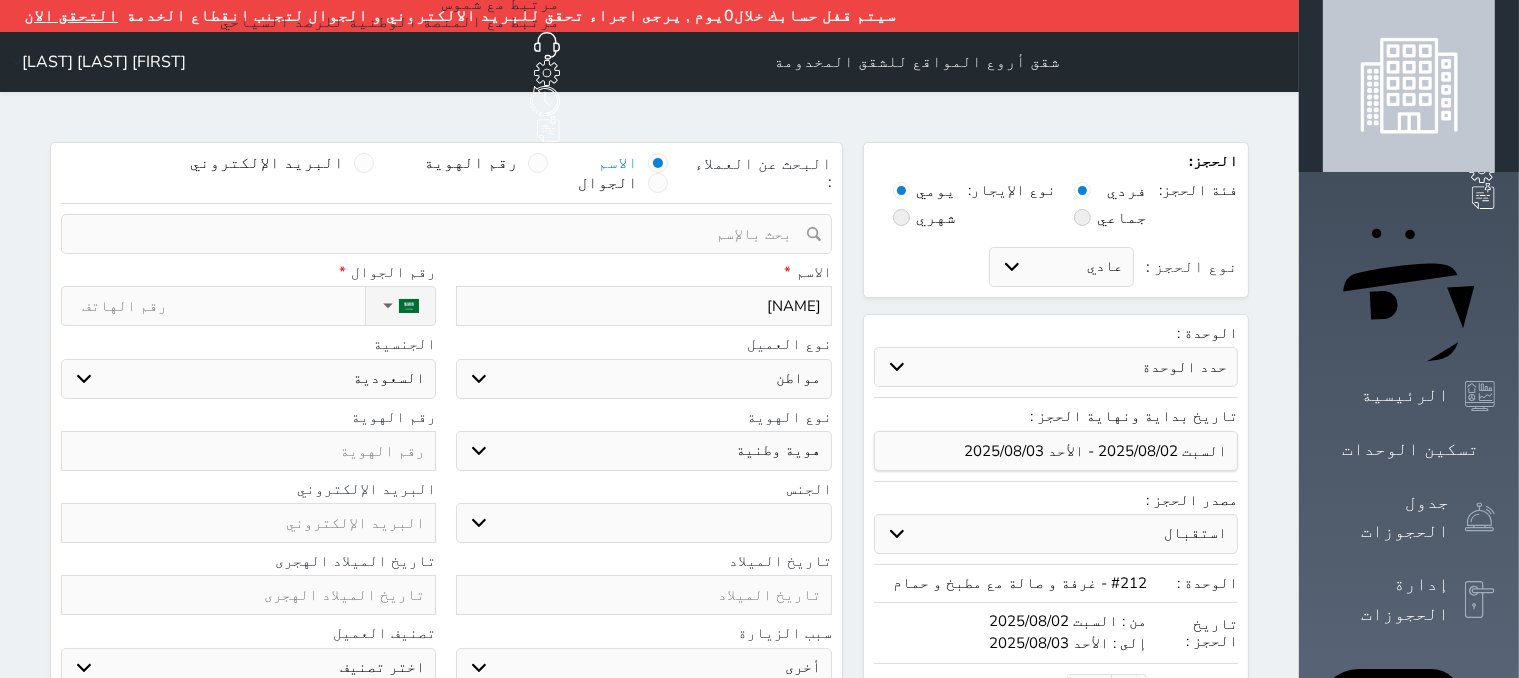 select 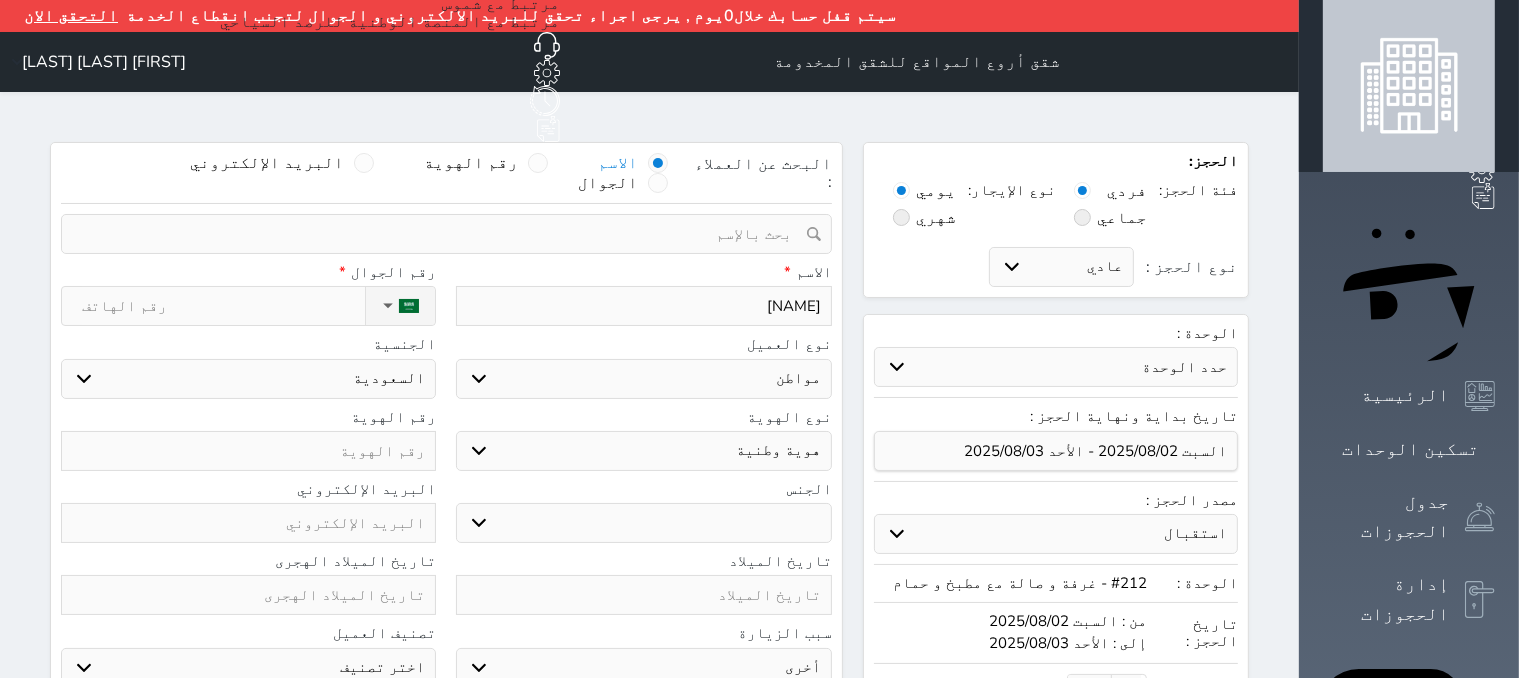 type on "شاندان تا" 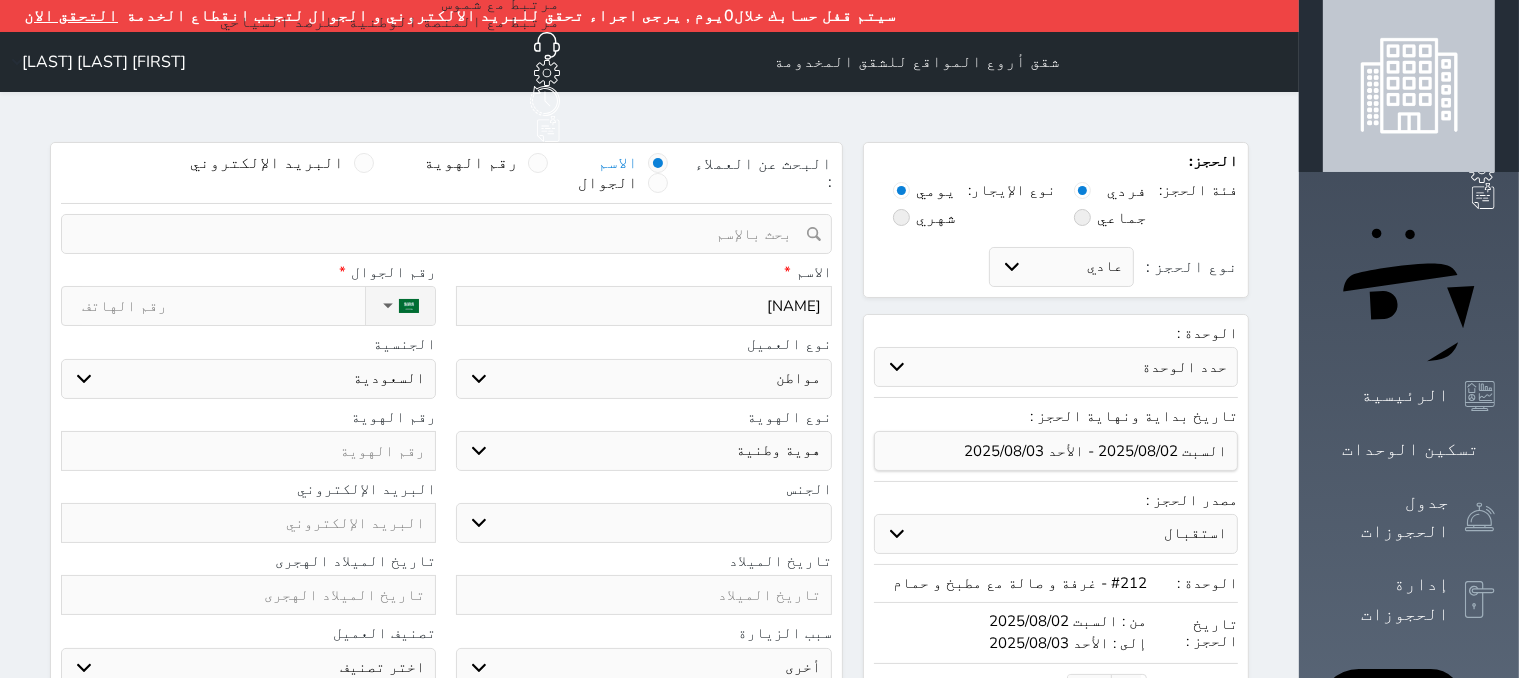 select 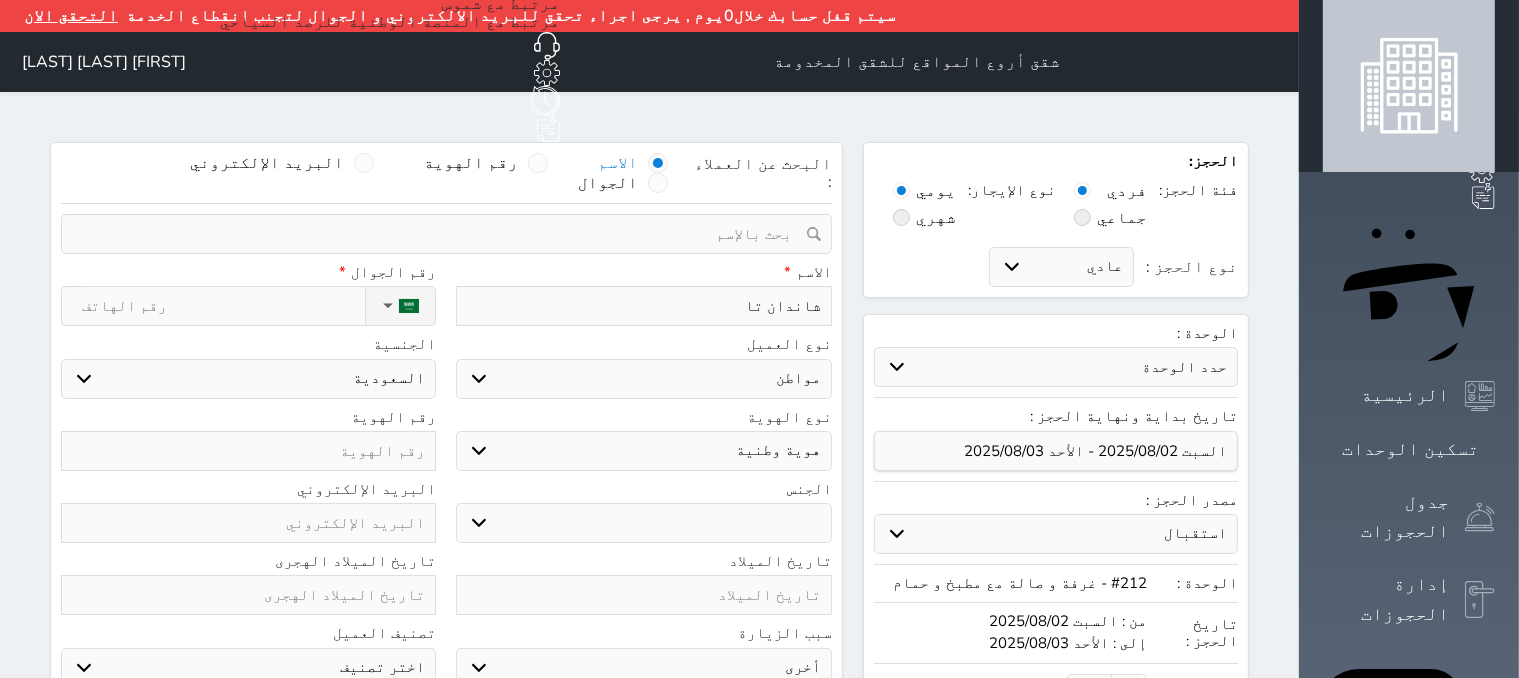type on "[NAME]" 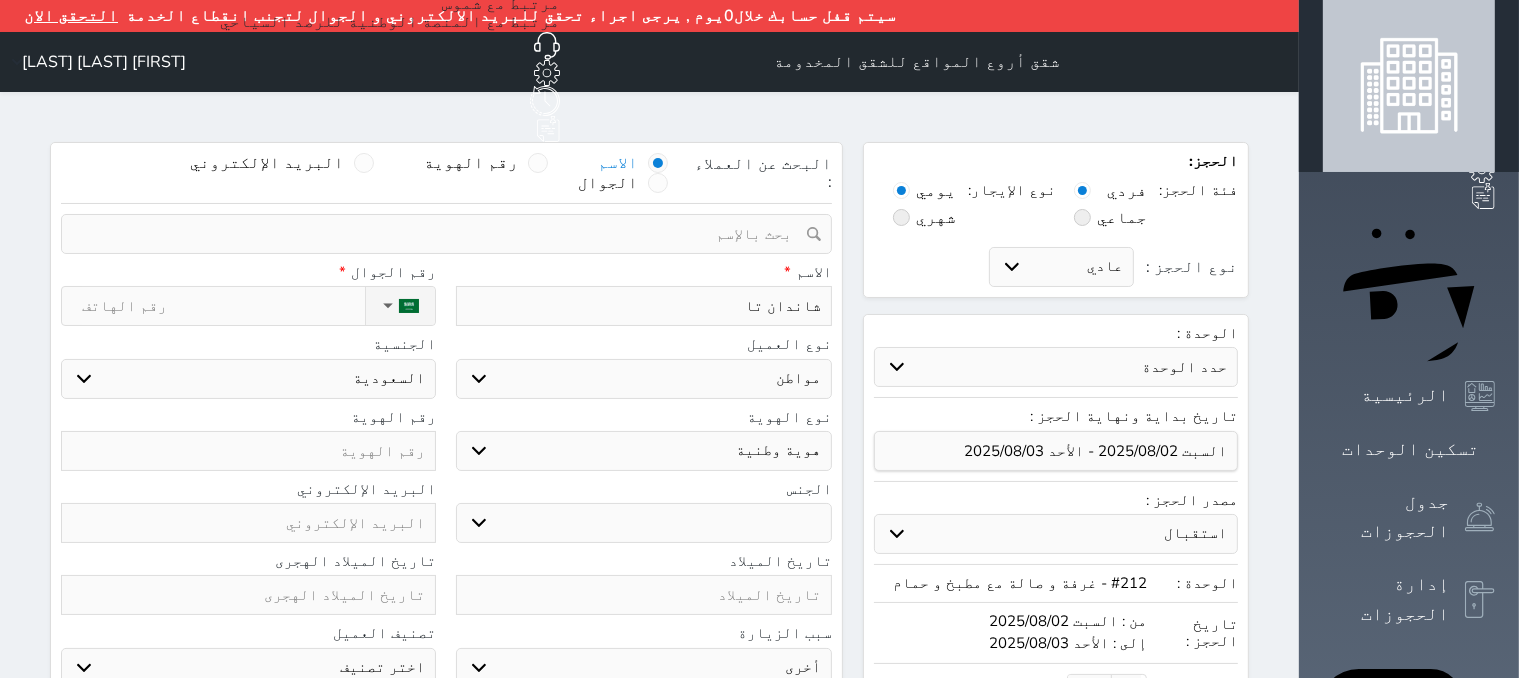 select 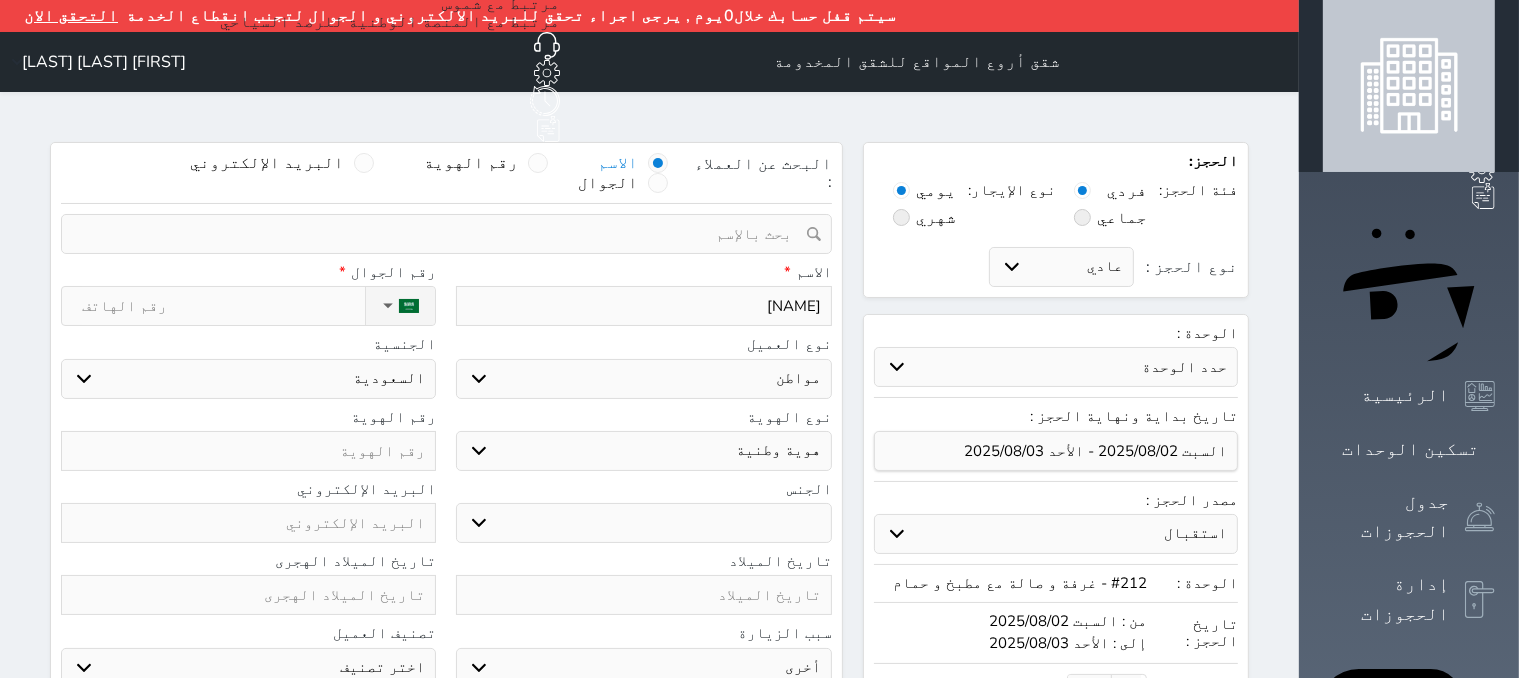 type on "[NAME]" 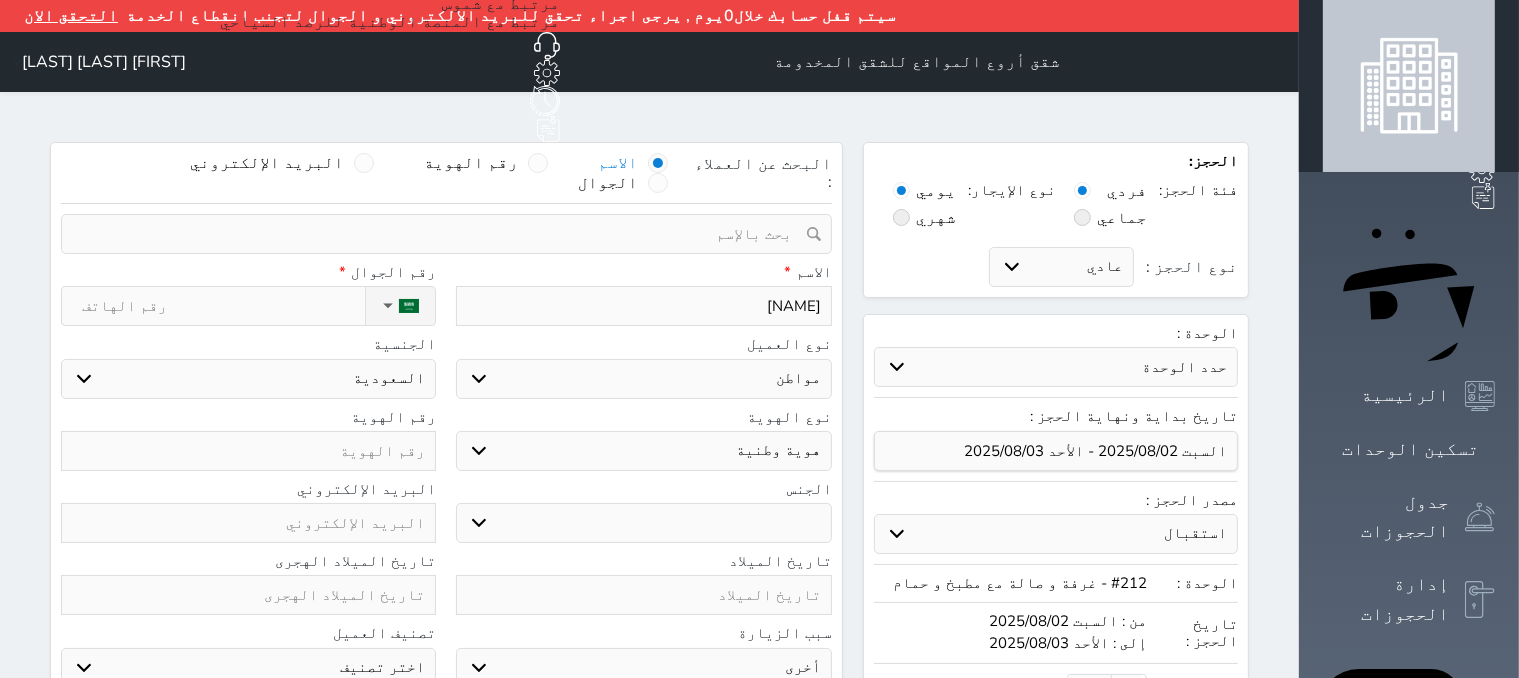 select 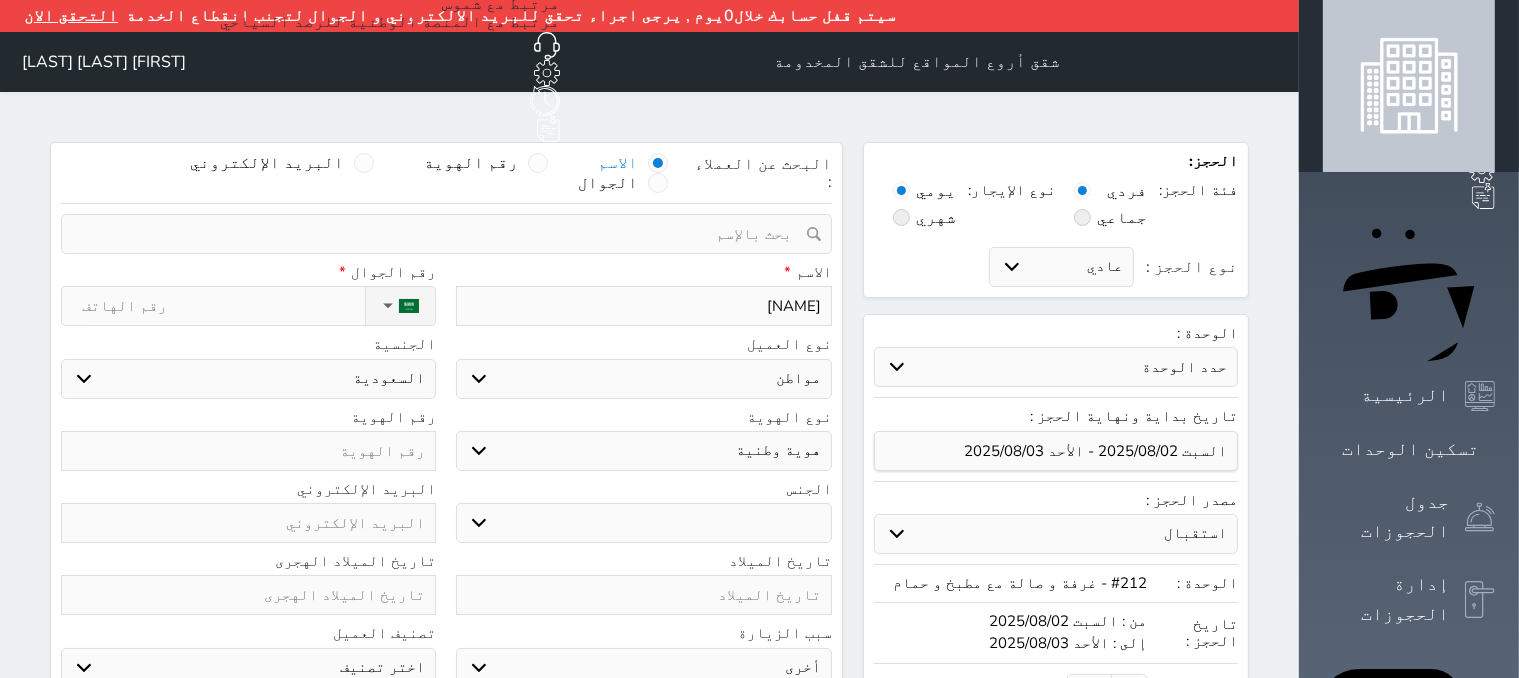 type on "[NAME]" 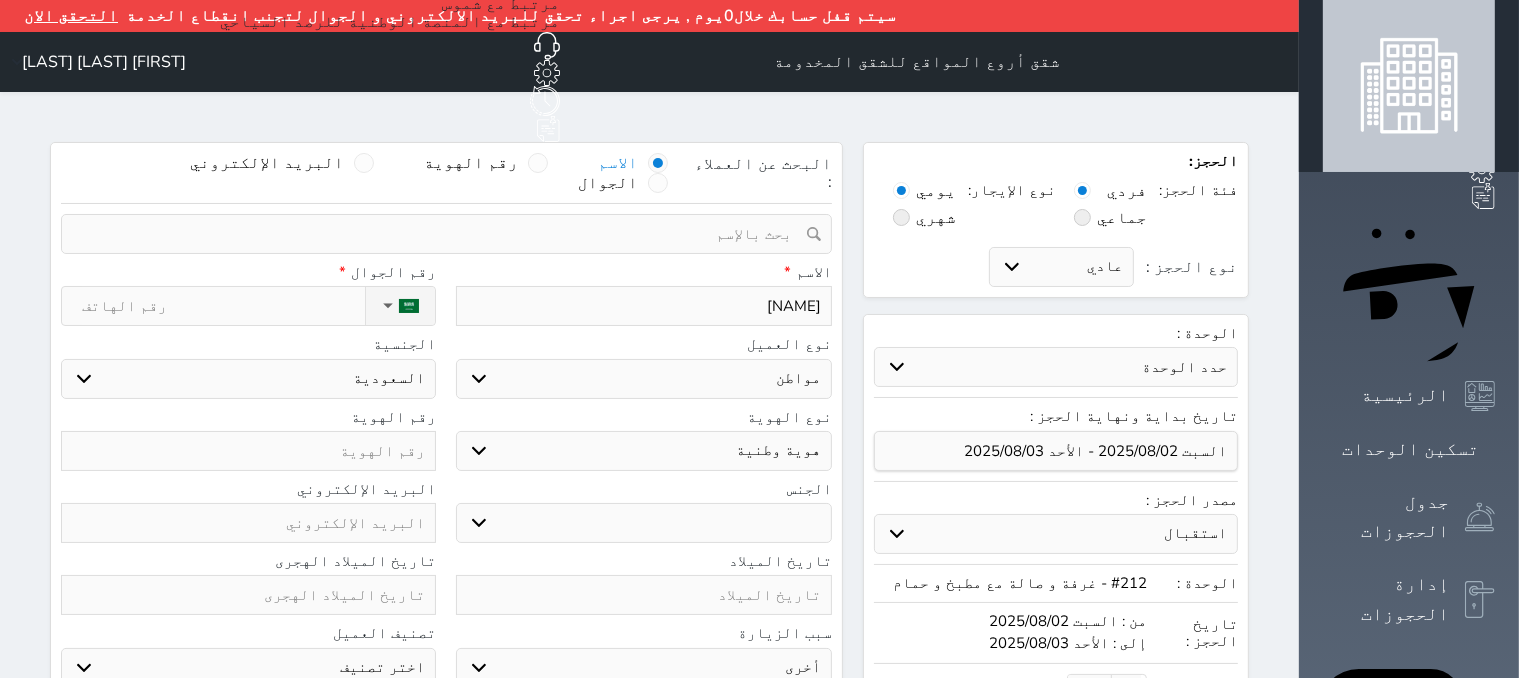 select 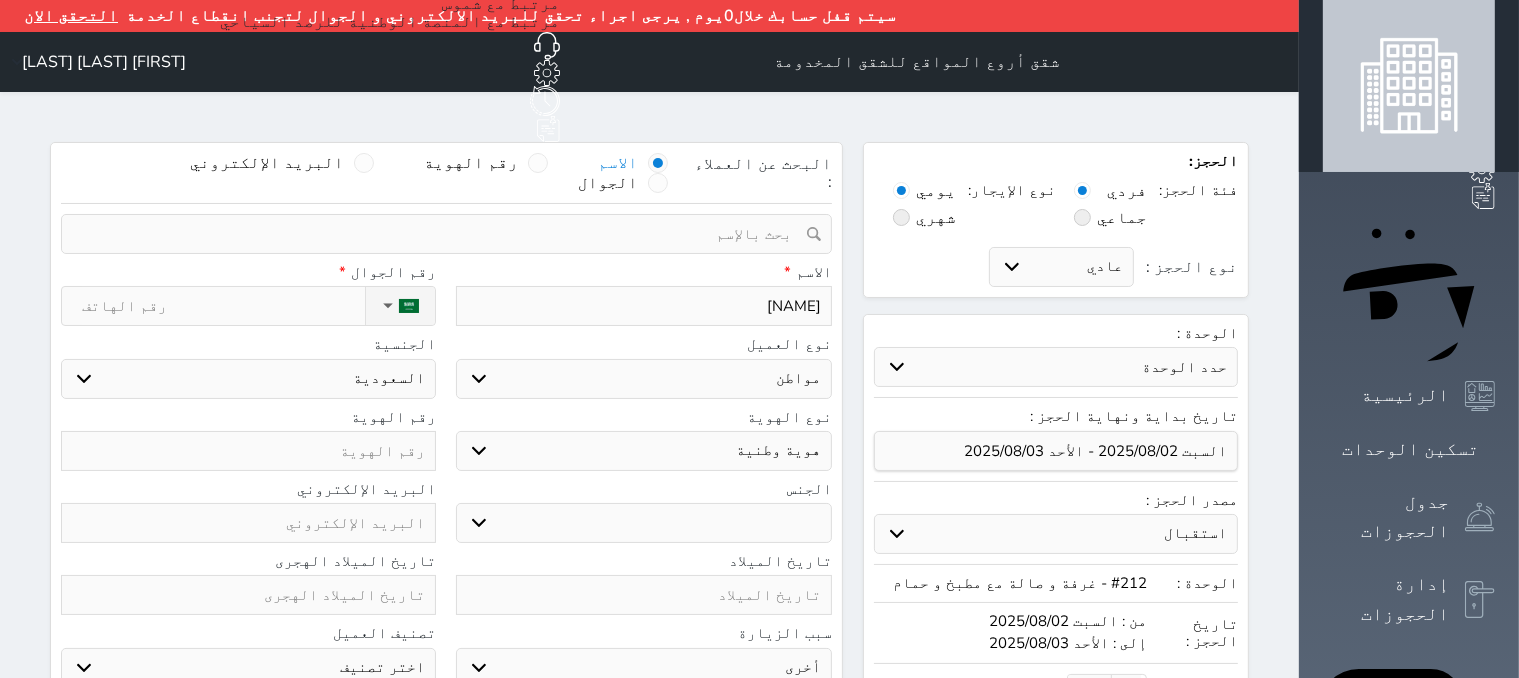 click on "اختر نوع   مواطن مواطن خليجي زائر مقيم" at bounding box center (643, 379) 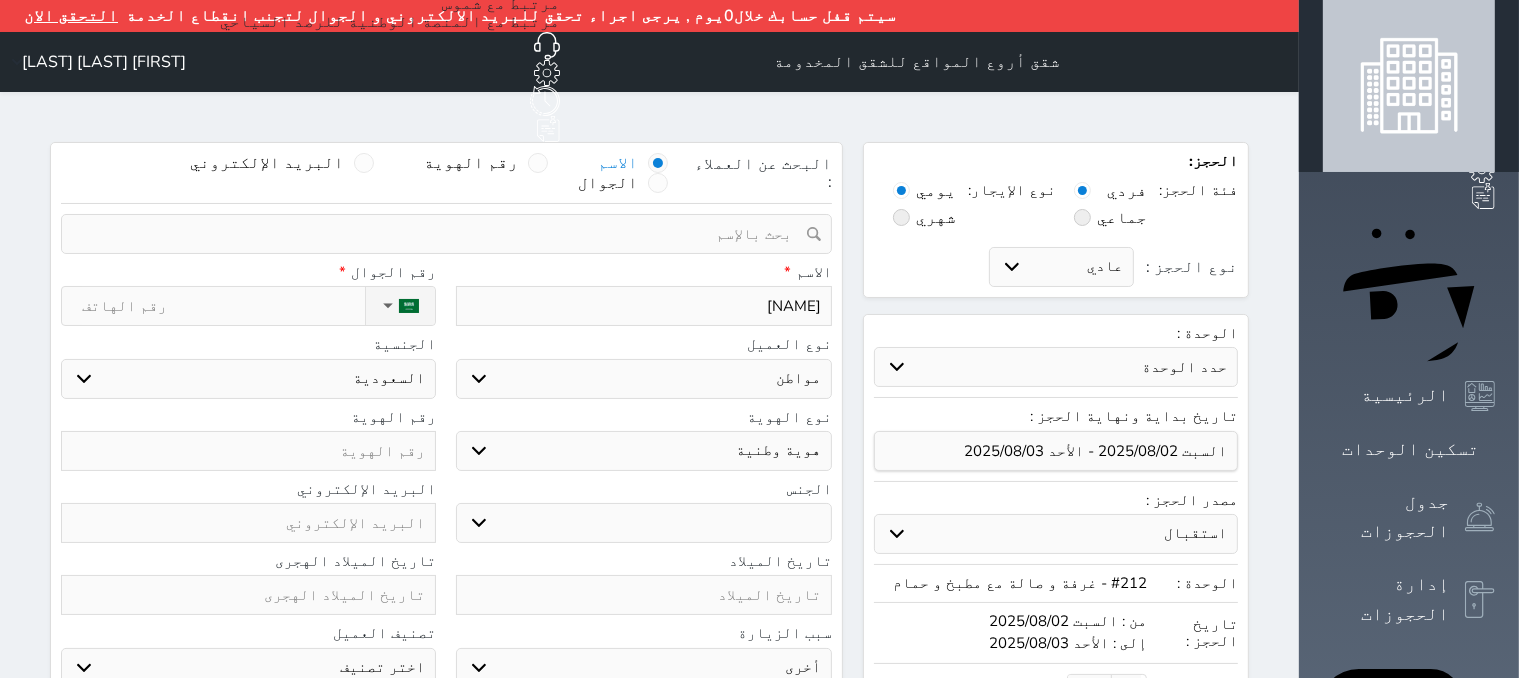 select on "4" 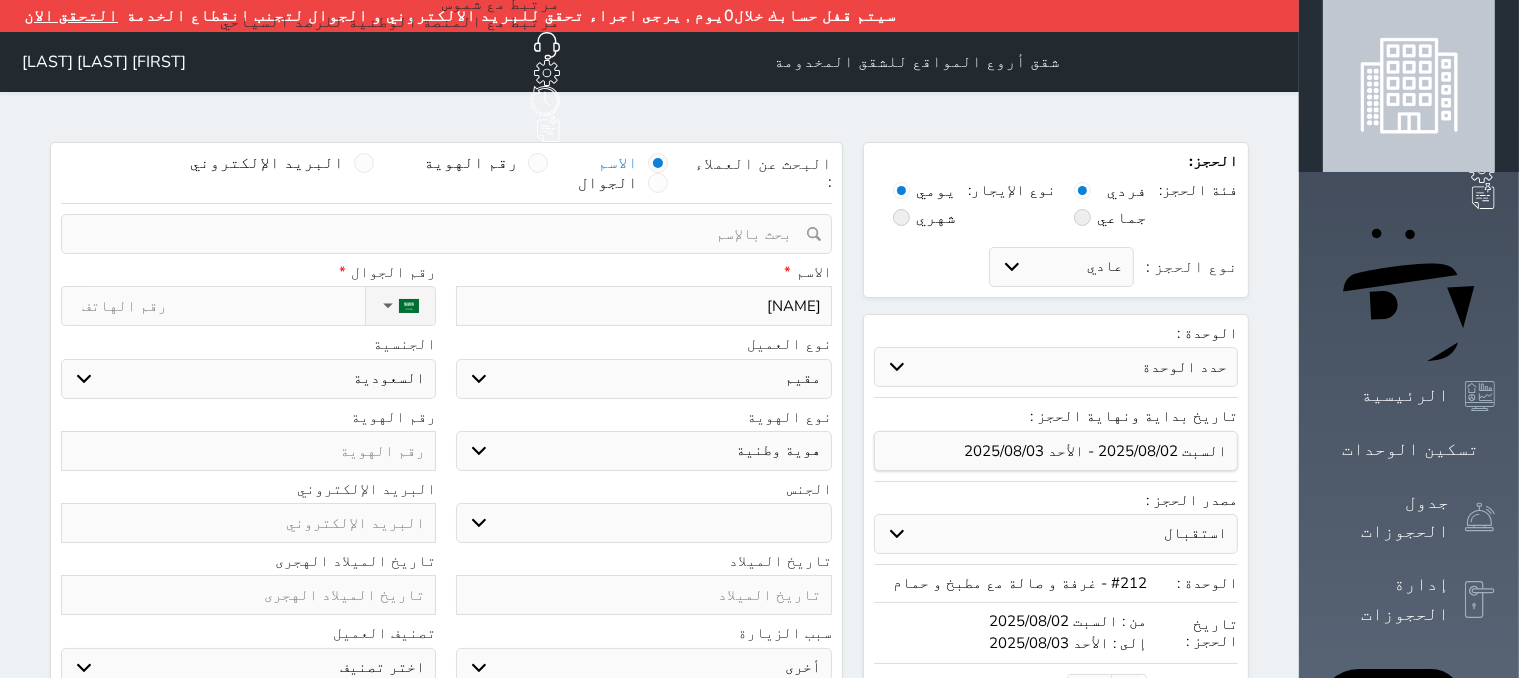 click on "اختر نوع   مواطن مواطن خليجي زائر مقيم" at bounding box center [643, 379] 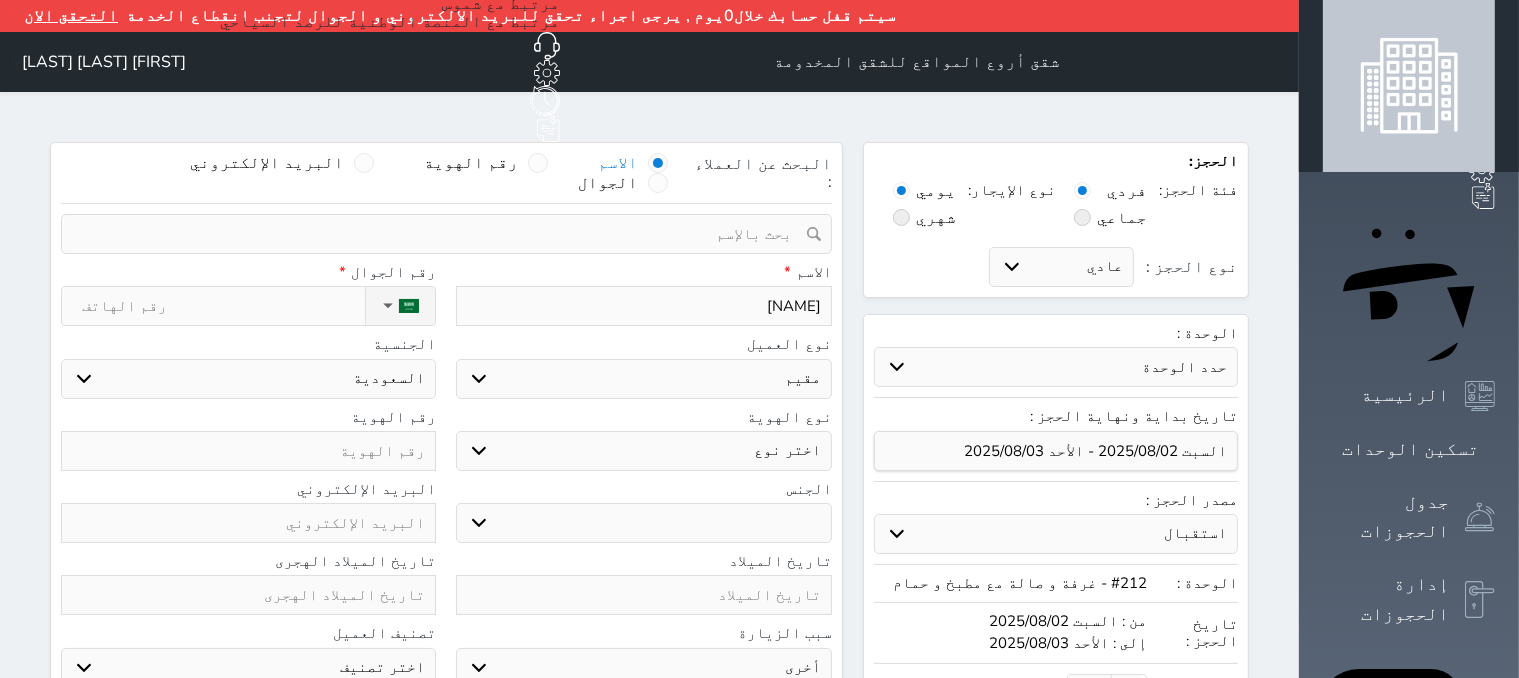 select 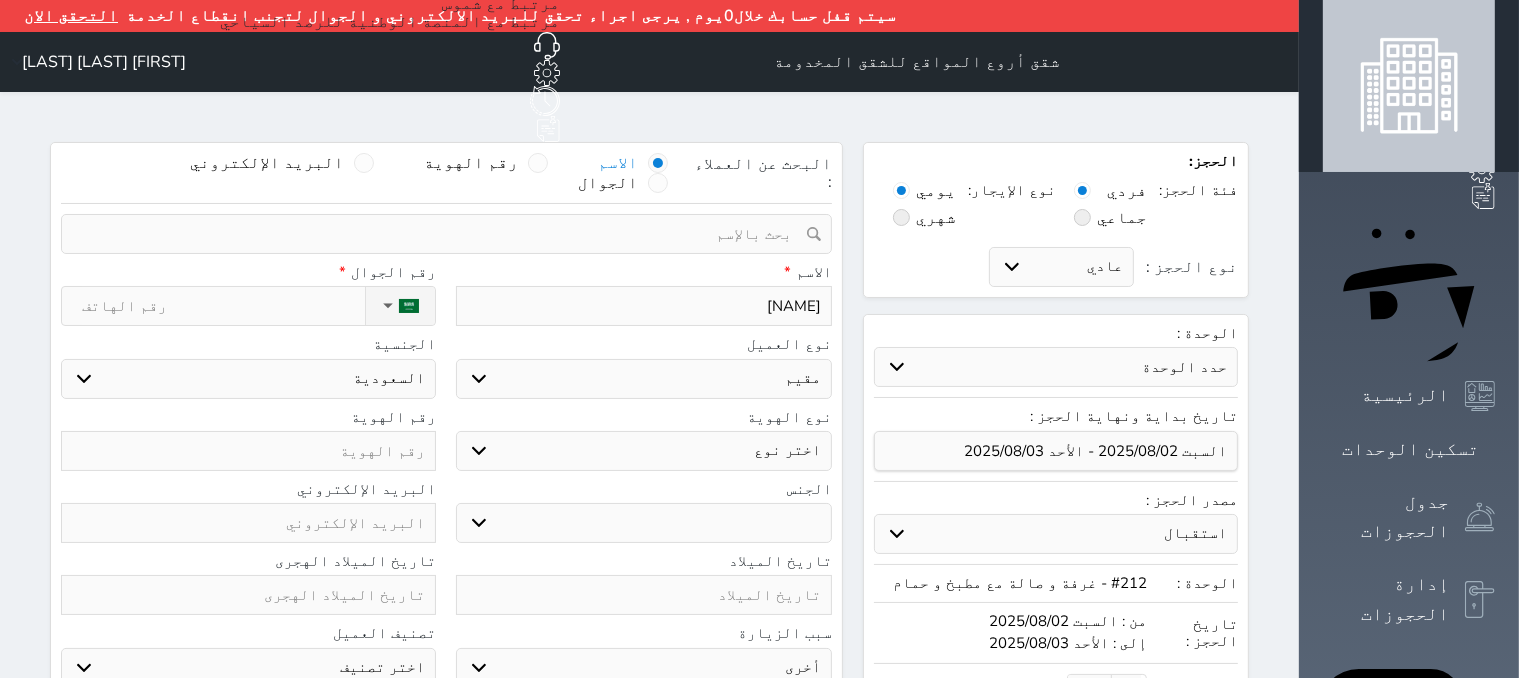 select 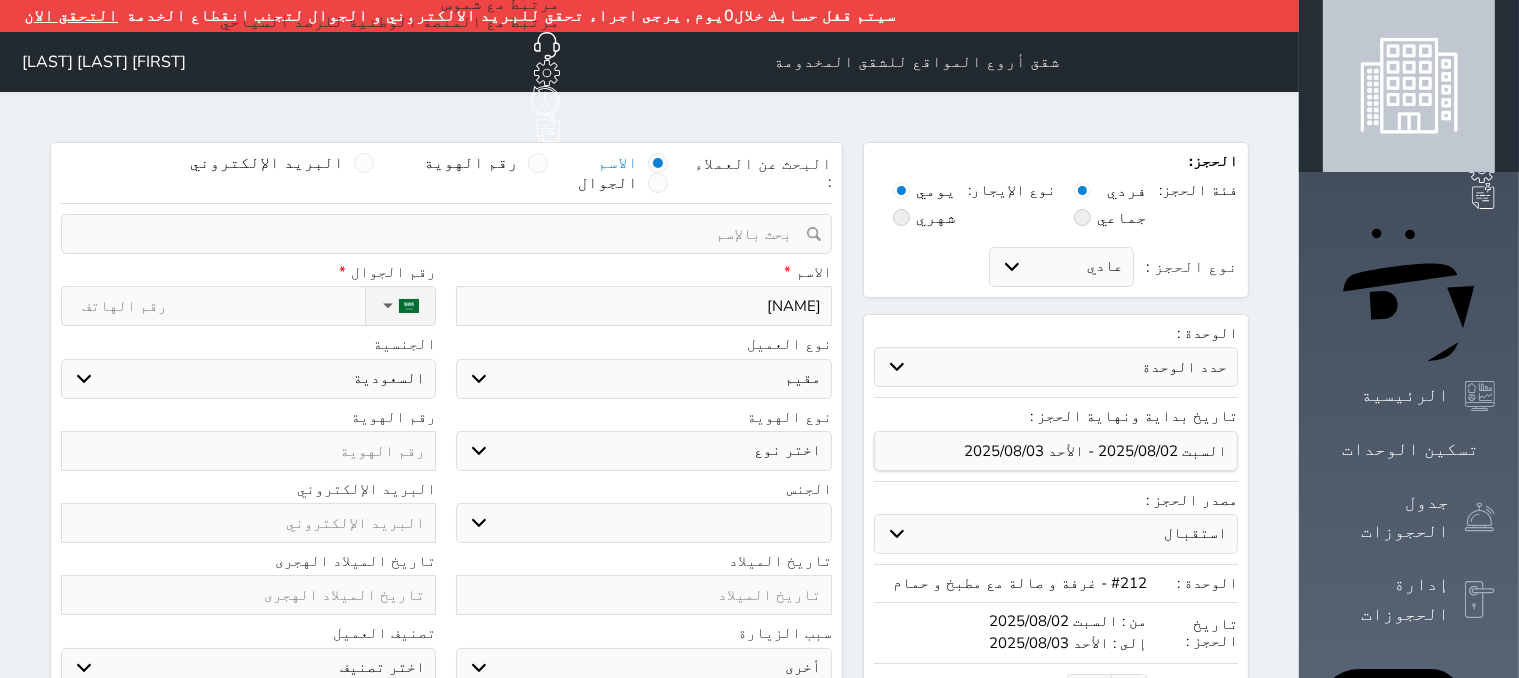 select 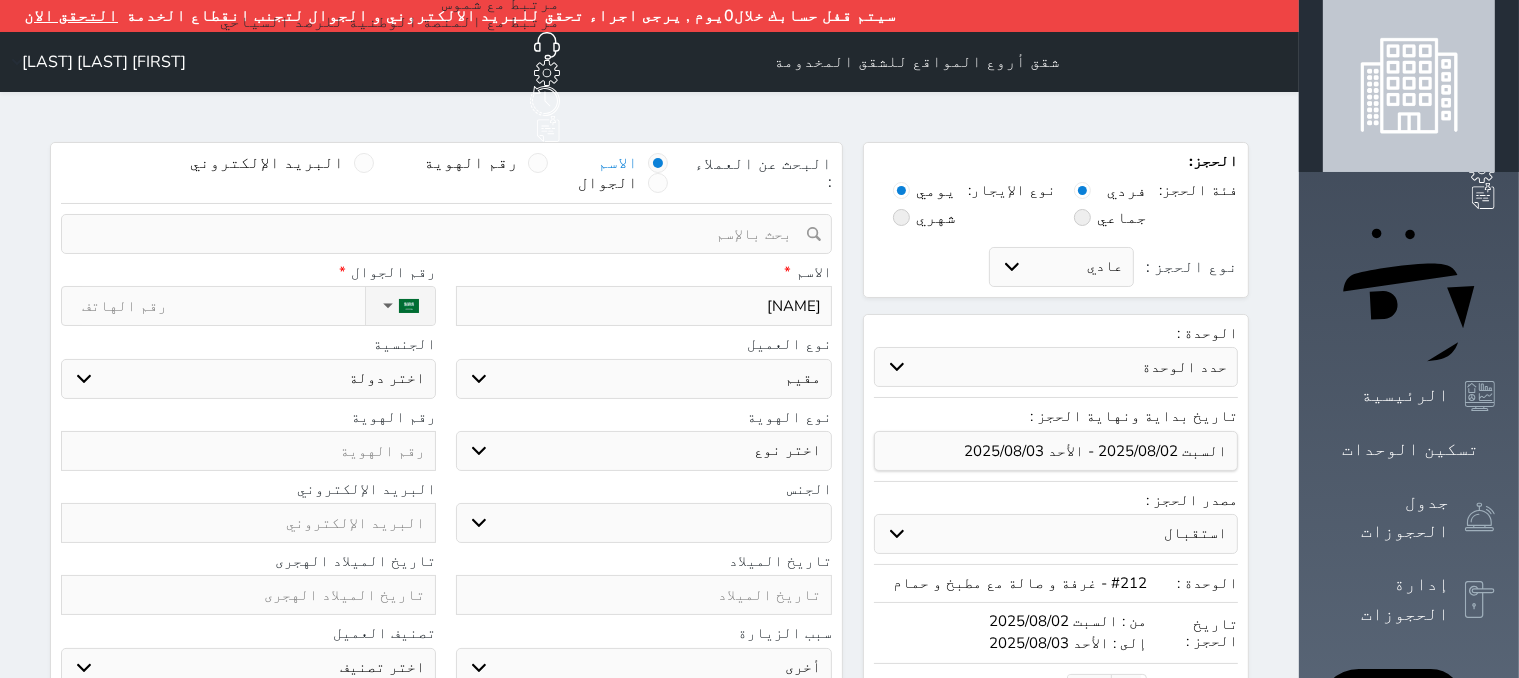 click on "اختر نوع   مقيم جواز السفر" at bounding box center [643, 451] 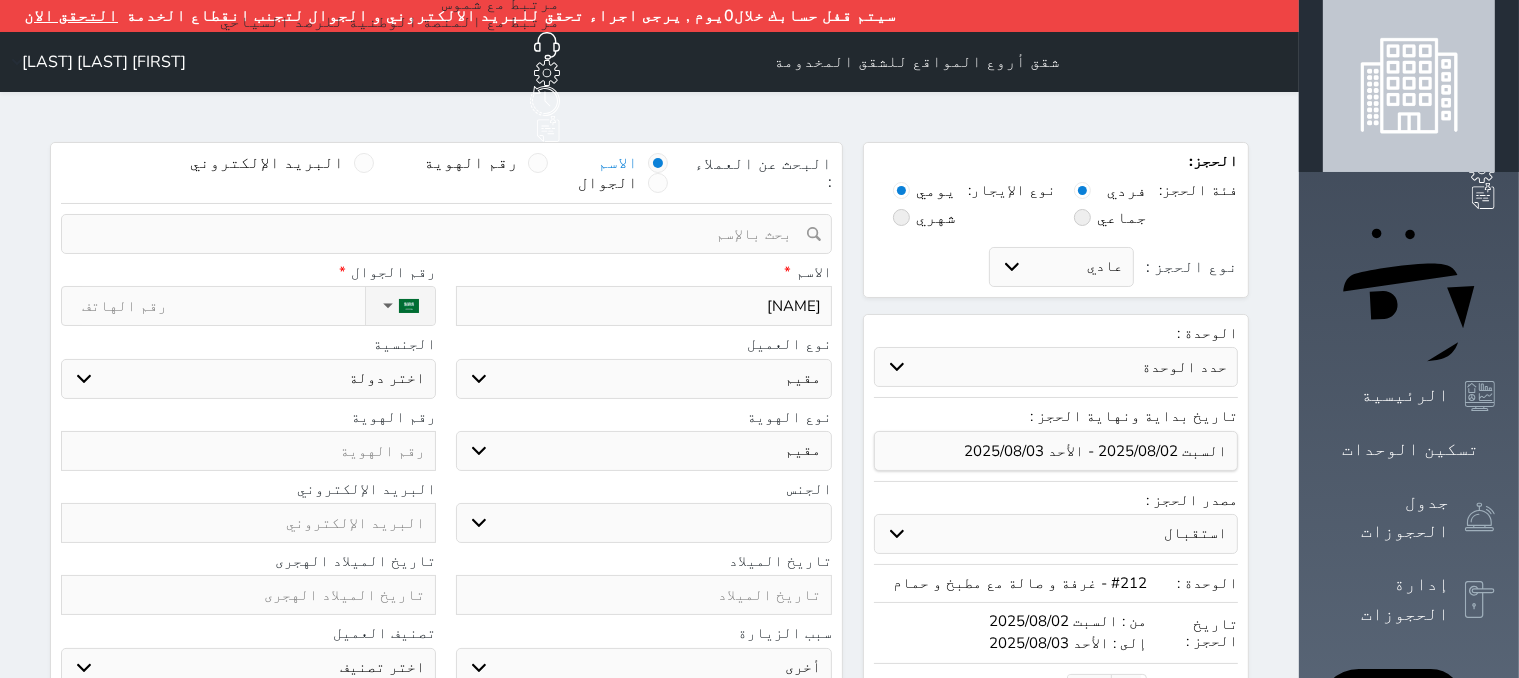 click on "اختر نوع   مقيم جواز السفر" at bounding box center [643, 451] 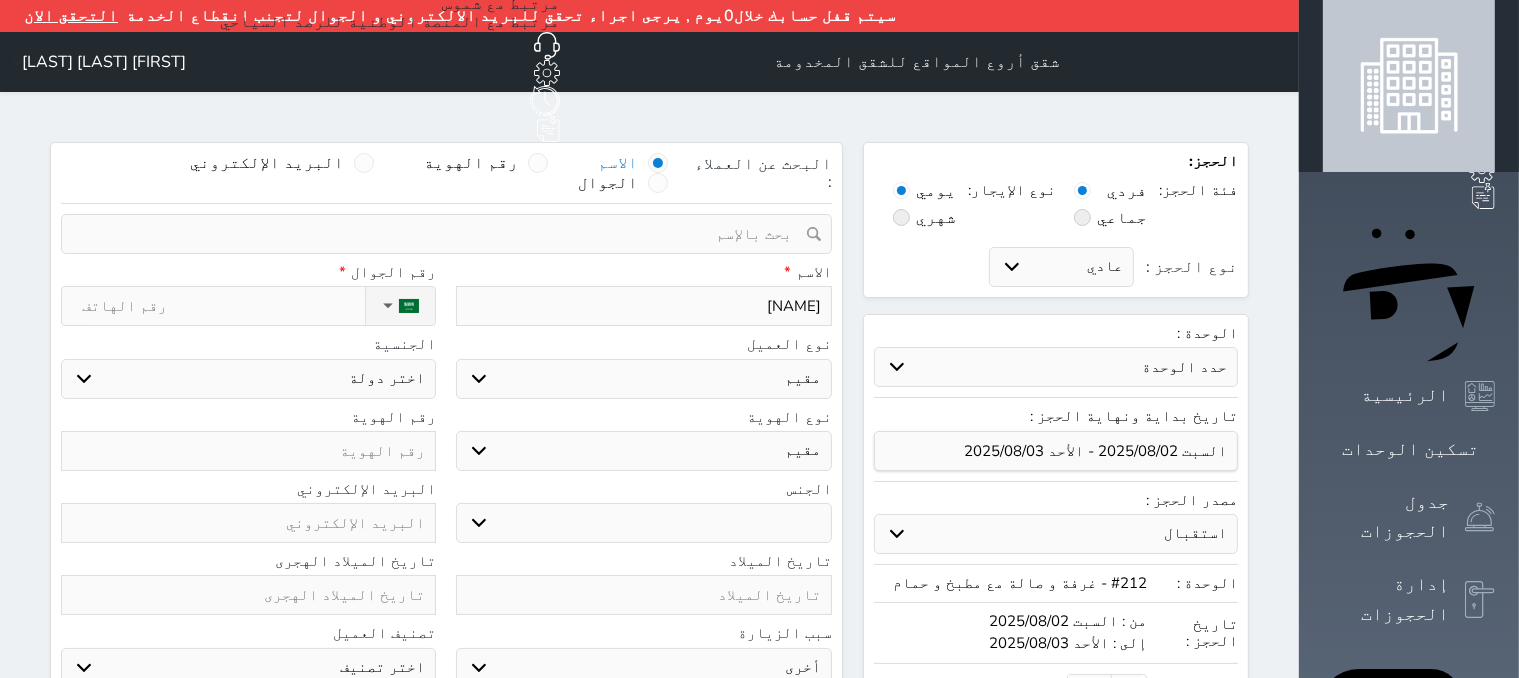 click on "ذكر   انثى" at bounding box center (643, 523) 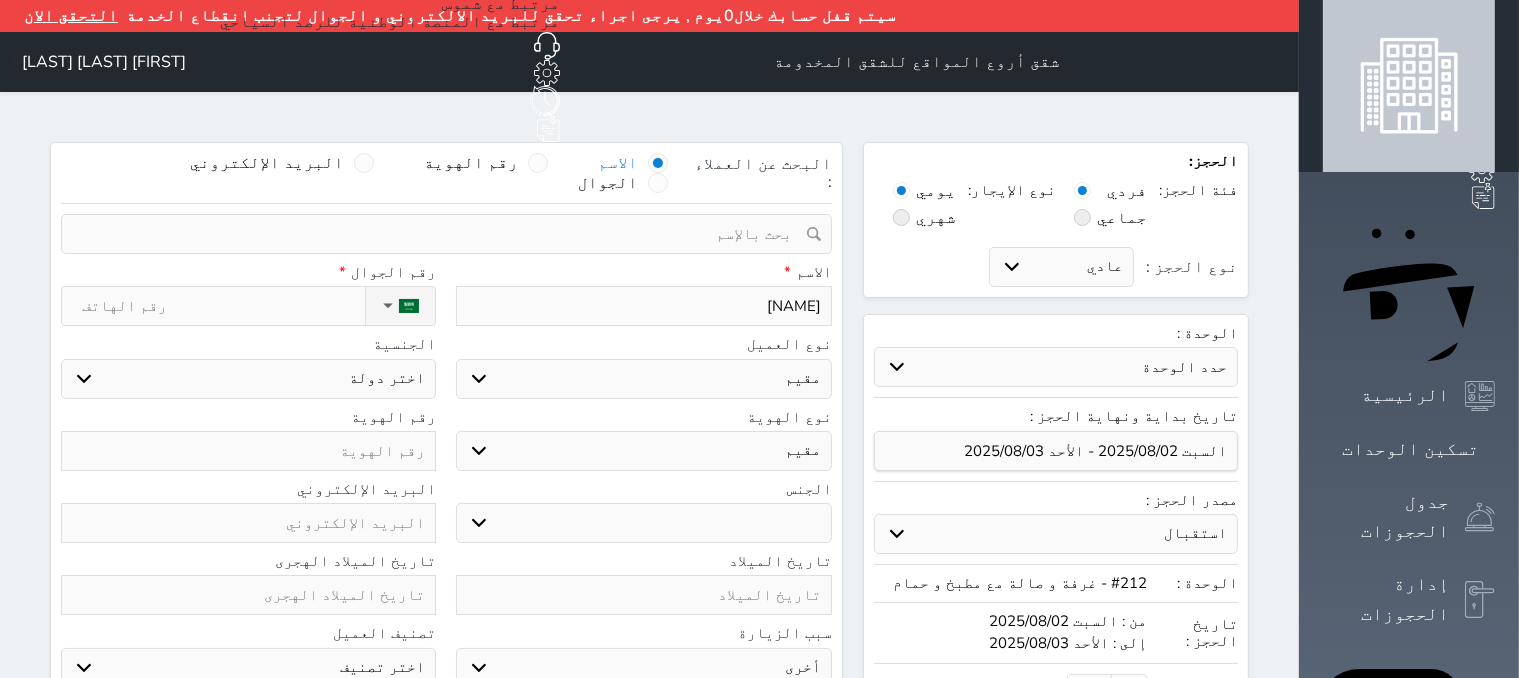 select on "male" 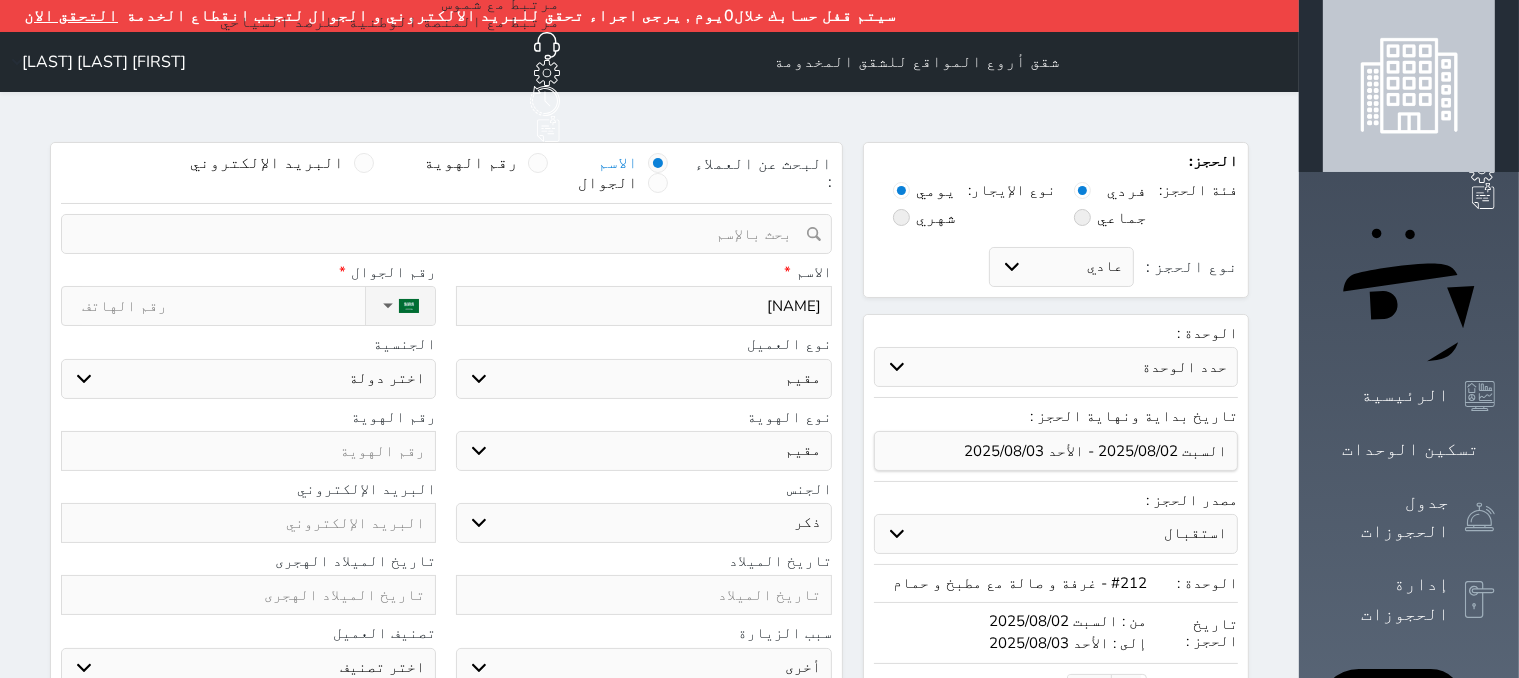click on "ذكر   انثى" at bounding box center [643, 523] 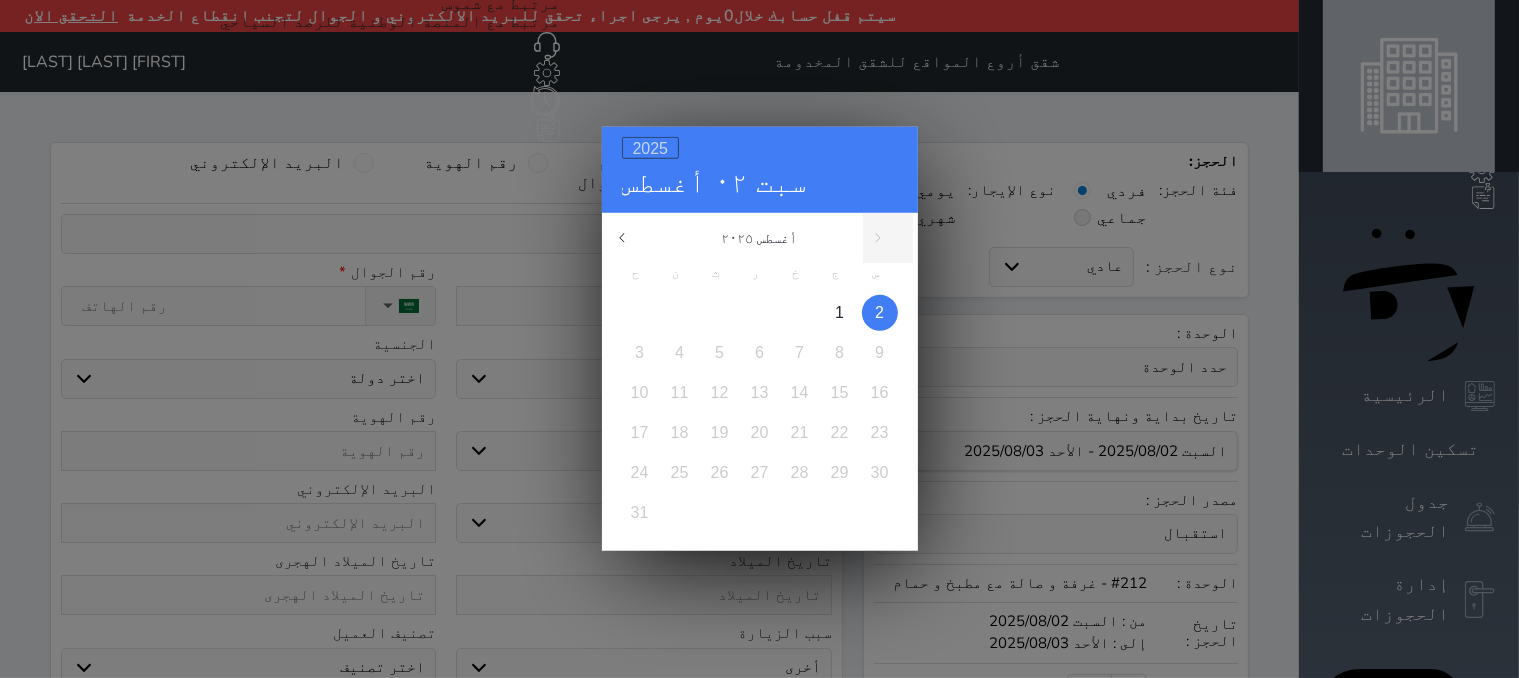 click on "2025" at bounding box center (651, 148) 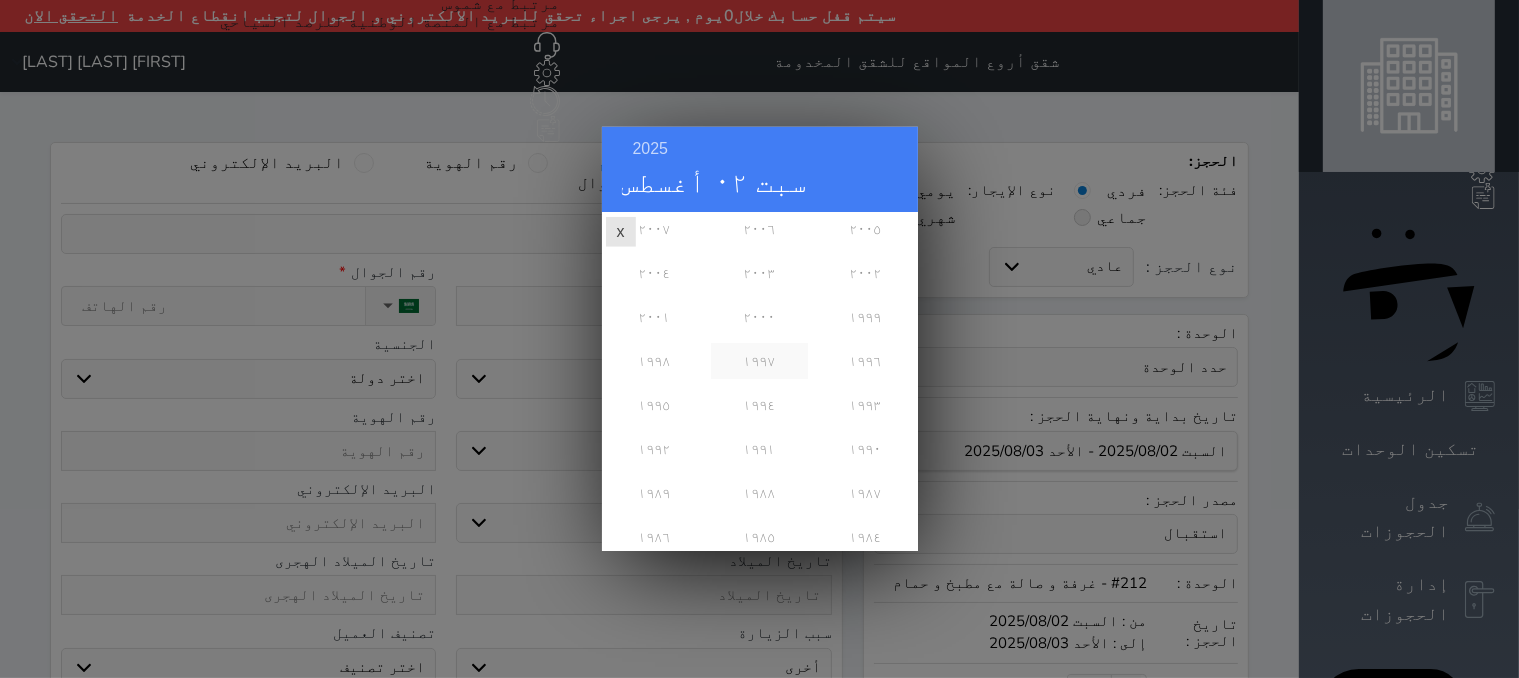scroll, scrollTop: 400, scrollLeft: 0, axis: vertical 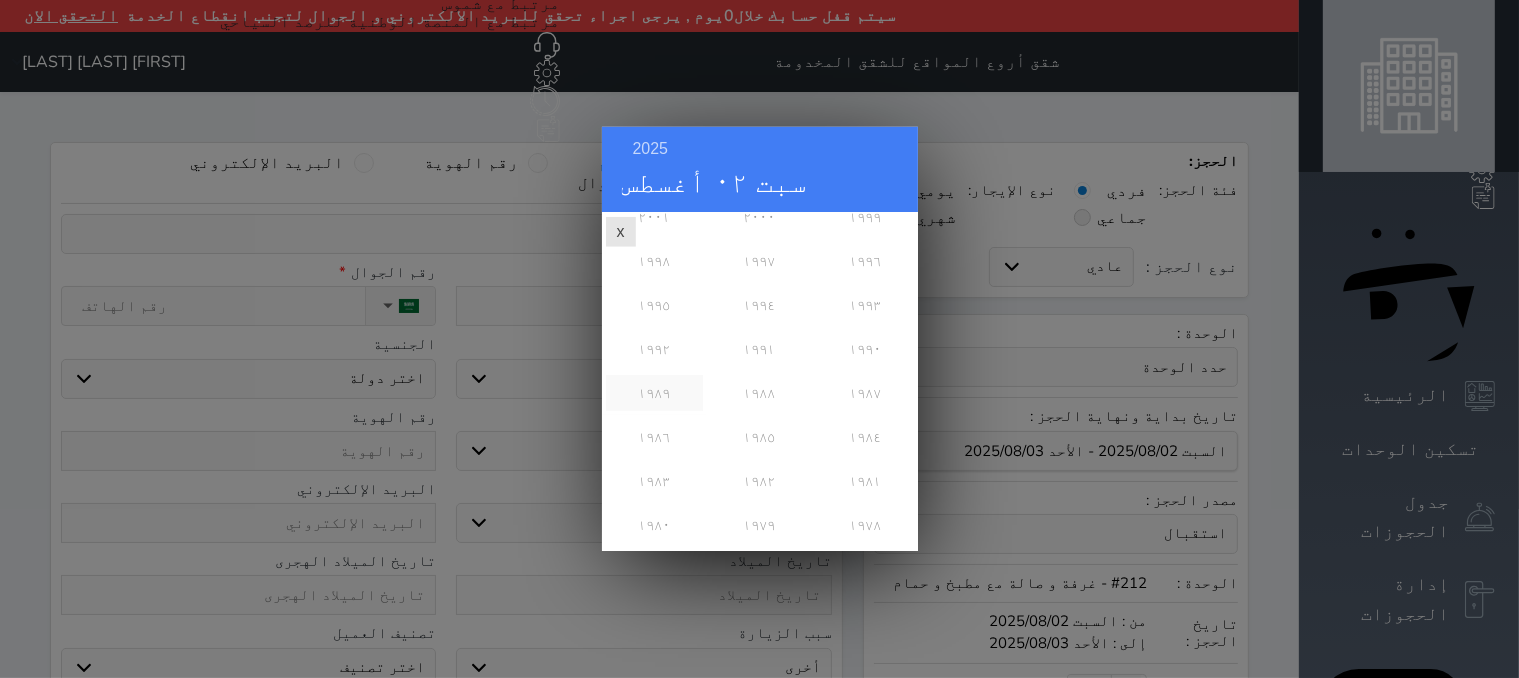 click on "١٩٨٩" at bounding box center [654, 393] 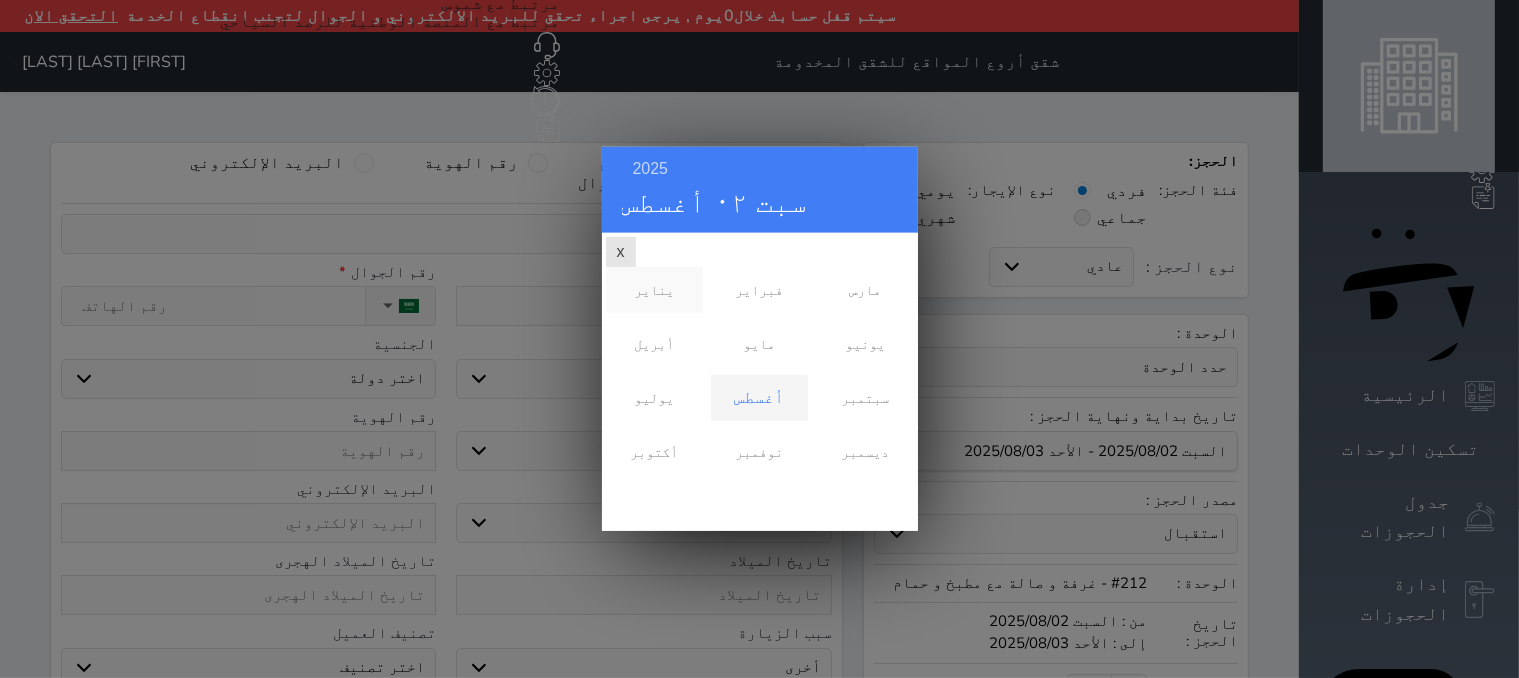 click on "يناير" at bounding box center [654, 290] 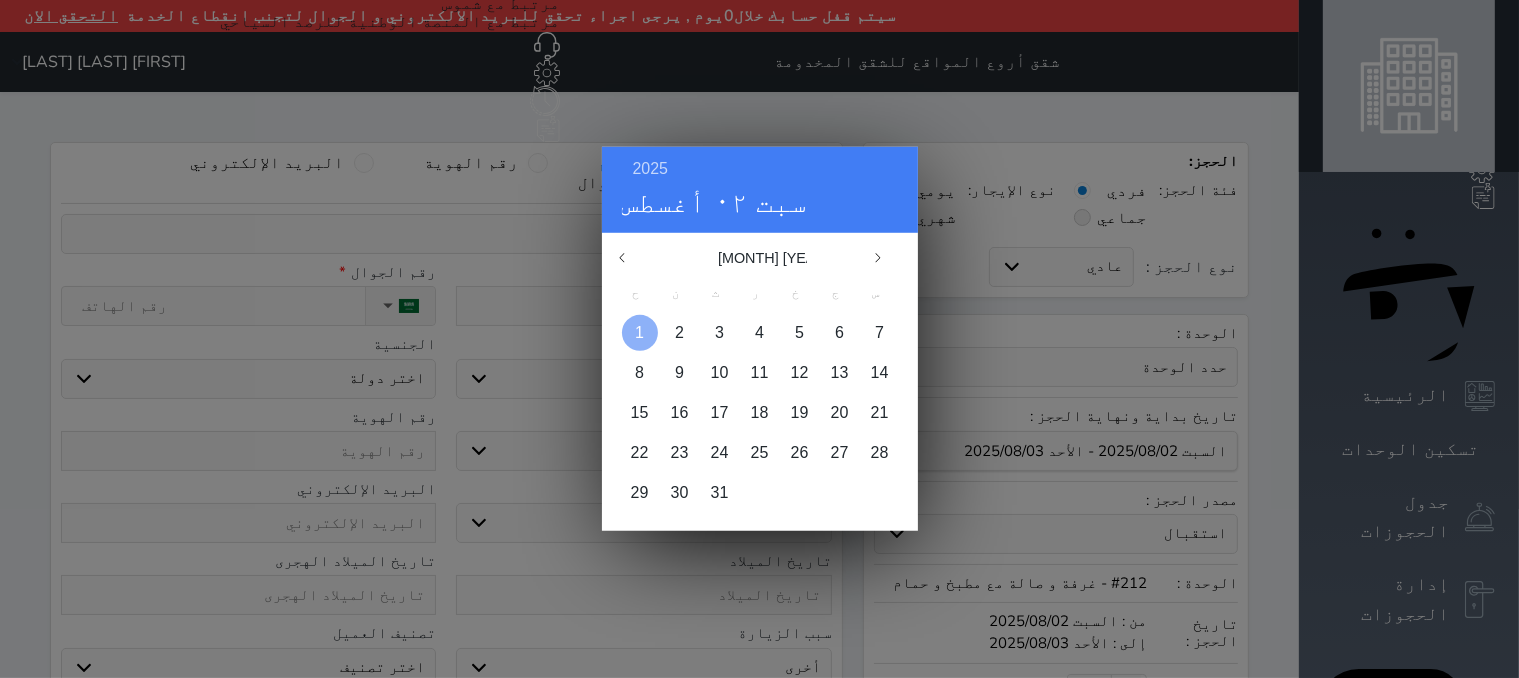 click at bounding box center (640, 333) 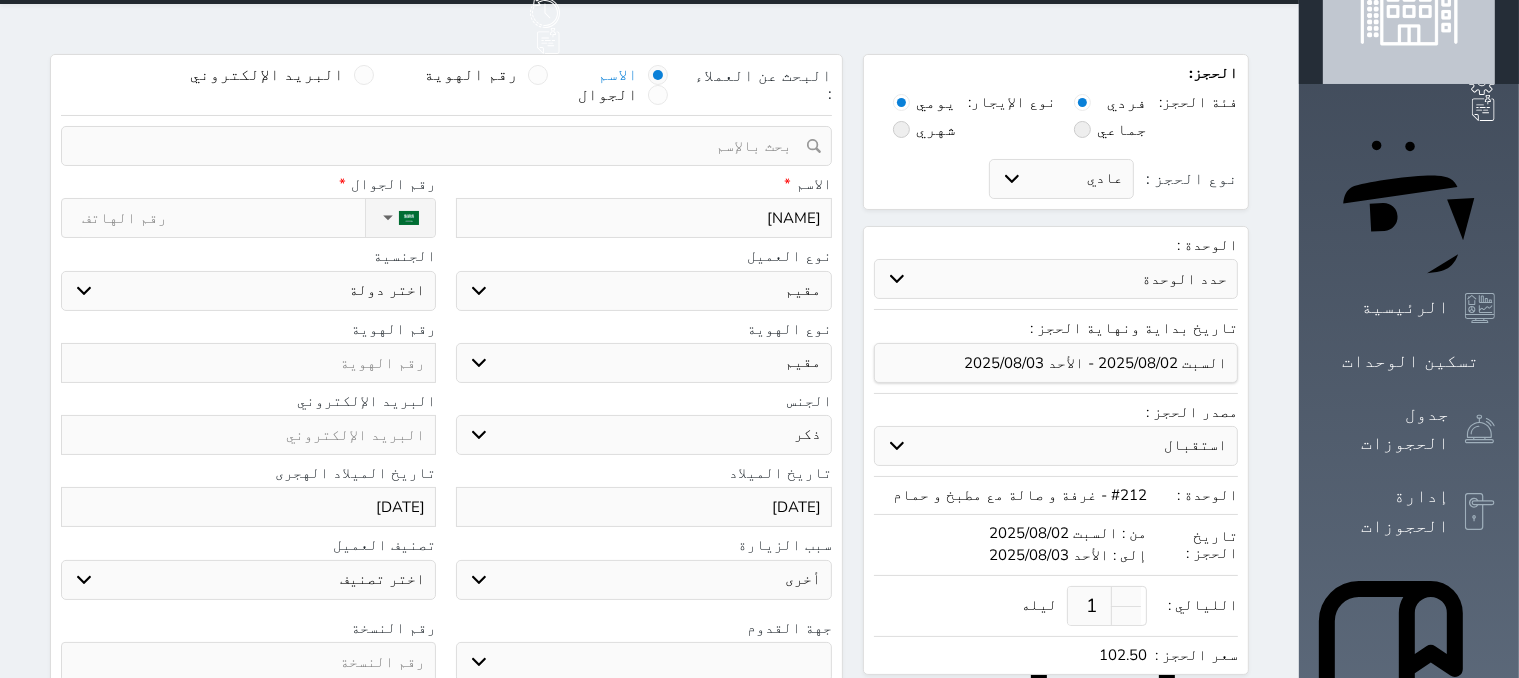scroll, scrollTop: 200, scrollLeft: 0, axis: vertical 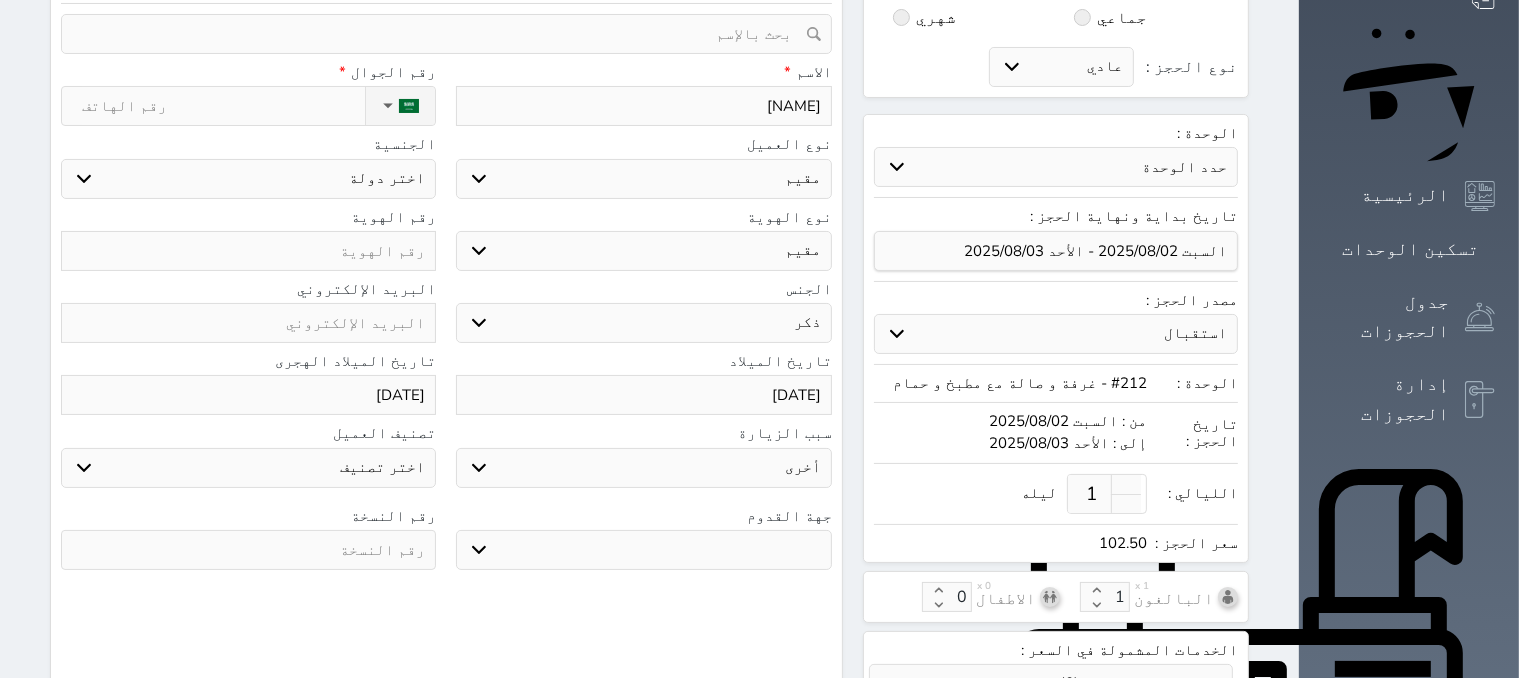 click on "جو بحر ارض" at bounding box center [643, 550] 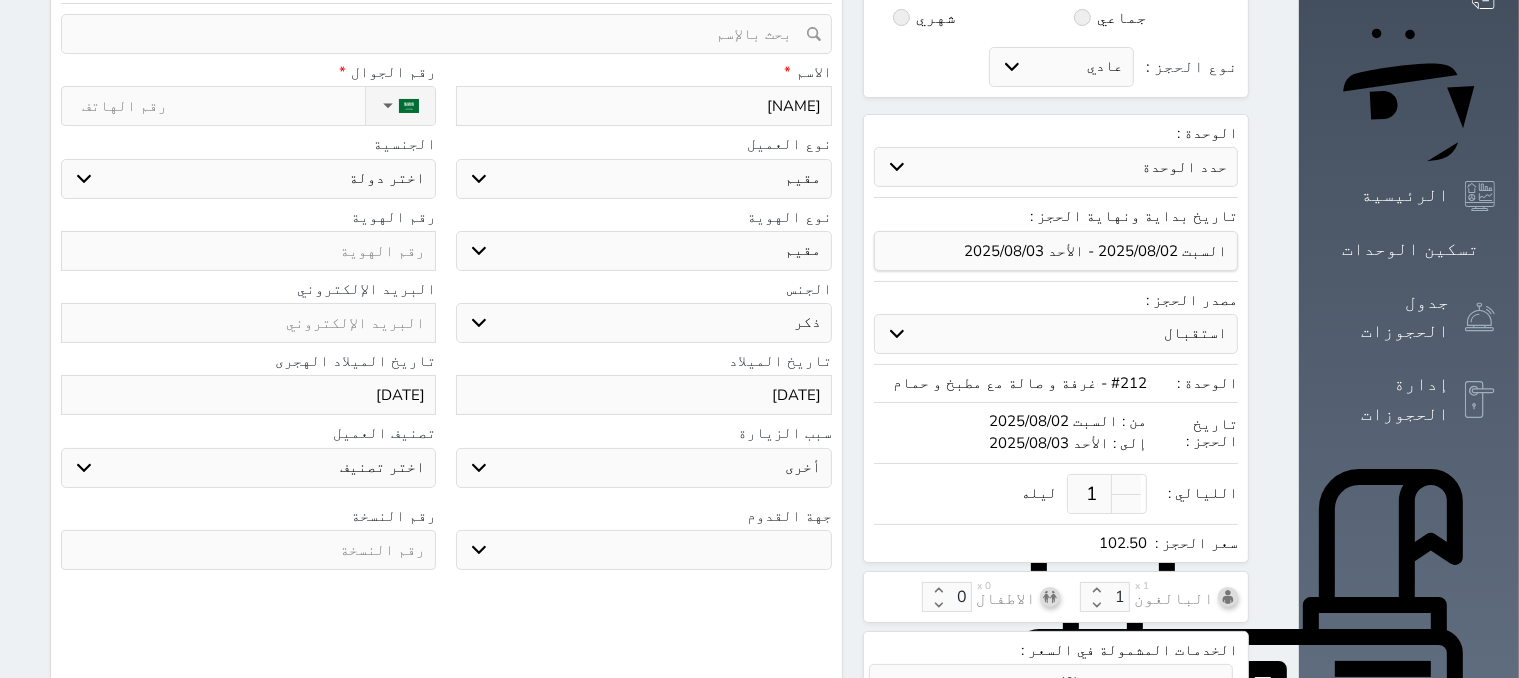 select on "9" 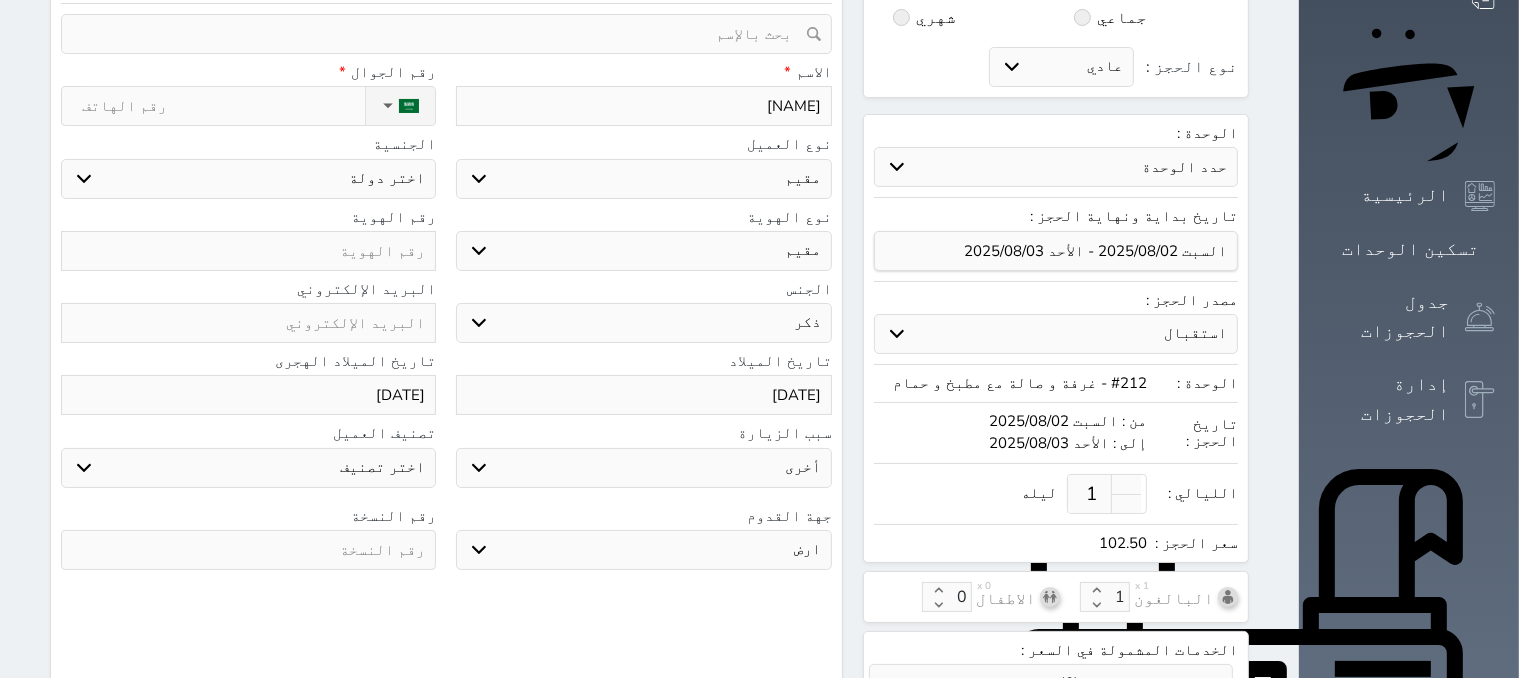 click on "جو بحر ارض" at bounding box center [643, 550] 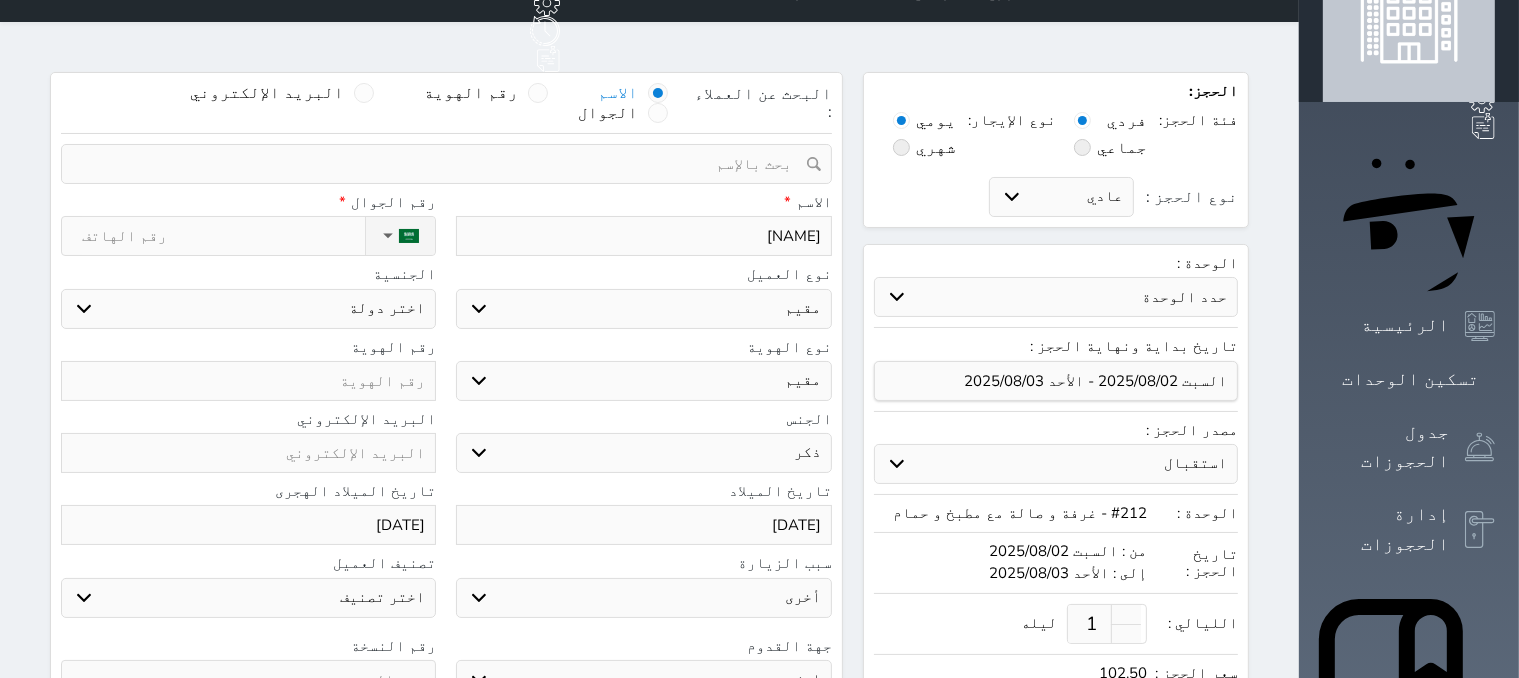 scroll, scrollTop: 0, scrollLeft: 0, axis: both 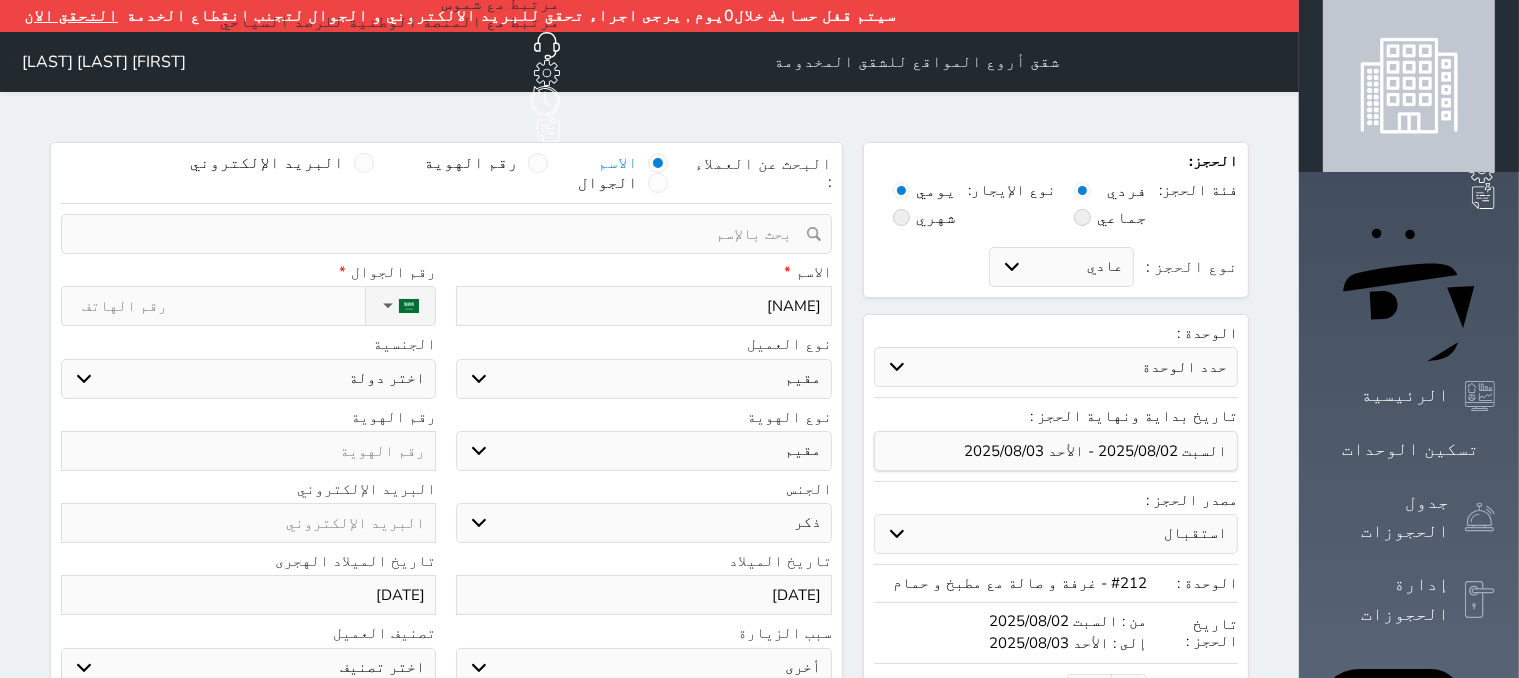 click on "نوع الحجز :" at bounding box center [224, 306] 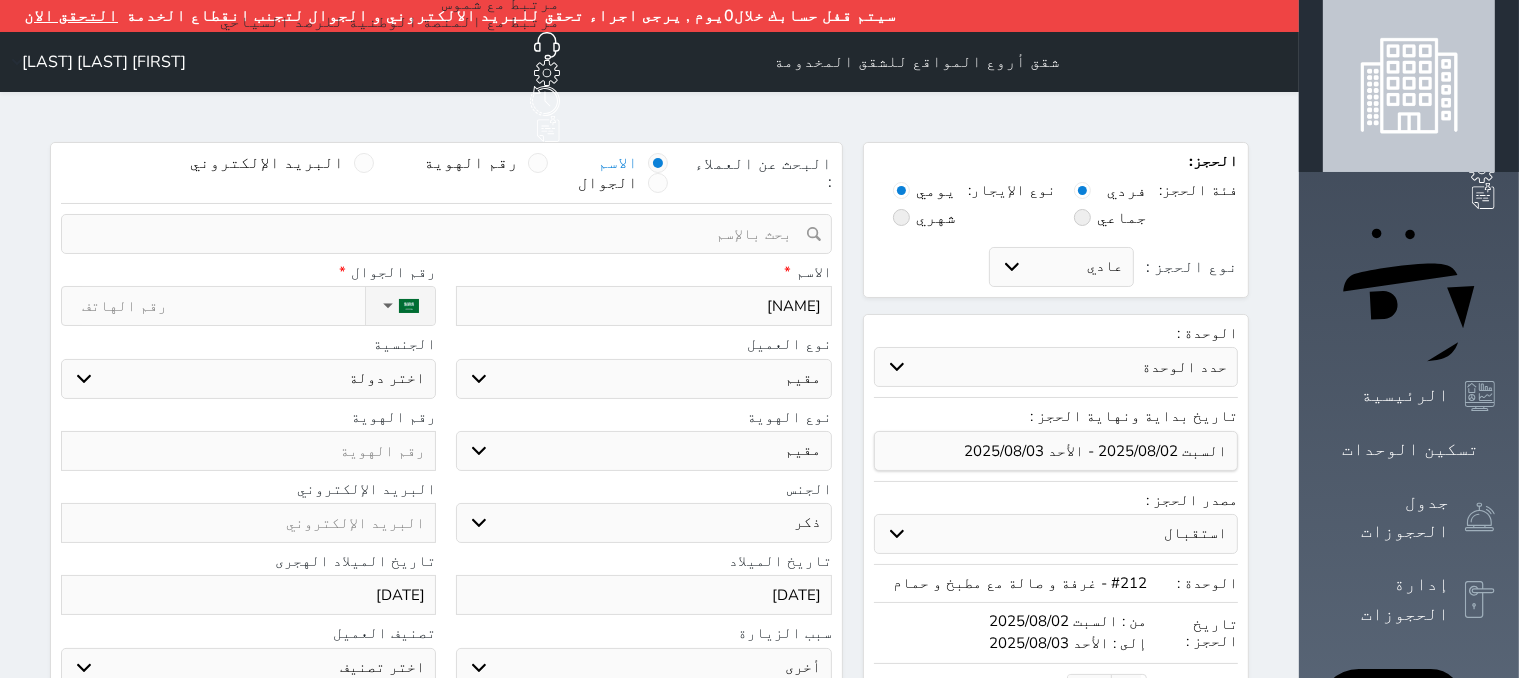 type on "5" 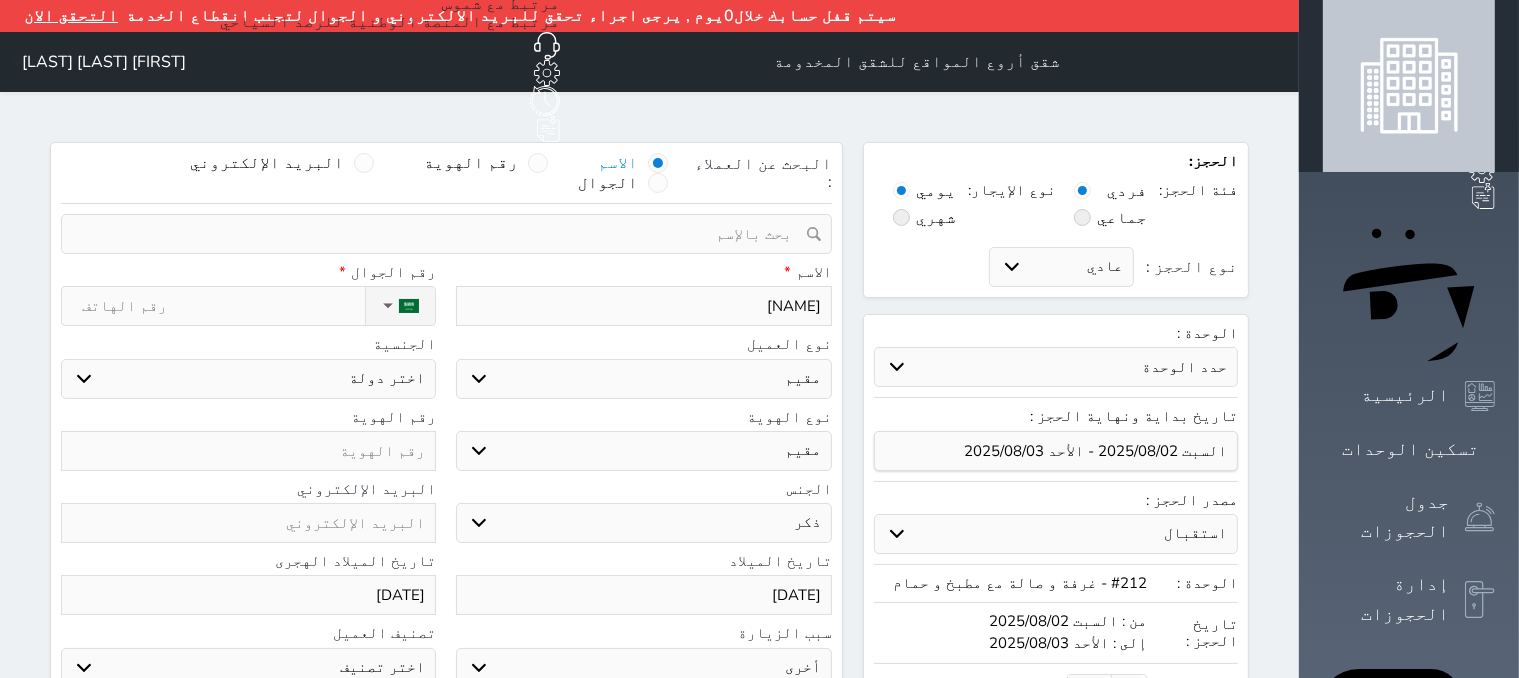 select 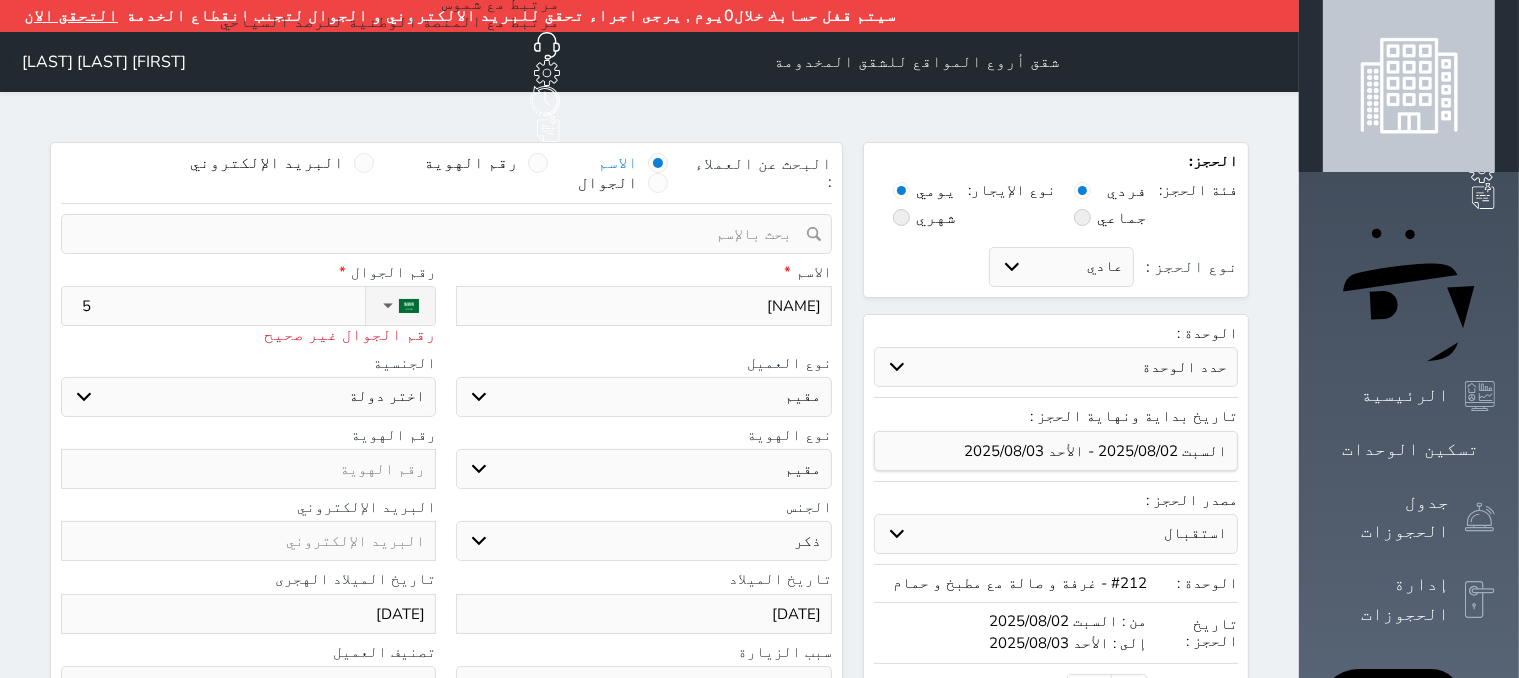 type on "53" 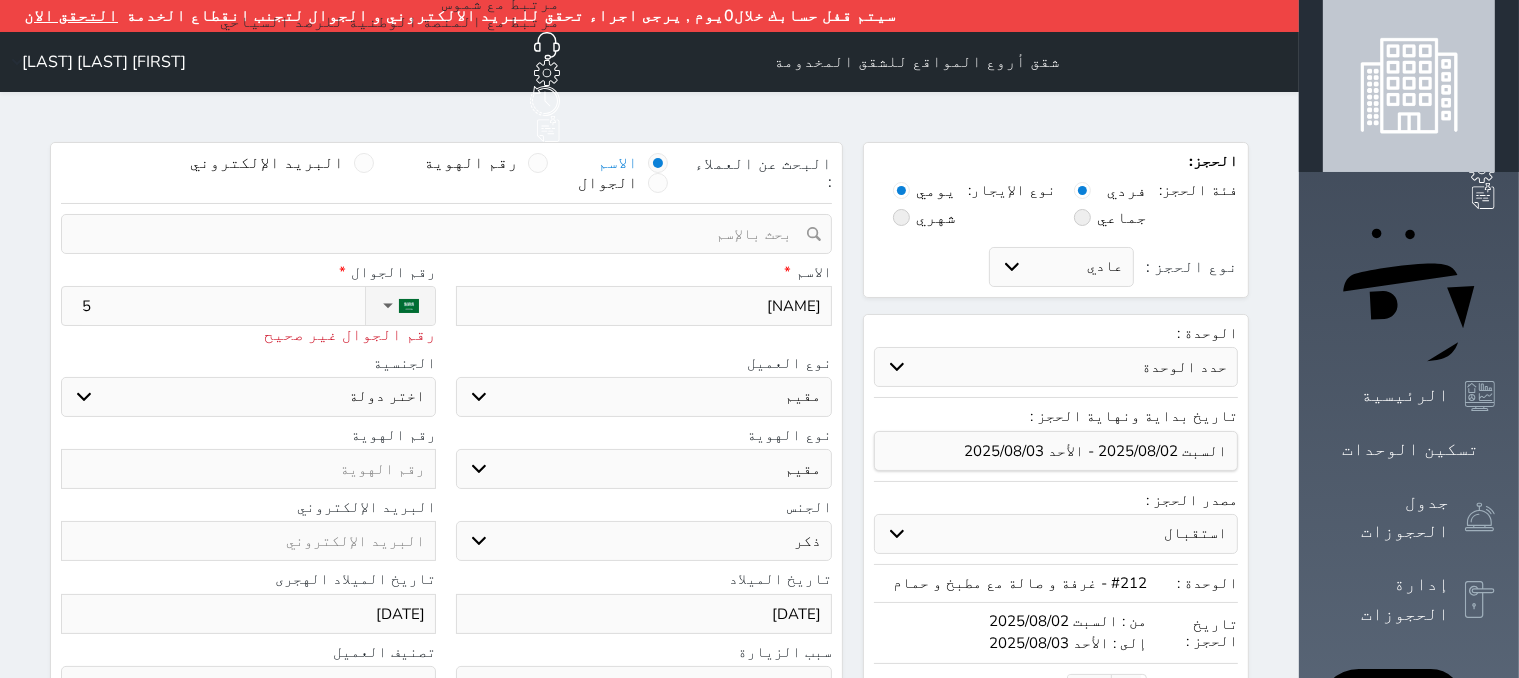 select 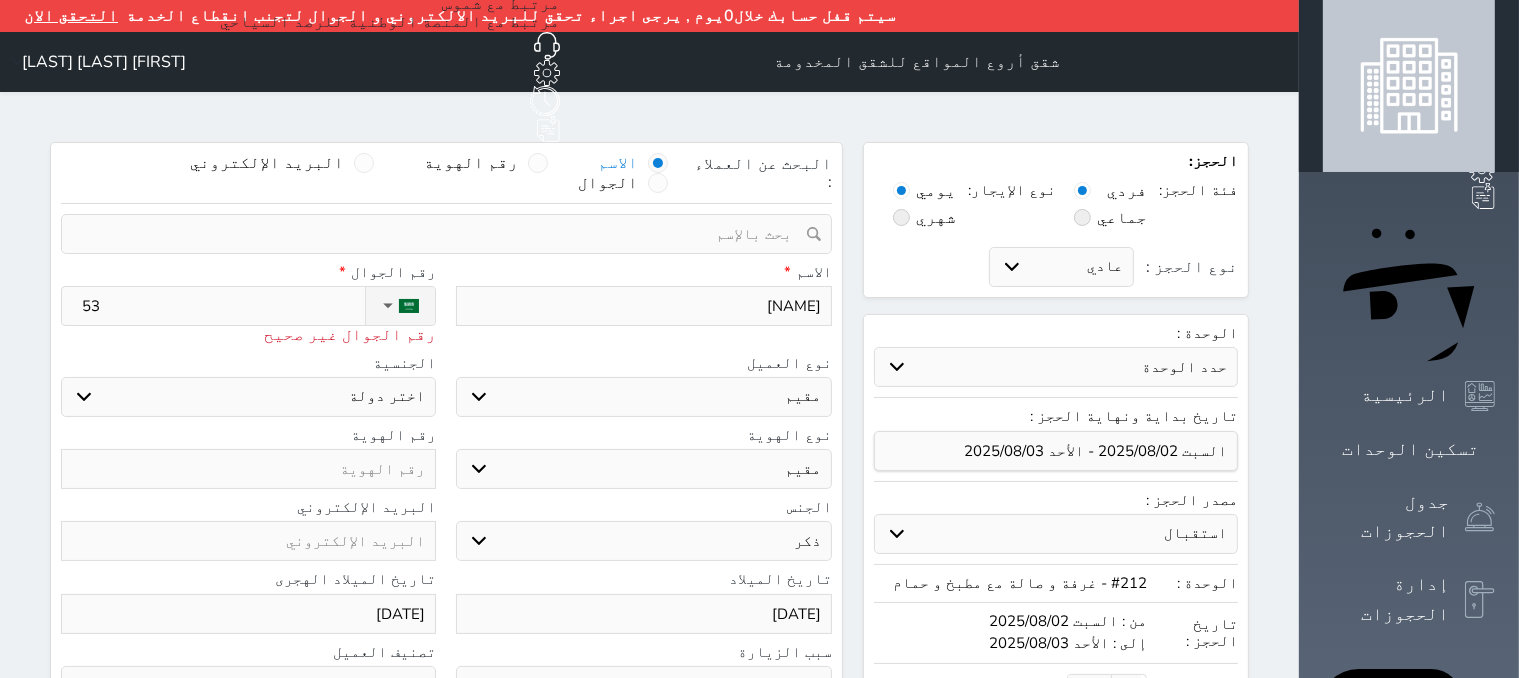 type on "532" 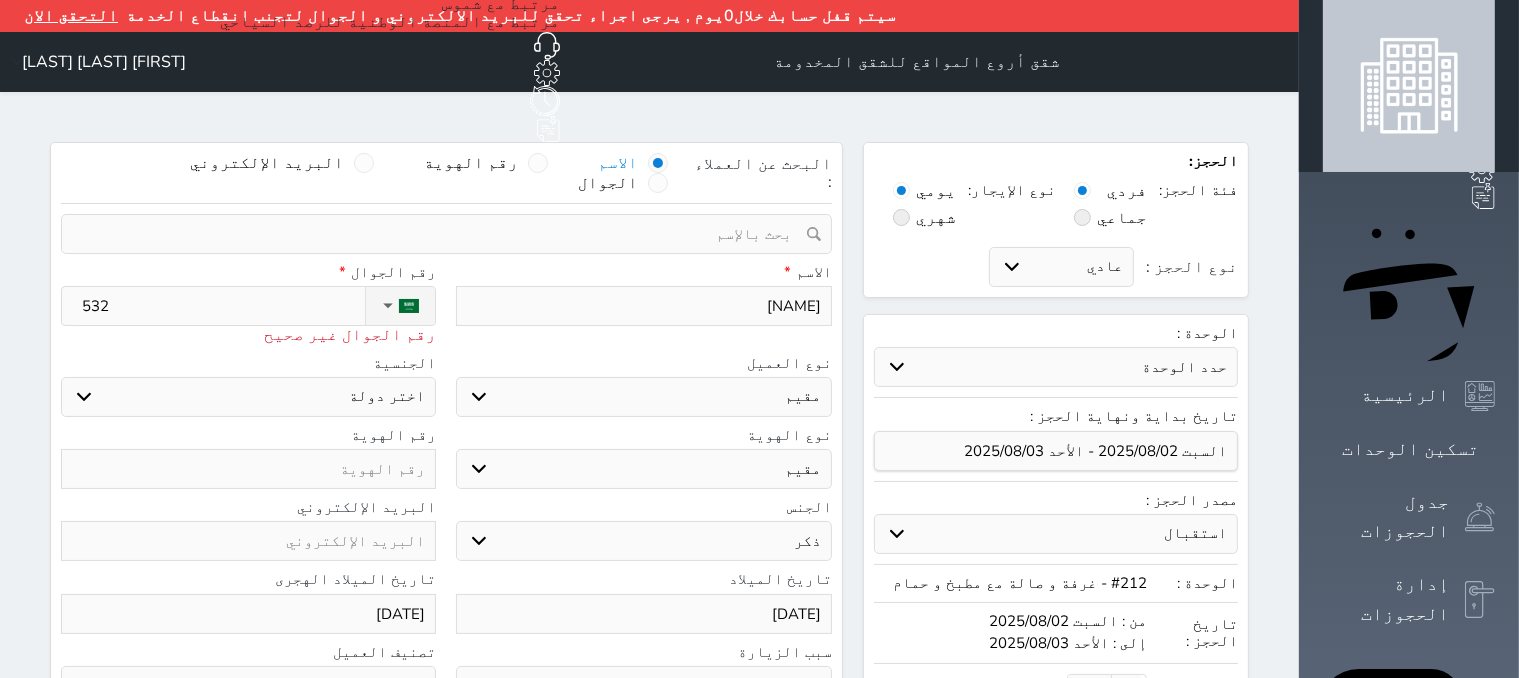select 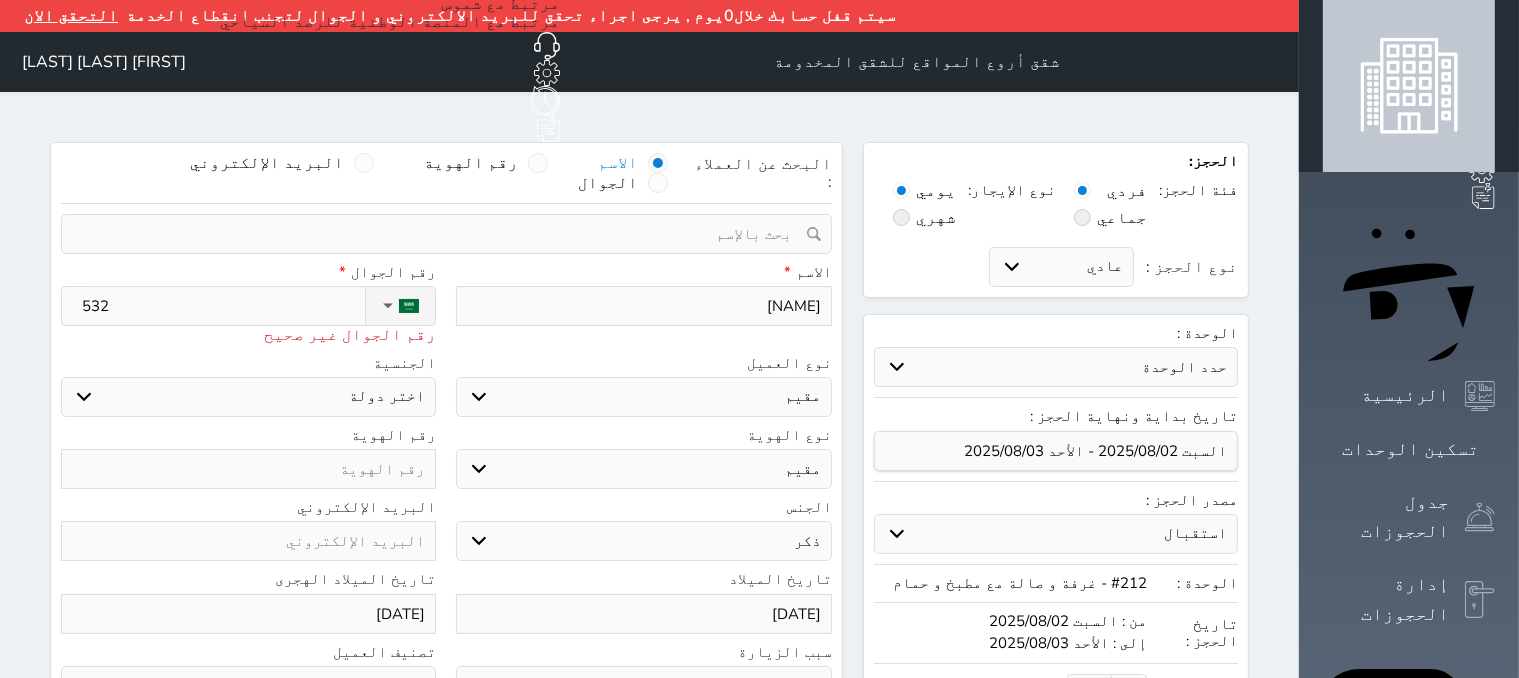 type on "5329" 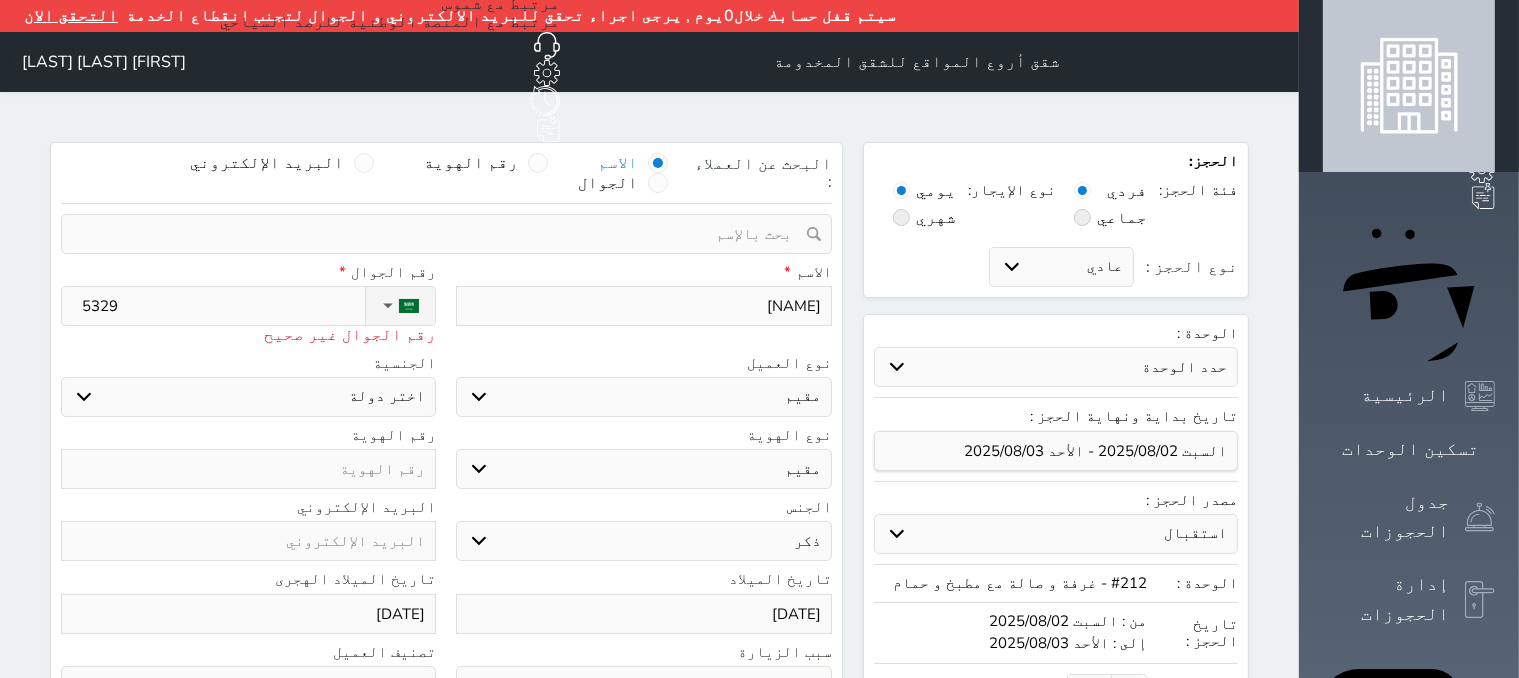 select 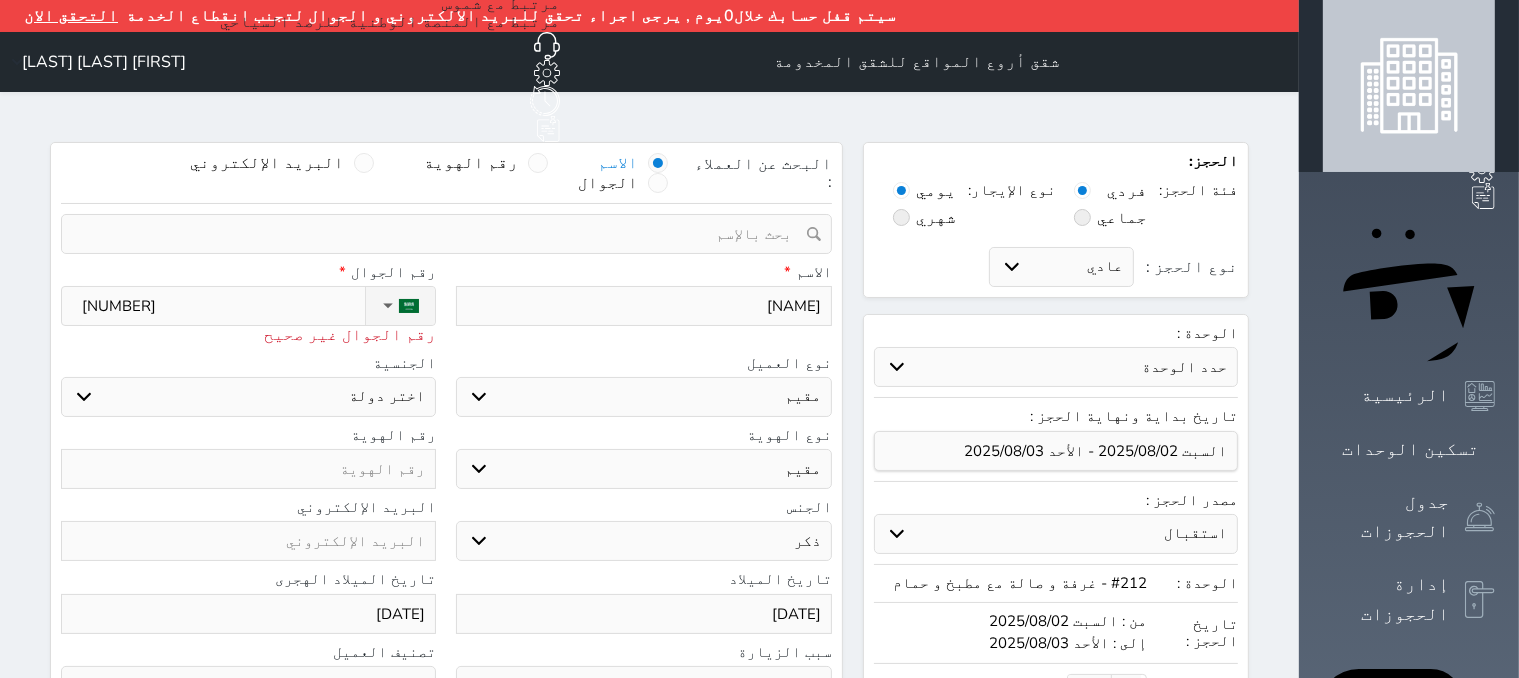 select 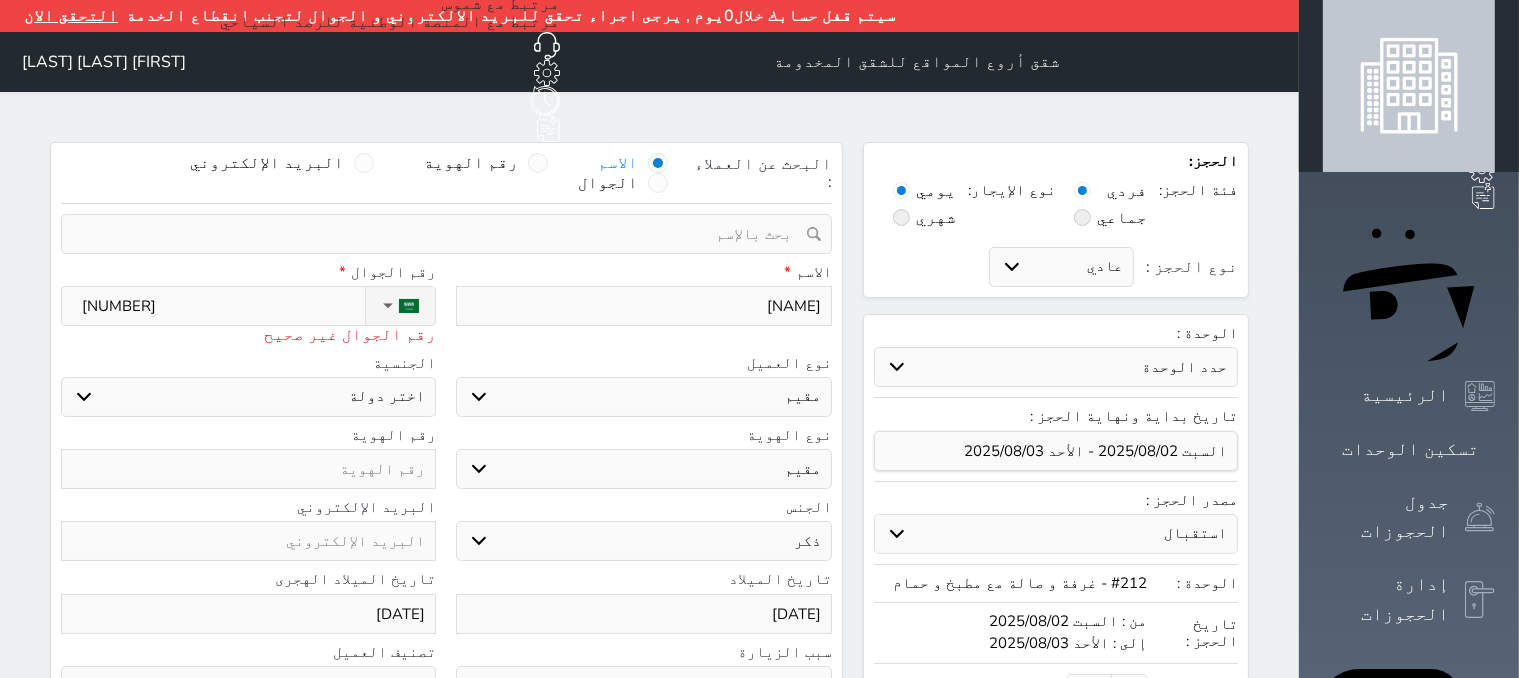 type on "[NUMBER]" 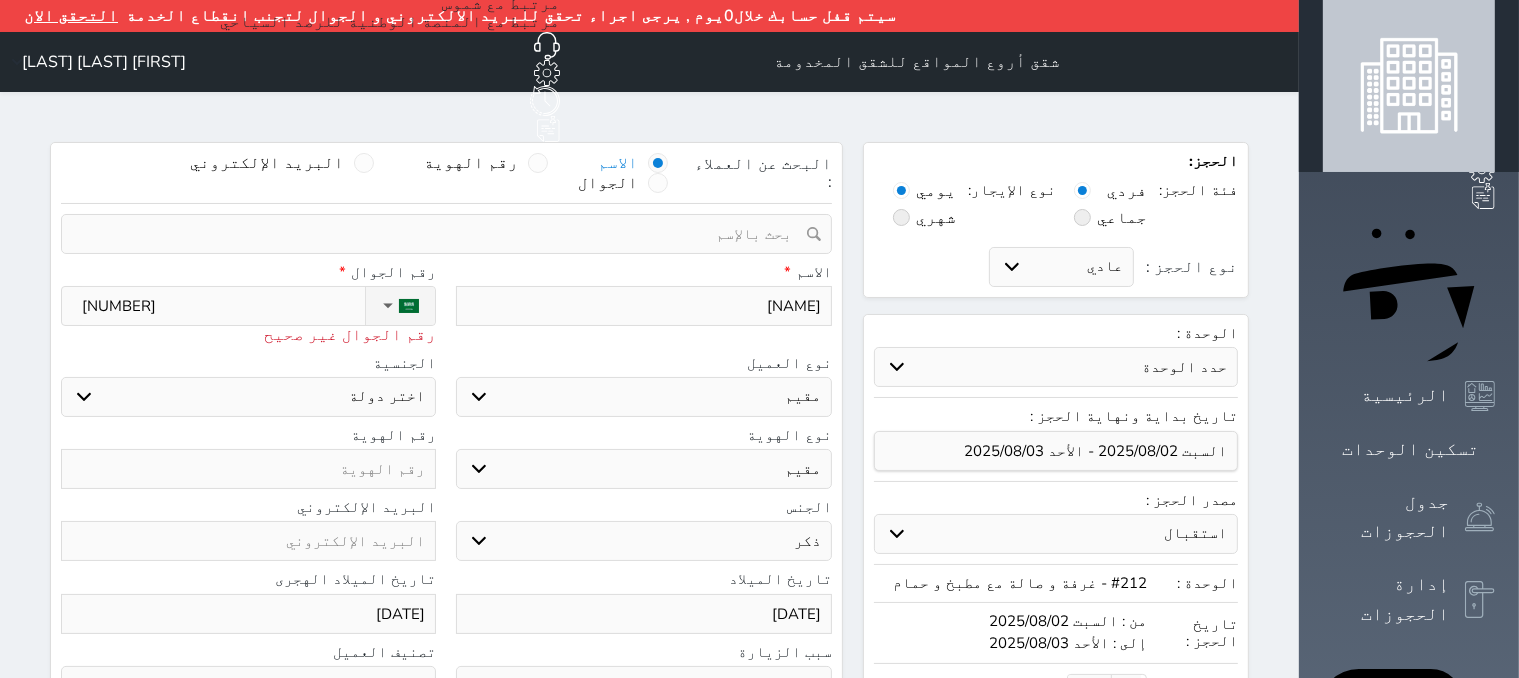 select 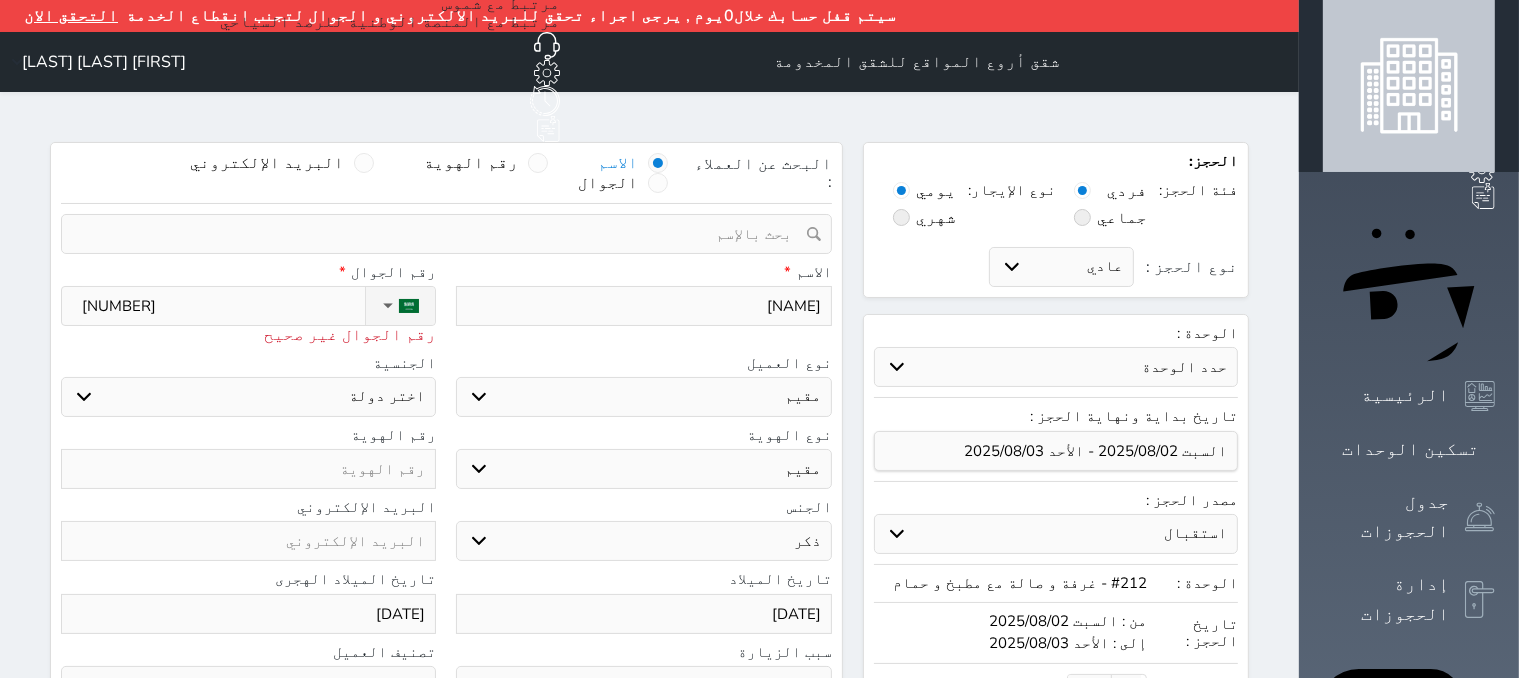 type on "[NUMBER]" 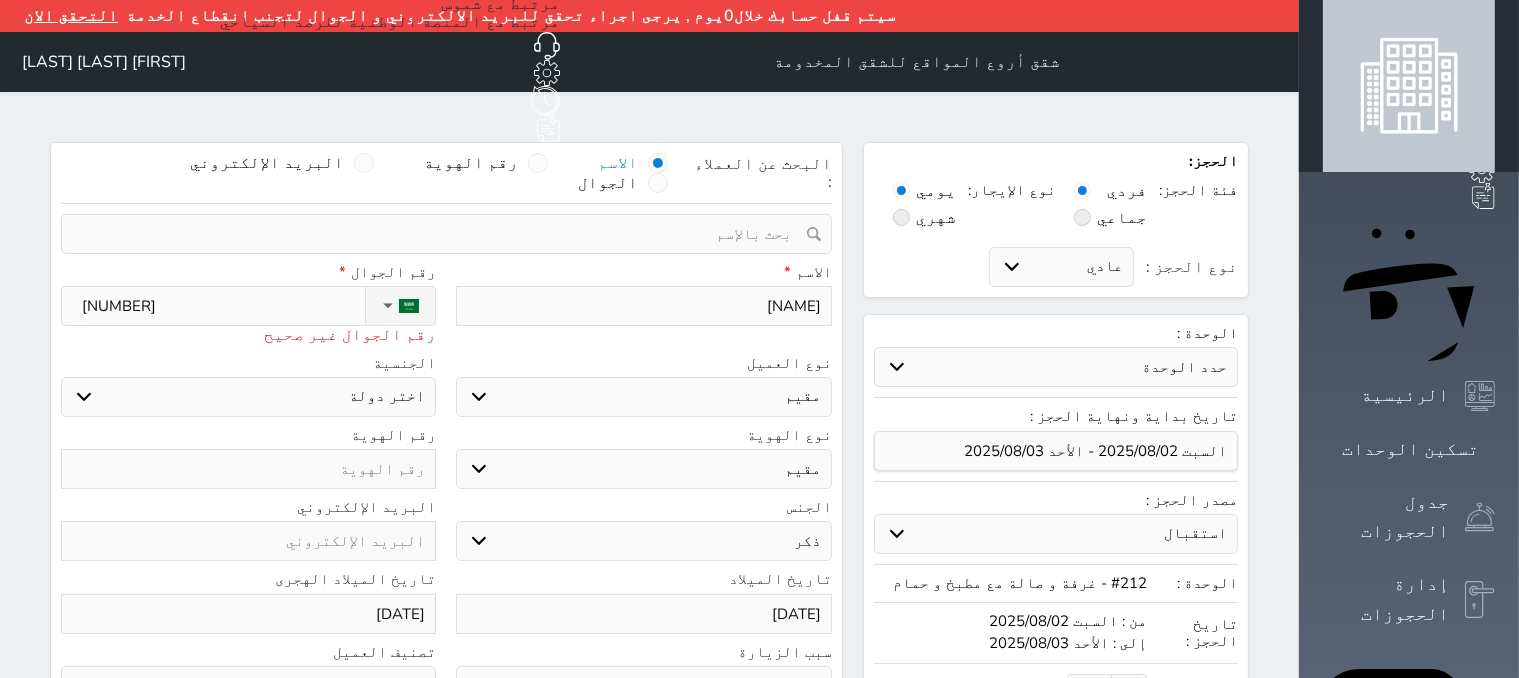 select 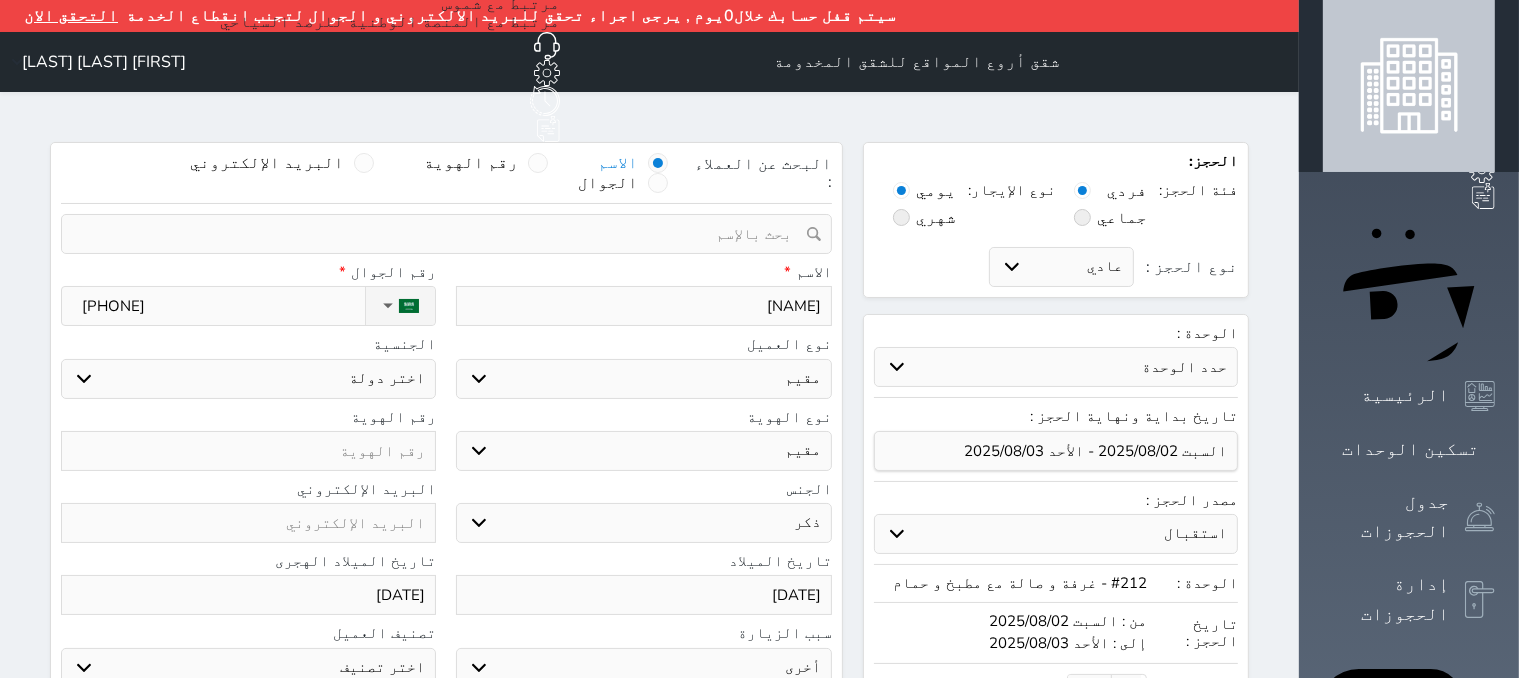 type on "[PHONE]" 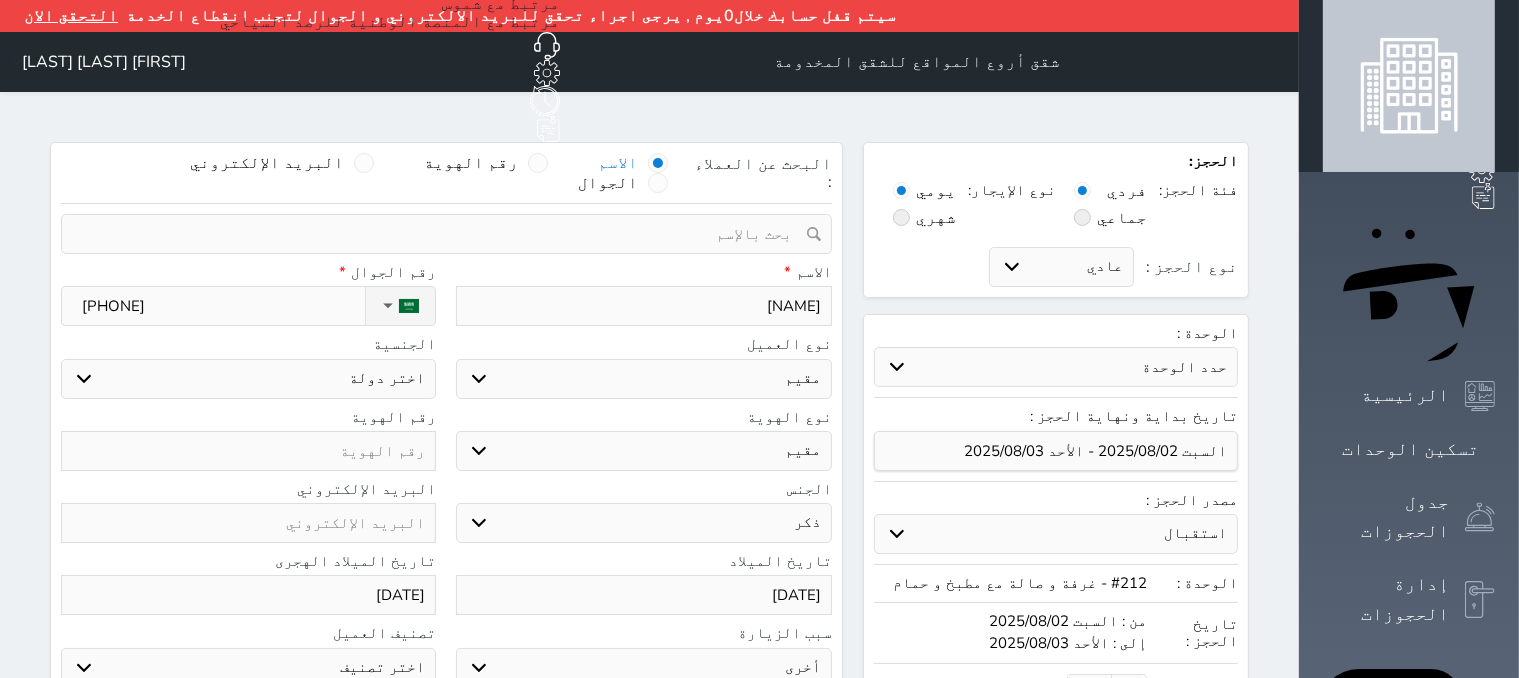 click on "اختر دولة
اثيوبيا
اجنبي بجواز سعودي
اخرى
اذربيجان
ارتيريا
ارمينيا
ازبكستان
اسبانيا
استراليا
استونيا" at bounding box center (248, 379) 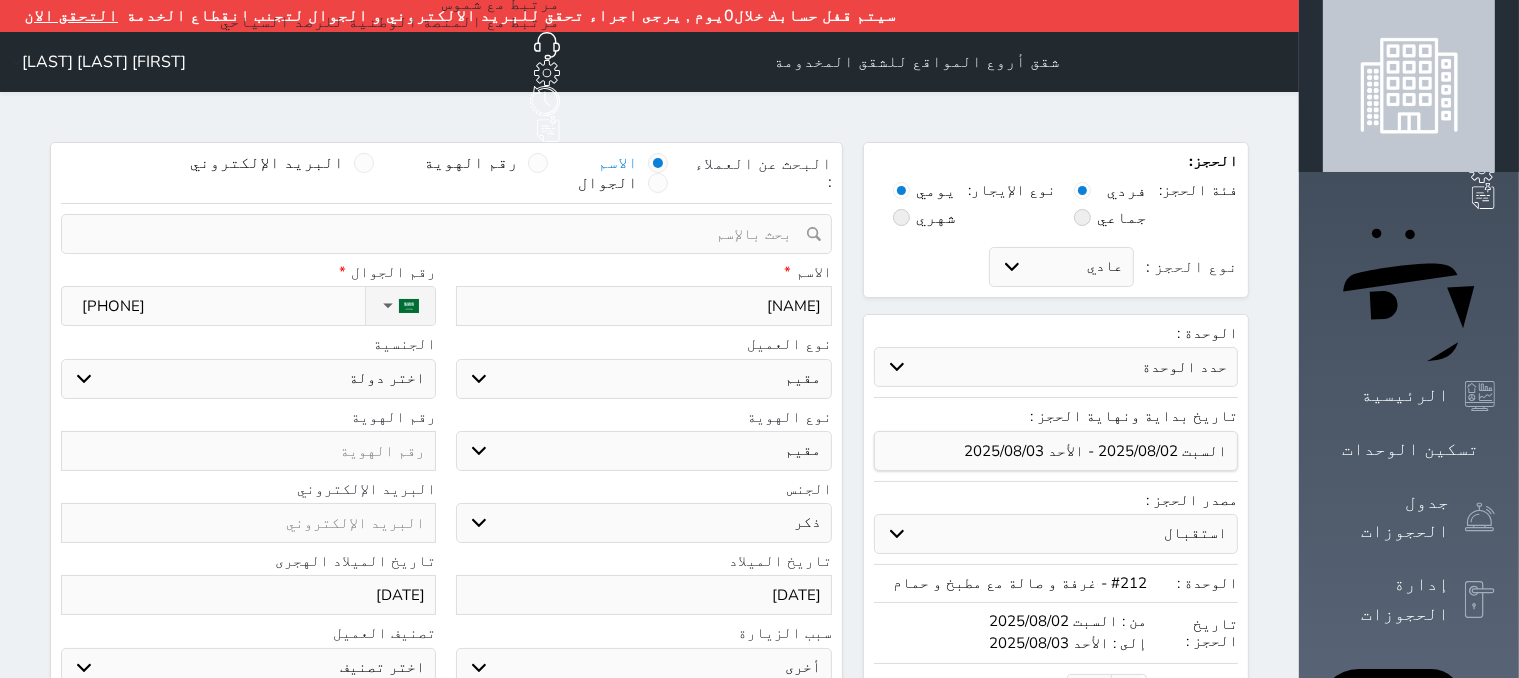 select on "304" 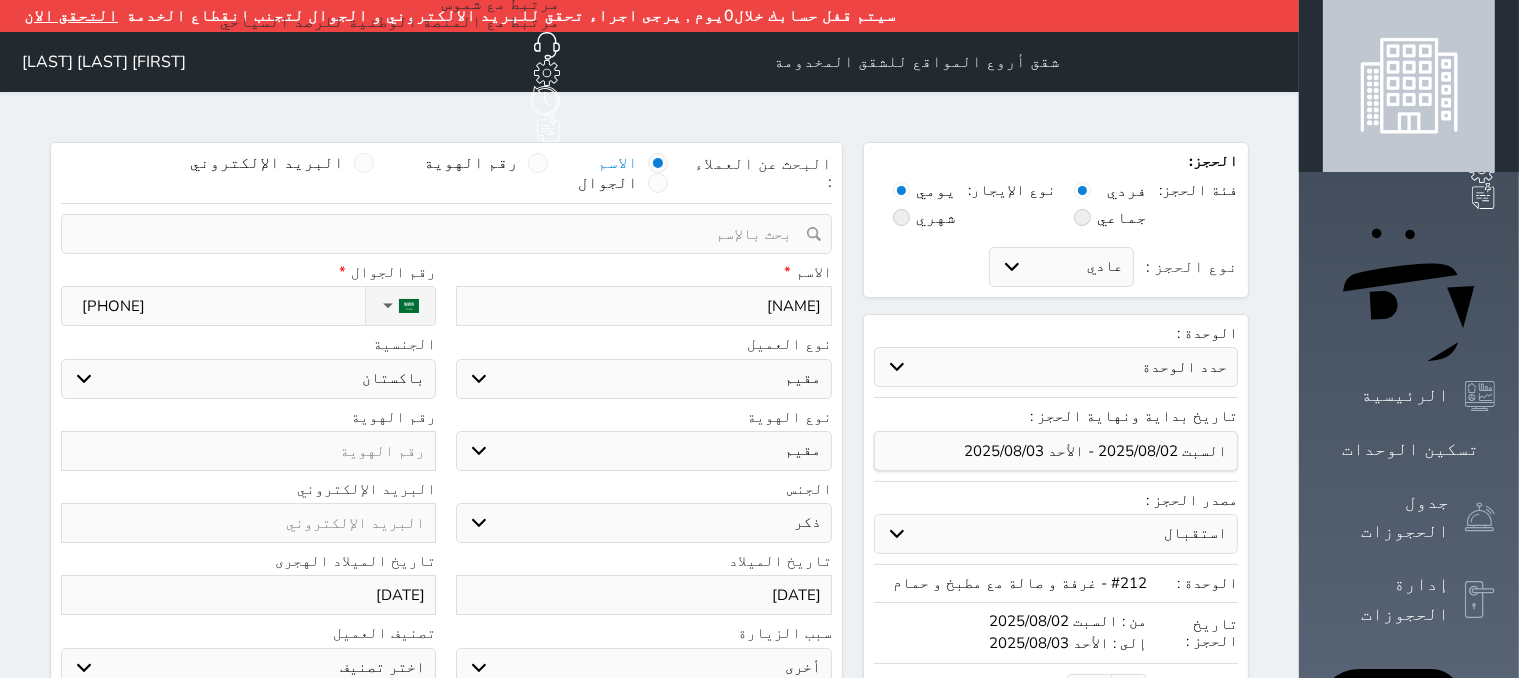 click on "اختر دولة
اثيوبيا
اجنبي بجواز سعودي
اخرى
اذربيجان
ارتيريا
ارمينيا
ازبكستان
اسبانيا
استراليا
استونيا" at bounding box center [248, 379] 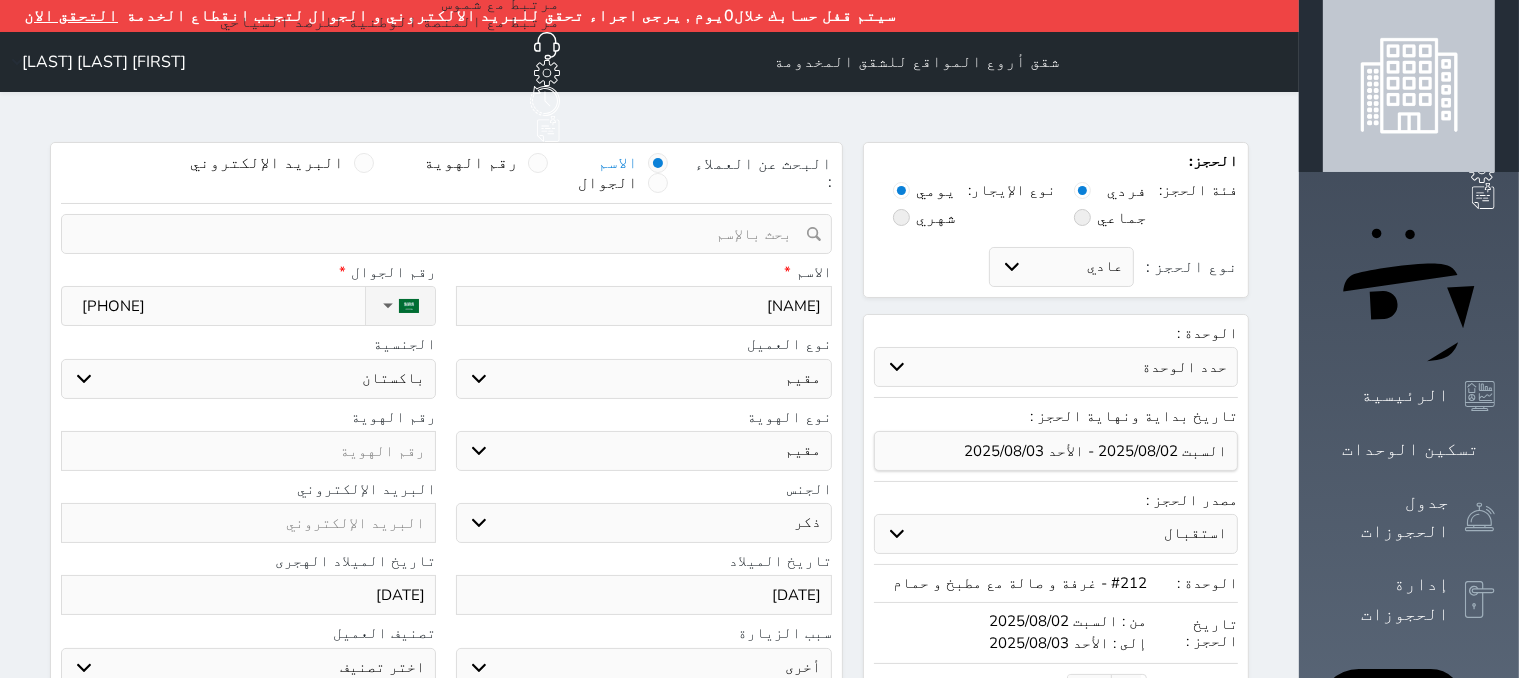 click on "[NAME]" at bounding box center [643, 306] 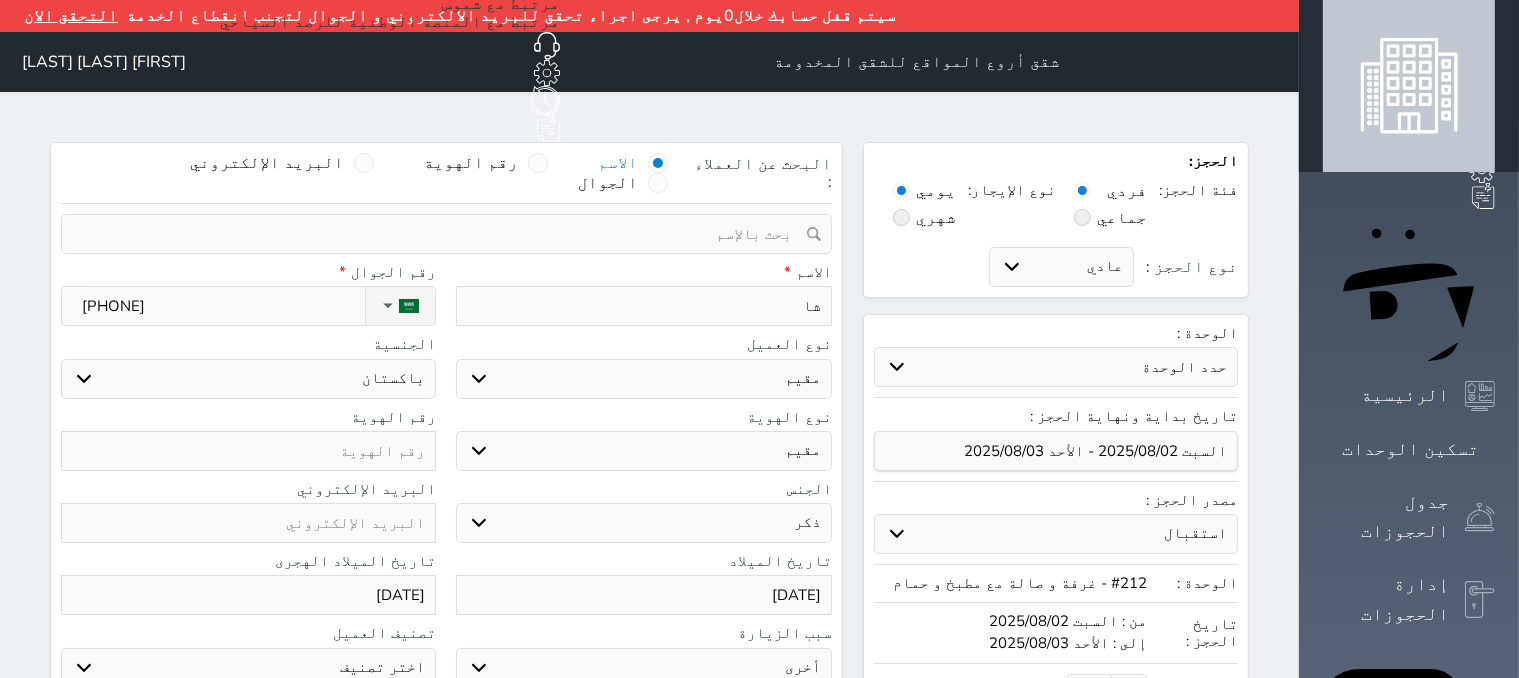 type on "ش" 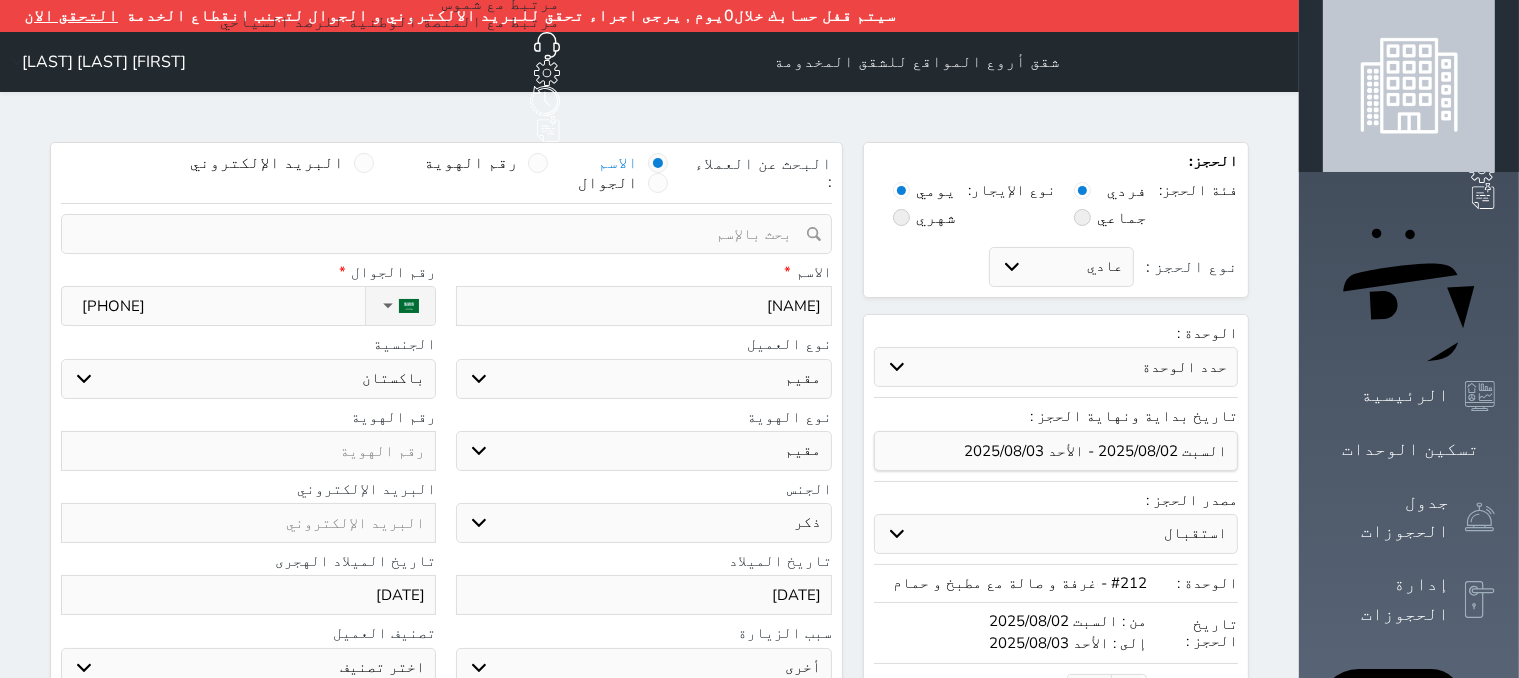 type on "[NAME]" 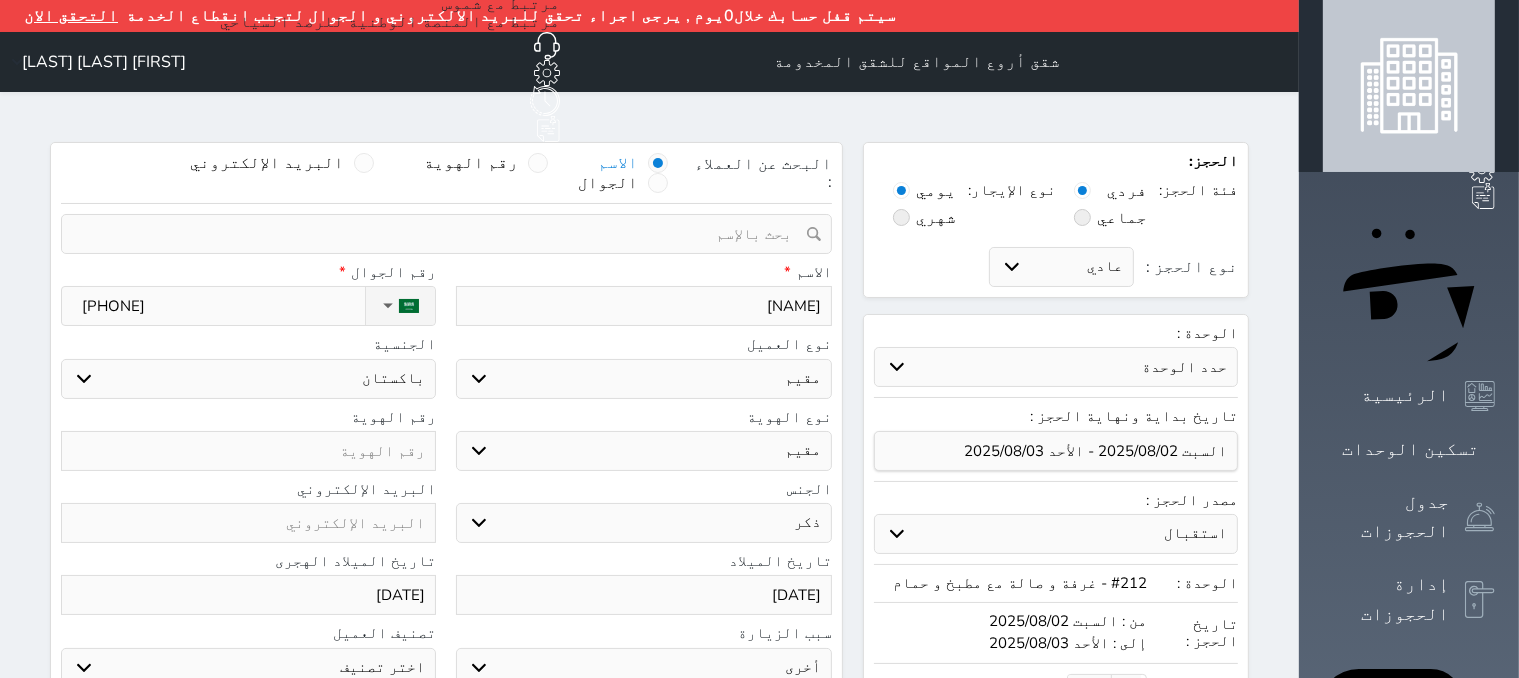 click on "اختر دولة
اثيوبيا
اجنبي بجواز سعودي
اخرى
اذربيجان
ارتيريا
ارمينيا
ازبكستان
اسبانيا
استراليا
استونيا" at bounding box center (248, 379) 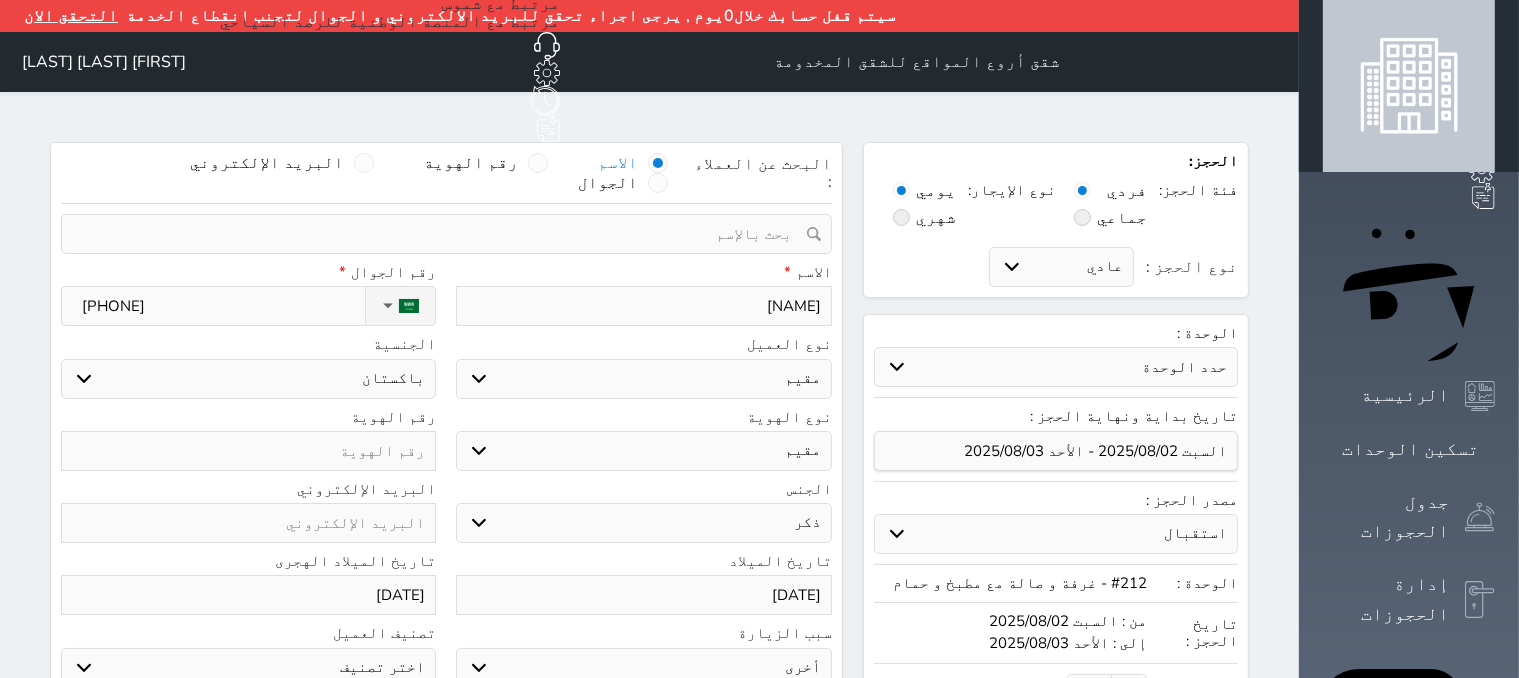 select on "321" 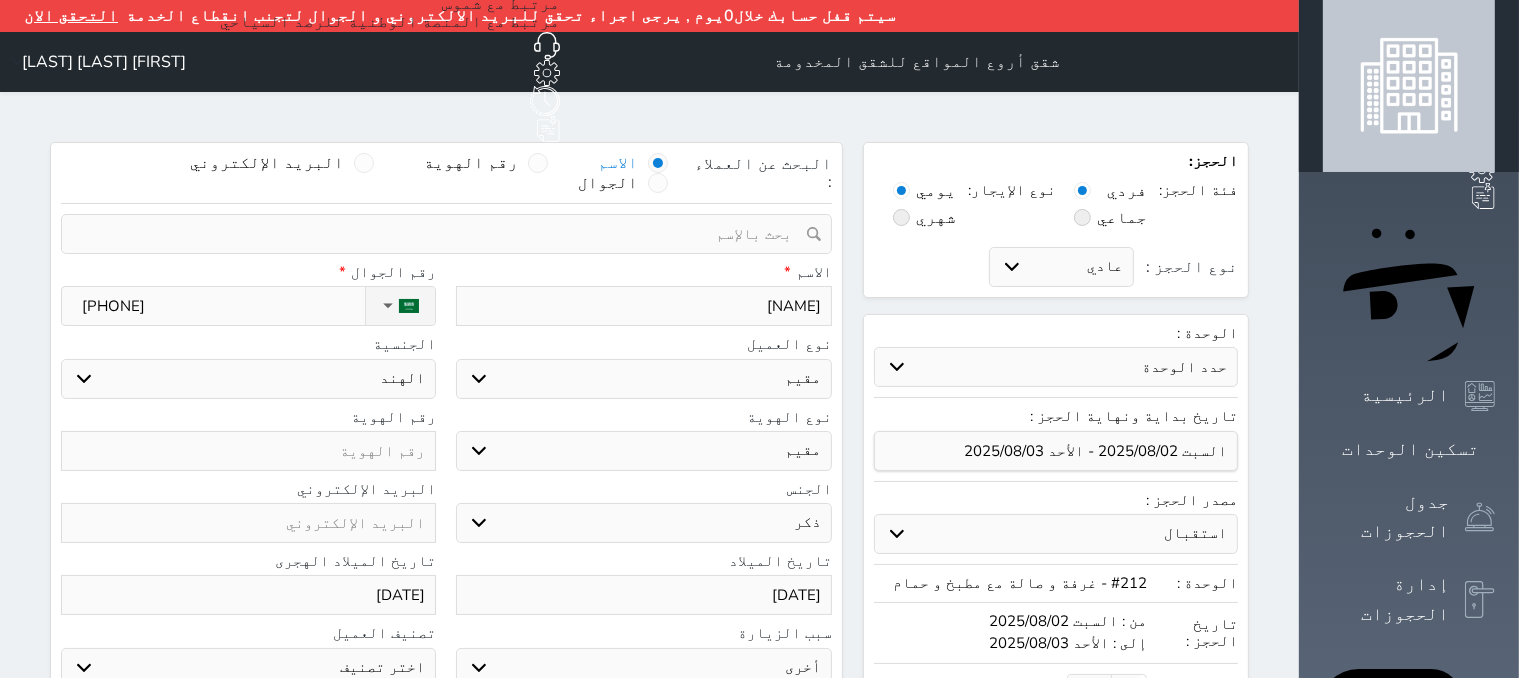 click on "اختر دولة
اثيوبيا
اجنبي بجواز سعودي
اخرى
اذربيجان
ارتيريا
ارمينيا
ازبكستان
اسبانيا
استراليا
استونيا" at bounding box center (248, 379) 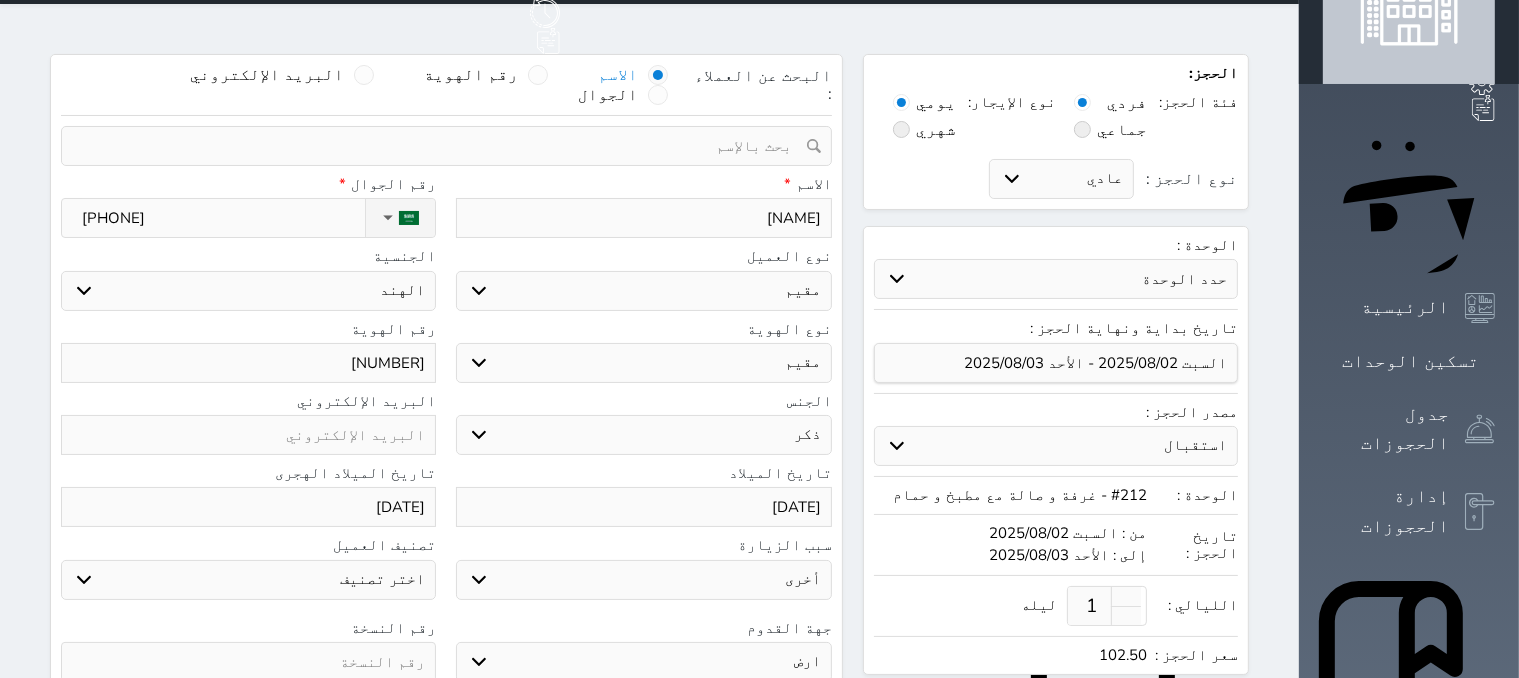 scroll, scrollTop: 300, scrollLeft: 0, axis: vertical 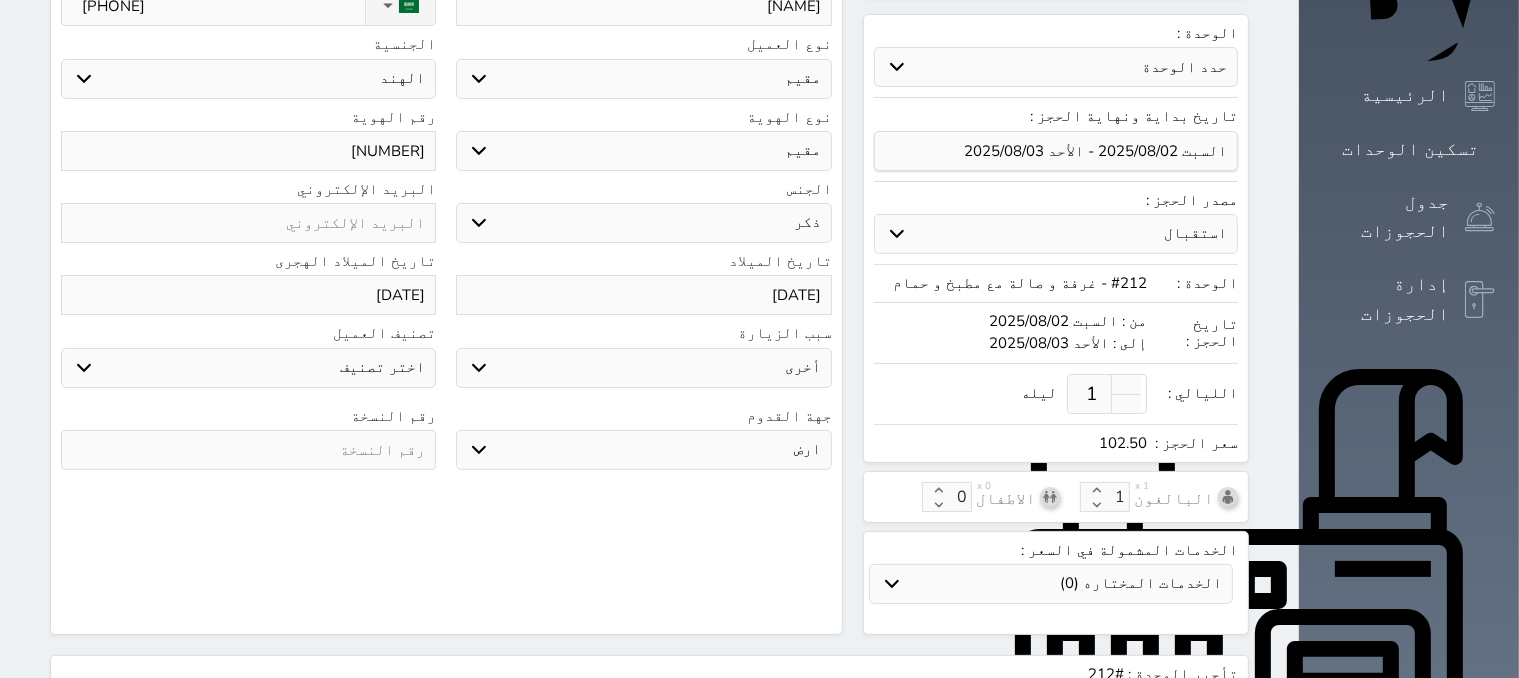 type on "[NUMBER]" 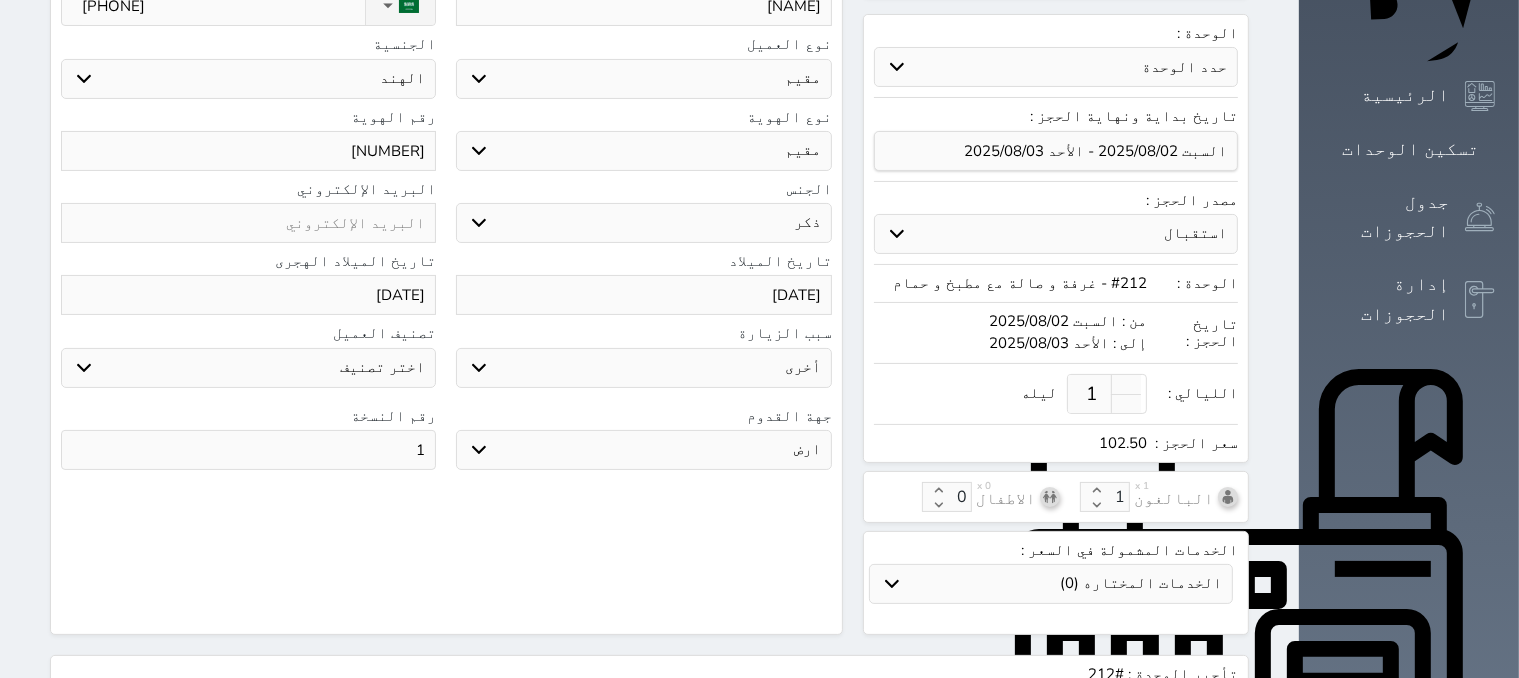 type on "1" 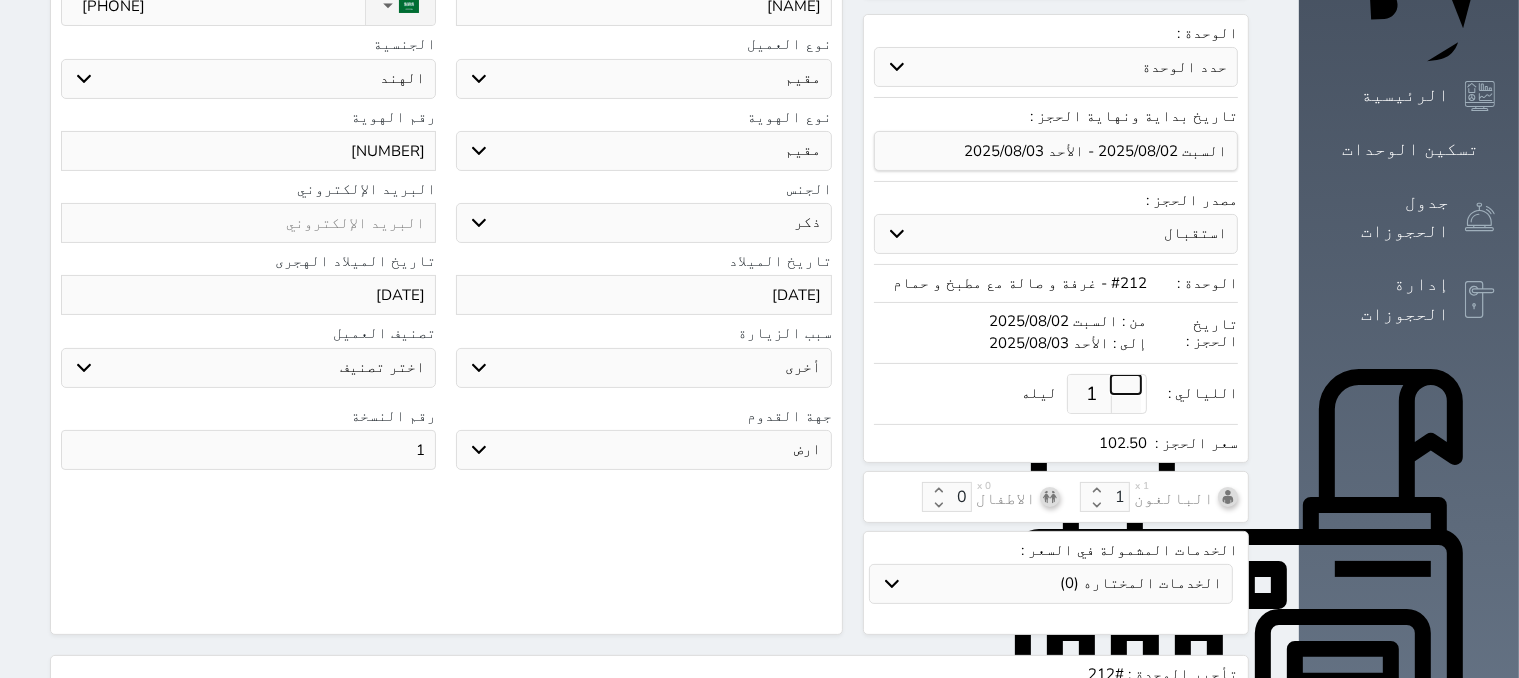 click at bounding box center (1126, 384) 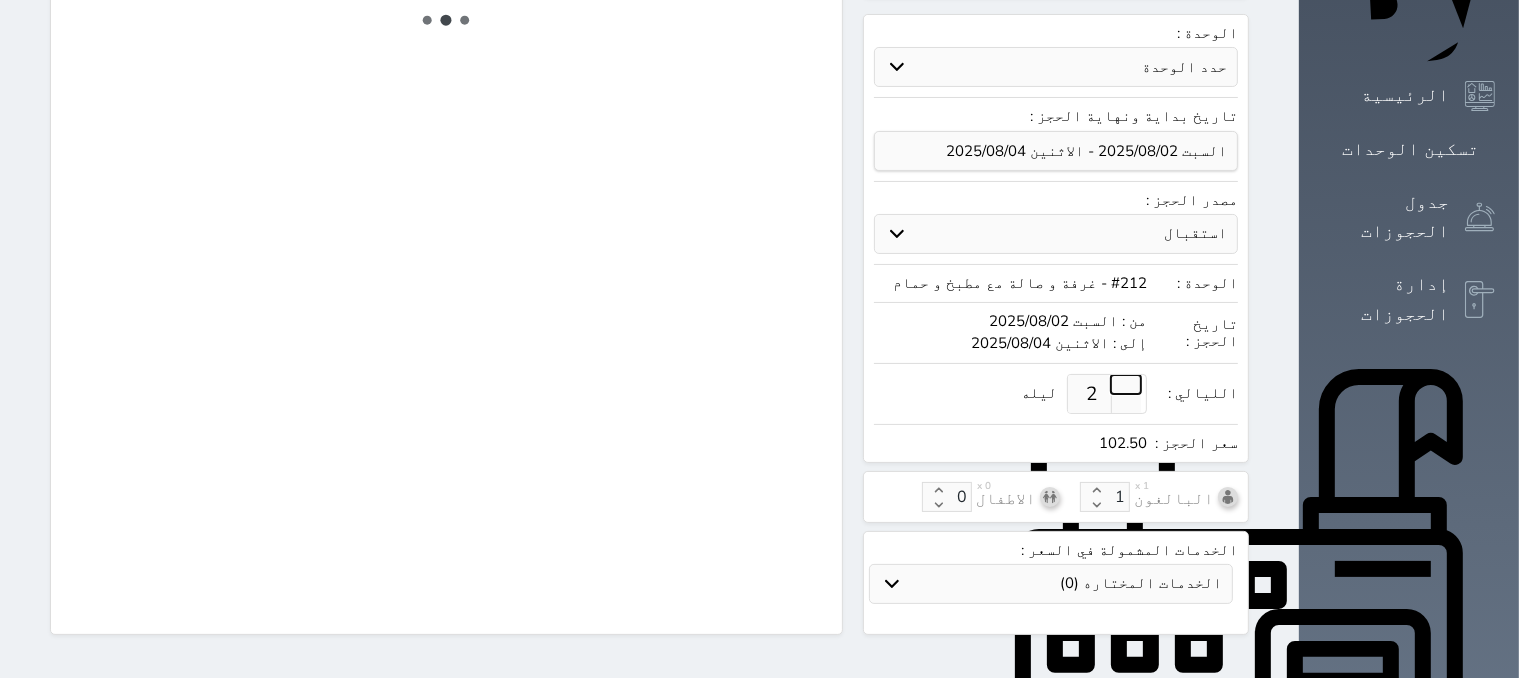 select on "4" 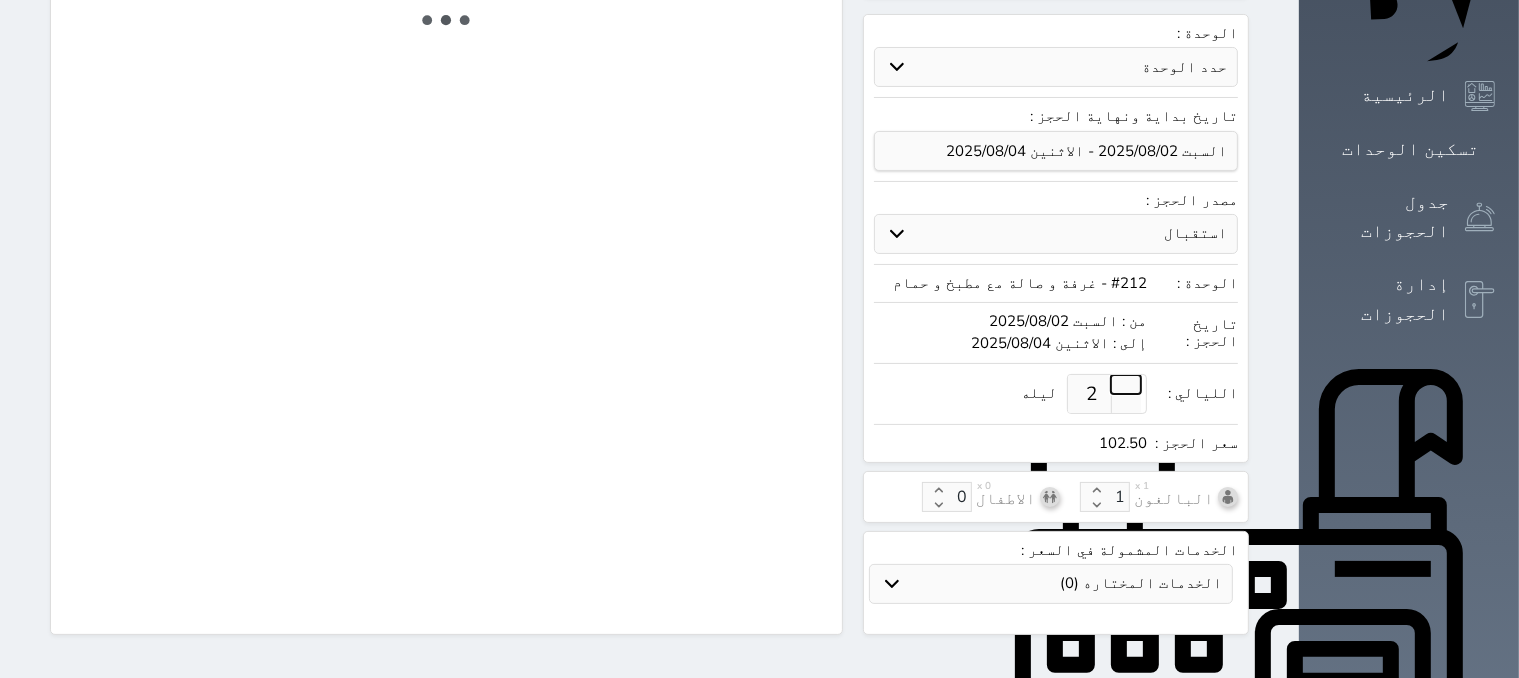 select on "321" 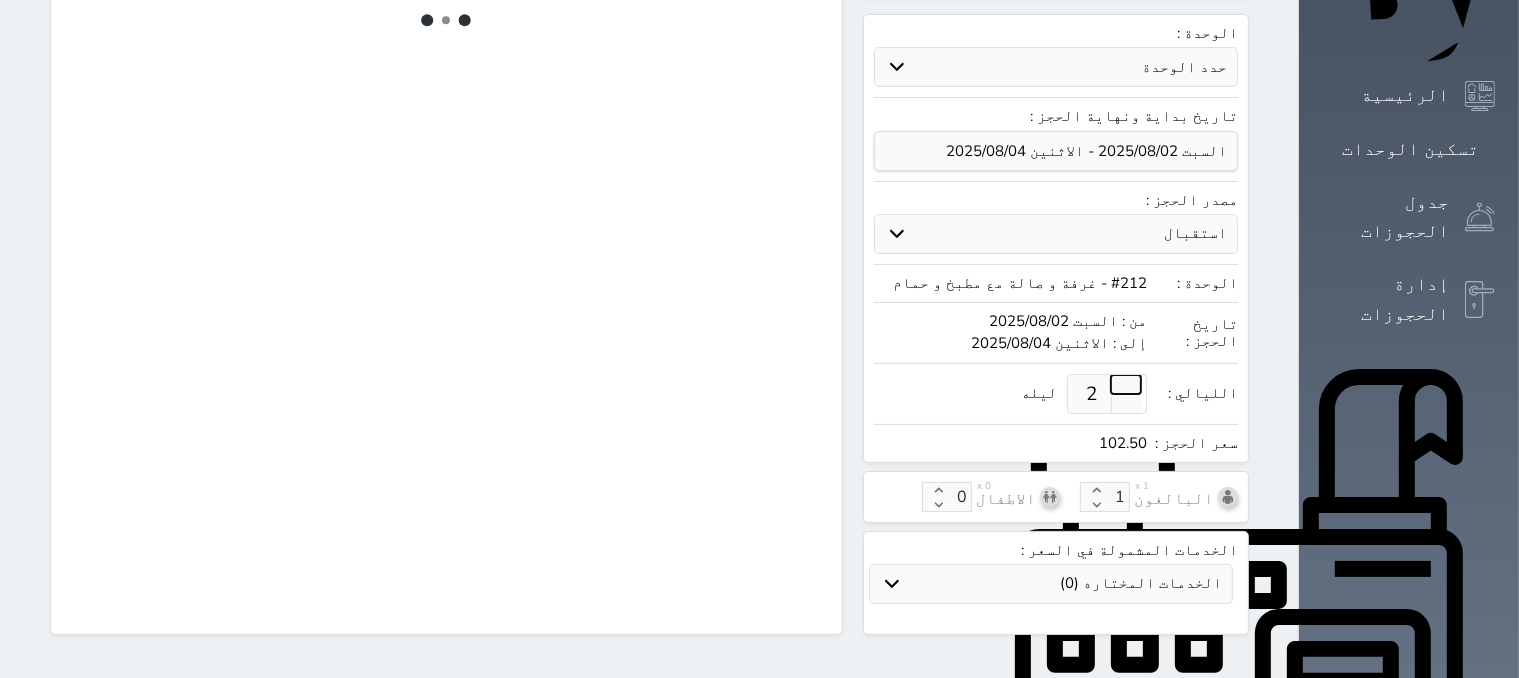 select on "4" 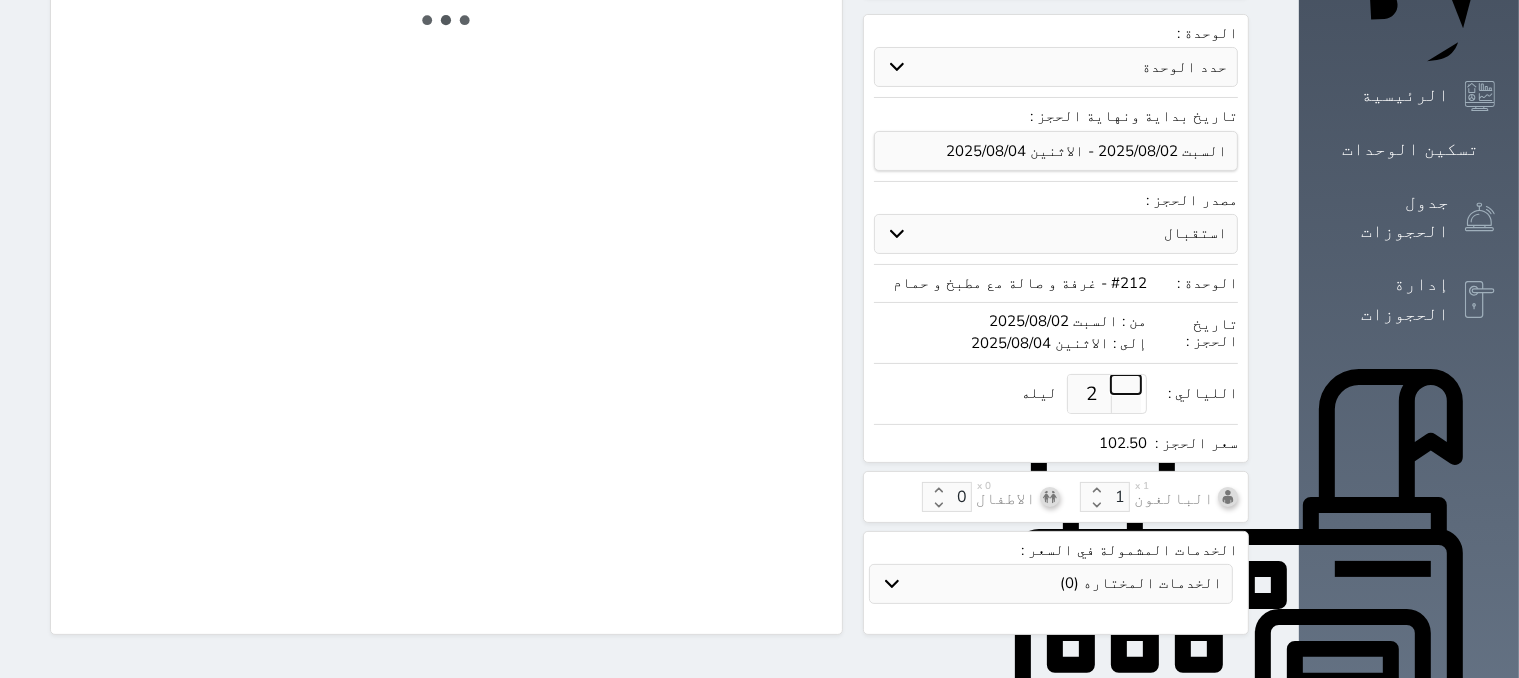 select on "7" 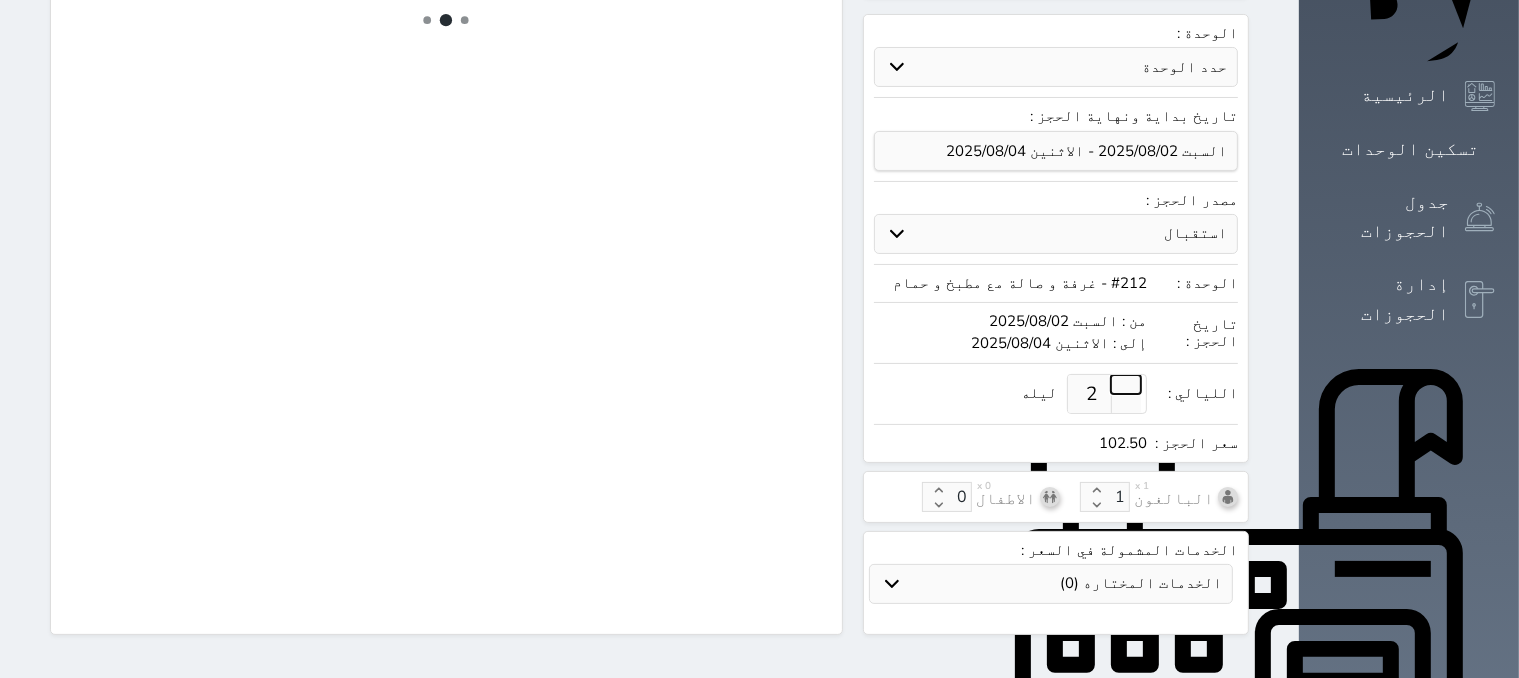 select on "9" 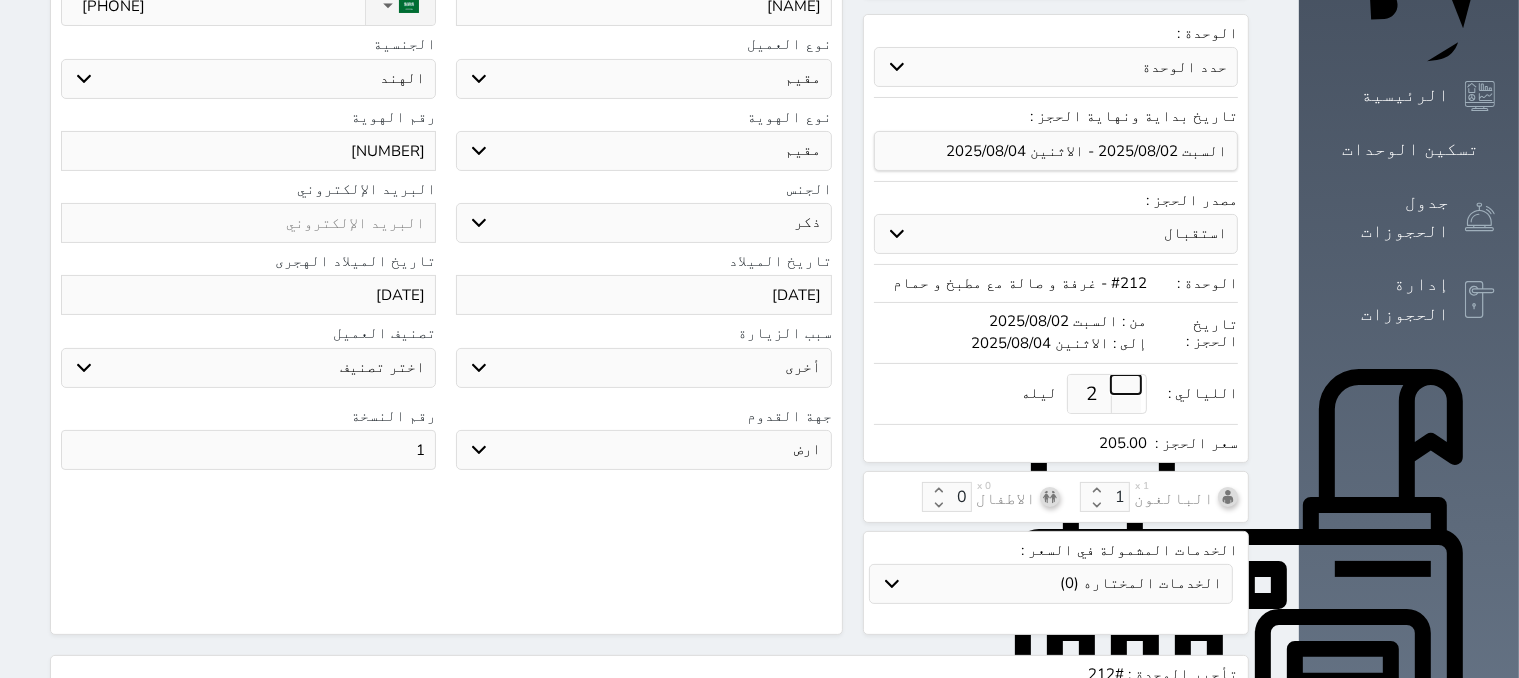 select on "51601" 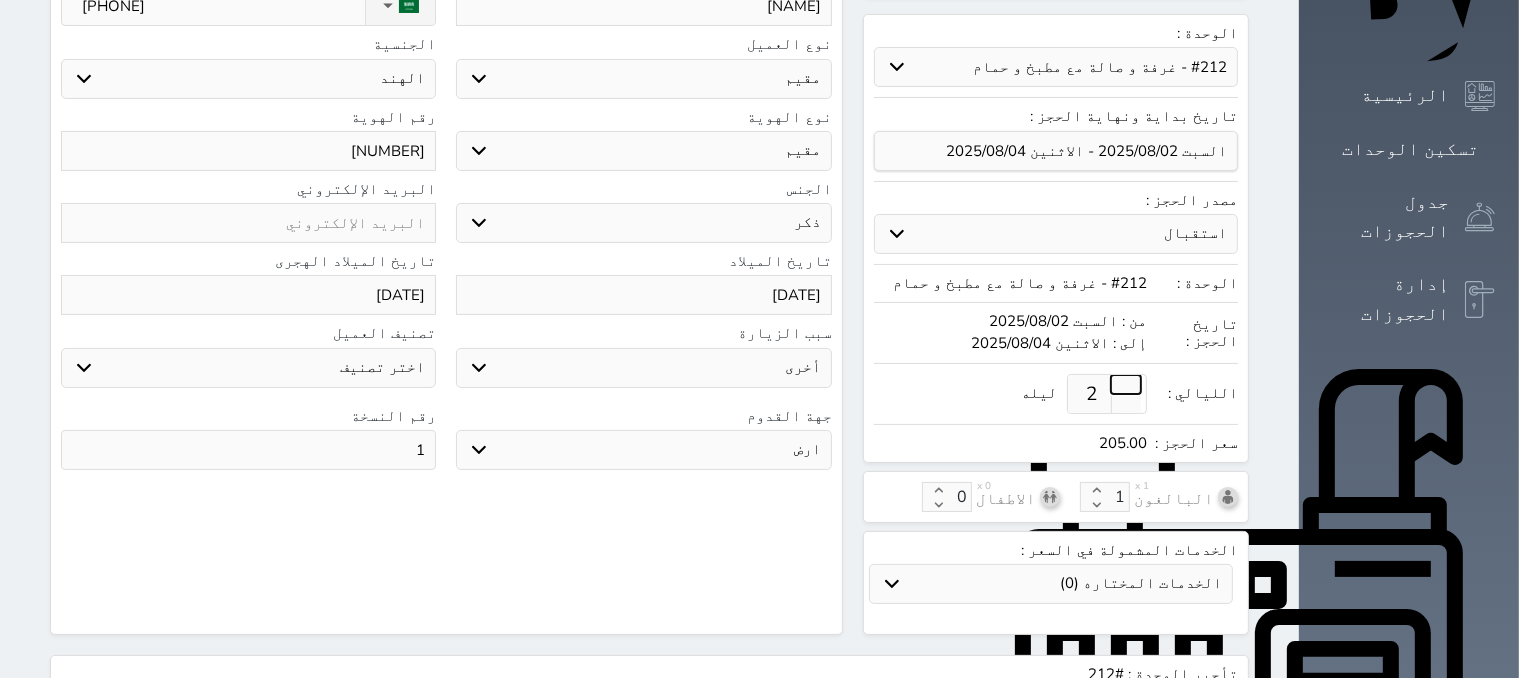 click at bounding box center [1126, 384] 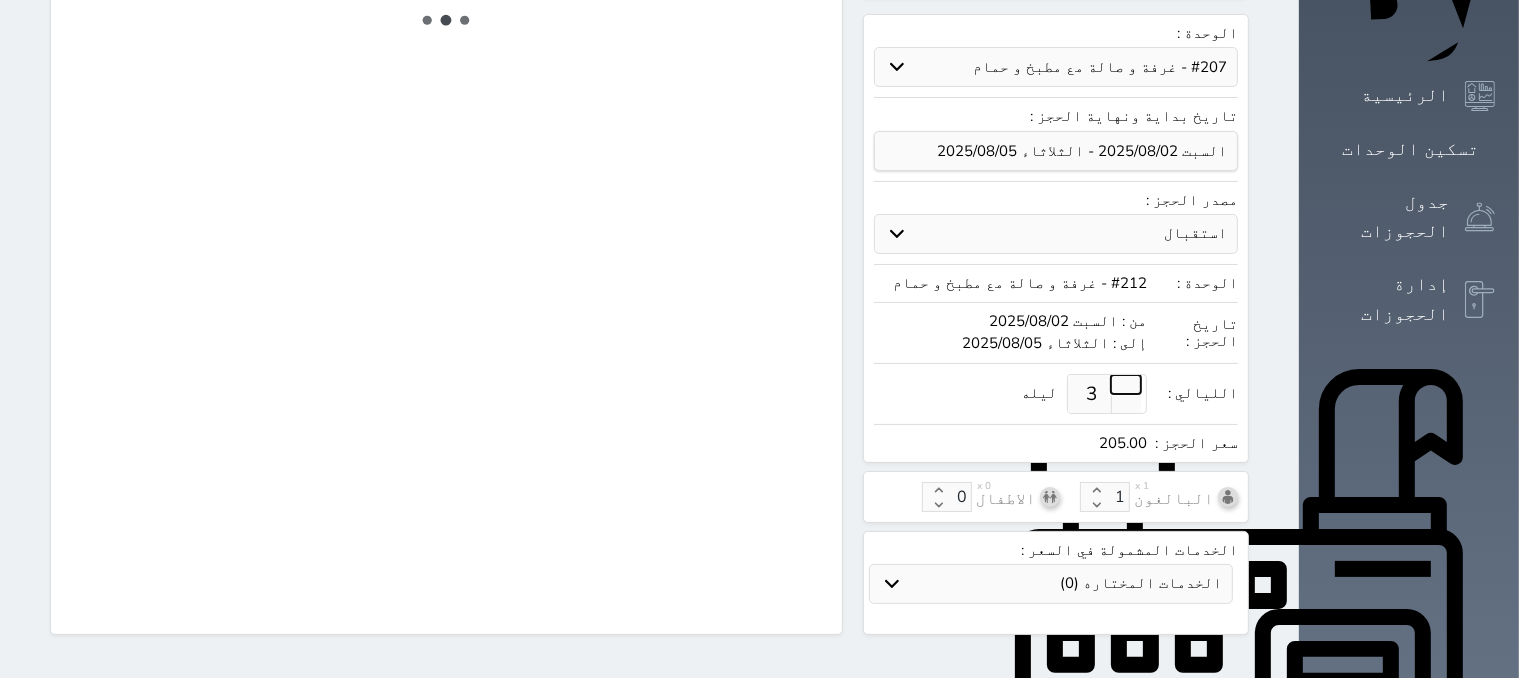 click at bounding box center (1126, 384) 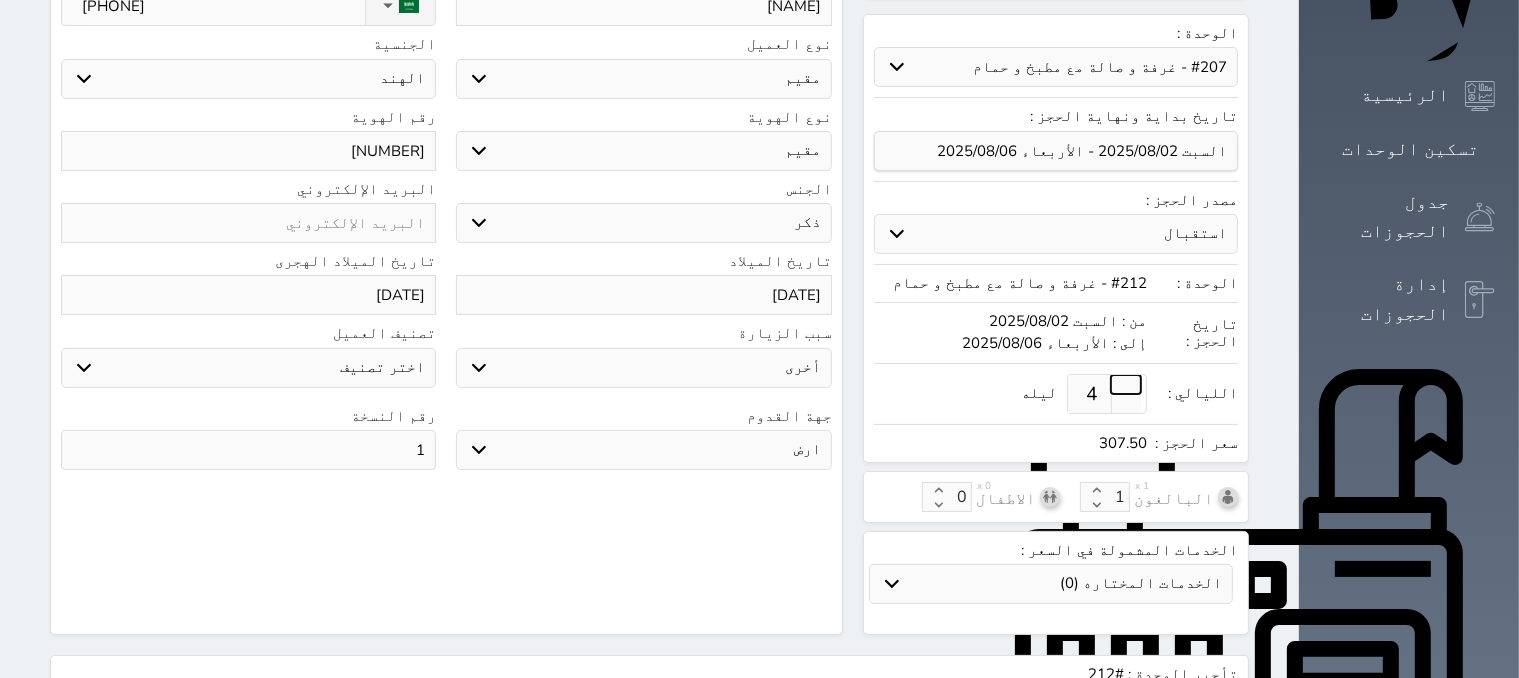 click at bounding box center (1126, 384) 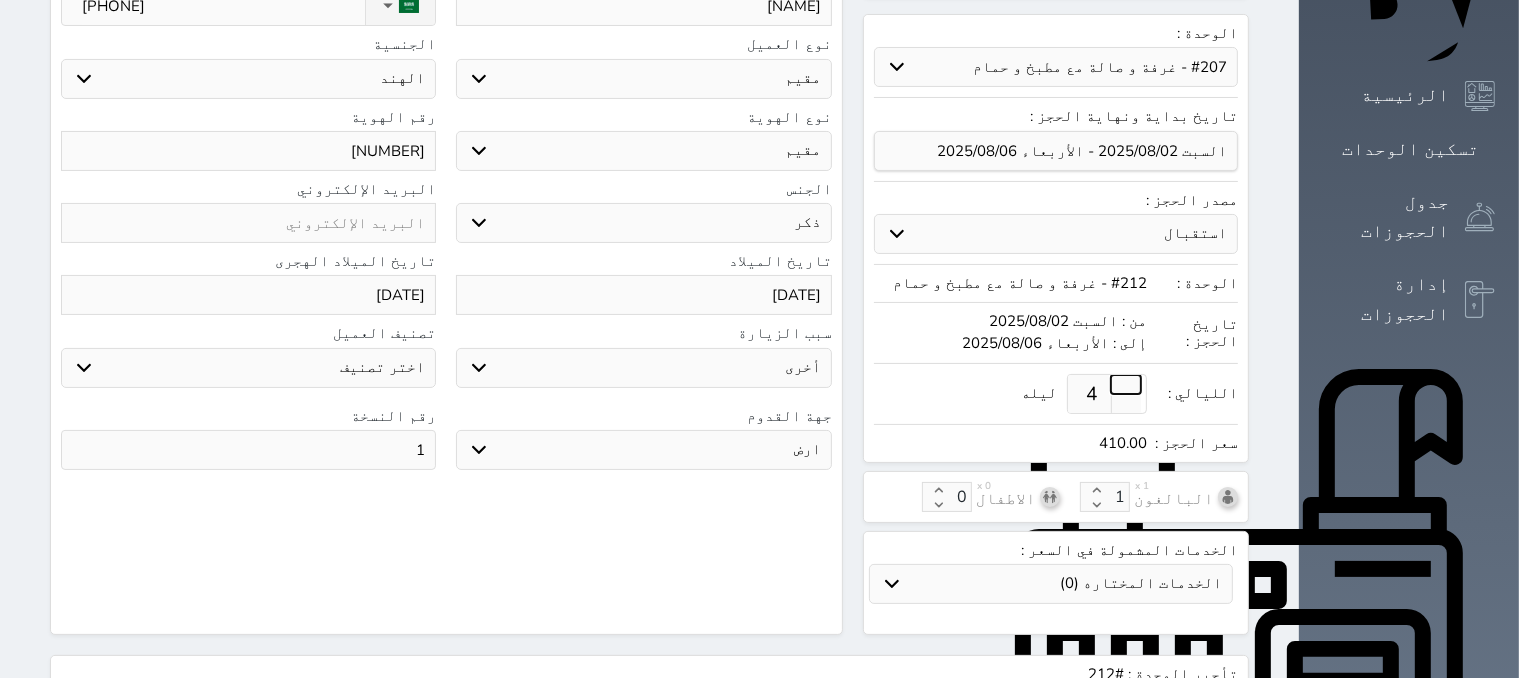 click at bounding box center [1126, 384] 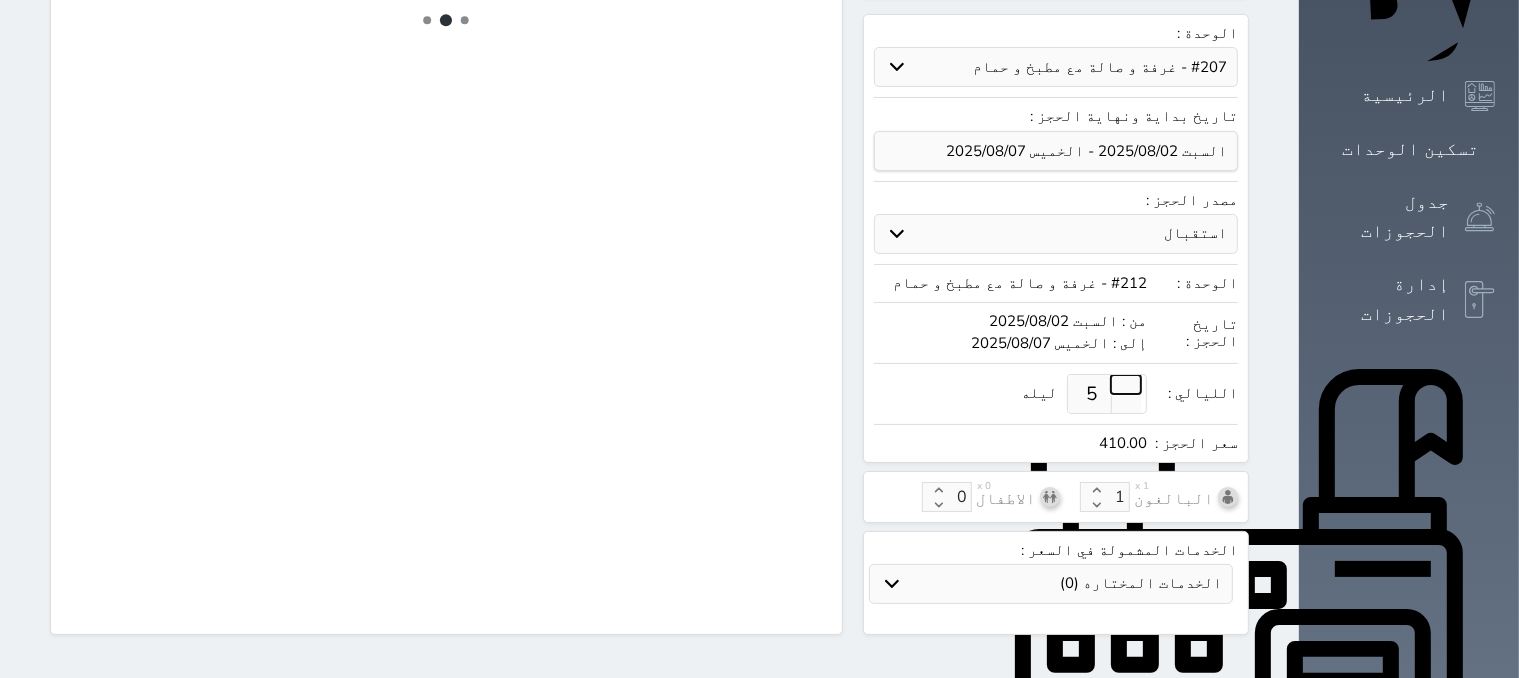 click at bounding box center (1126, 384) 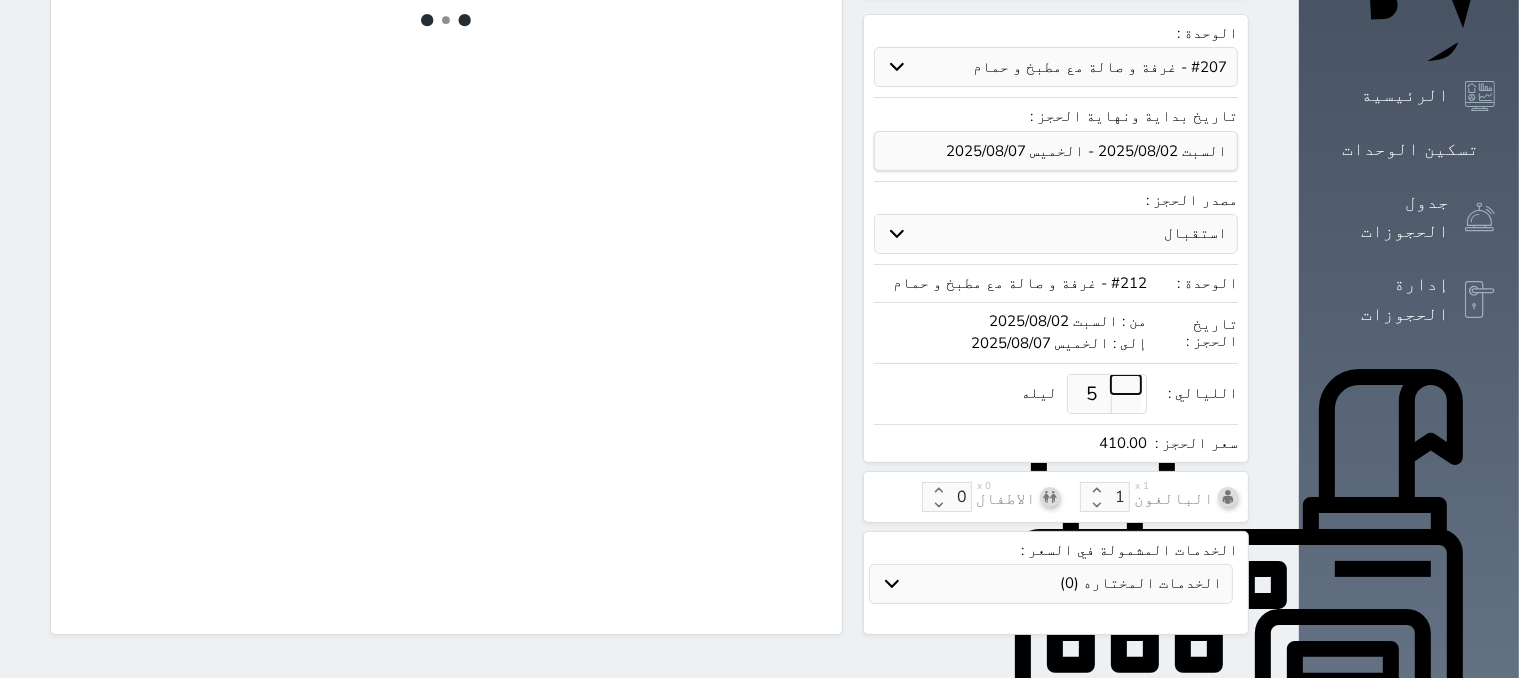 type on "5" 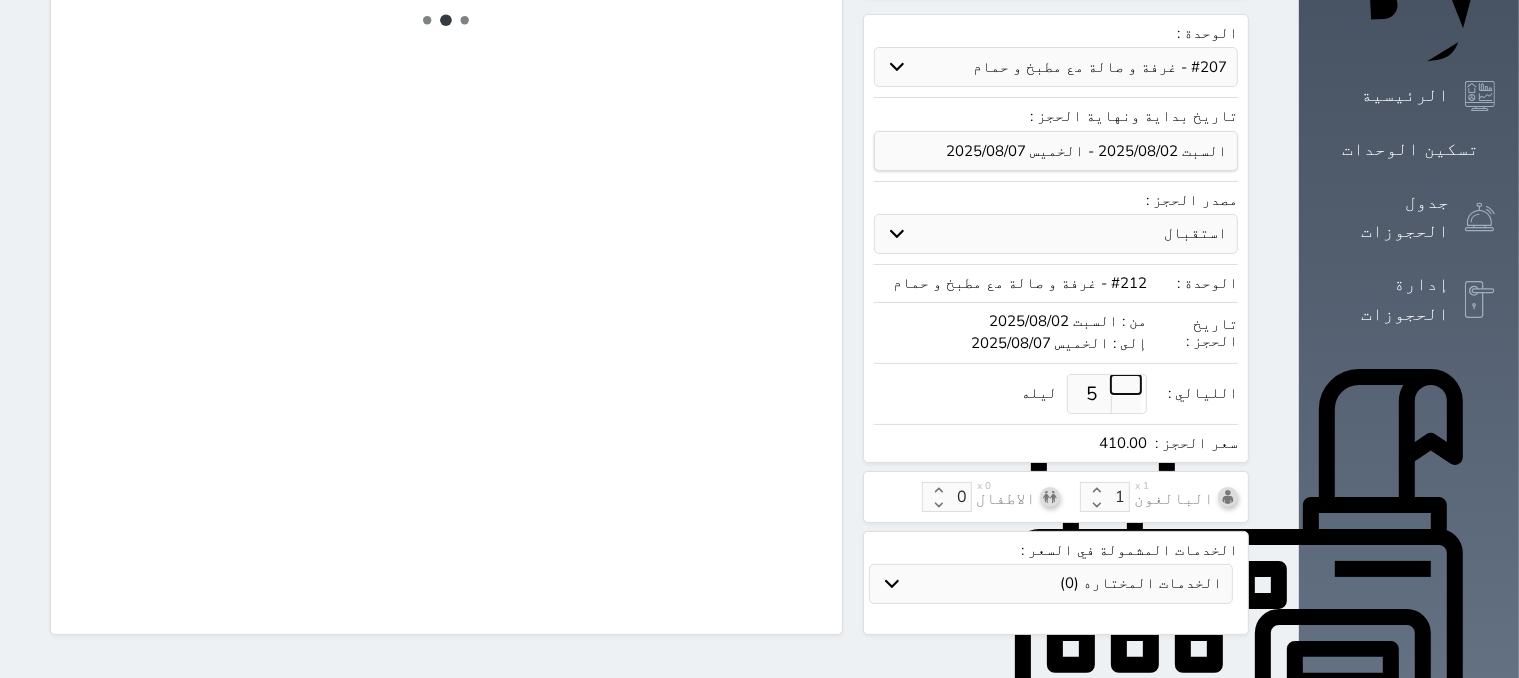 select on "4" 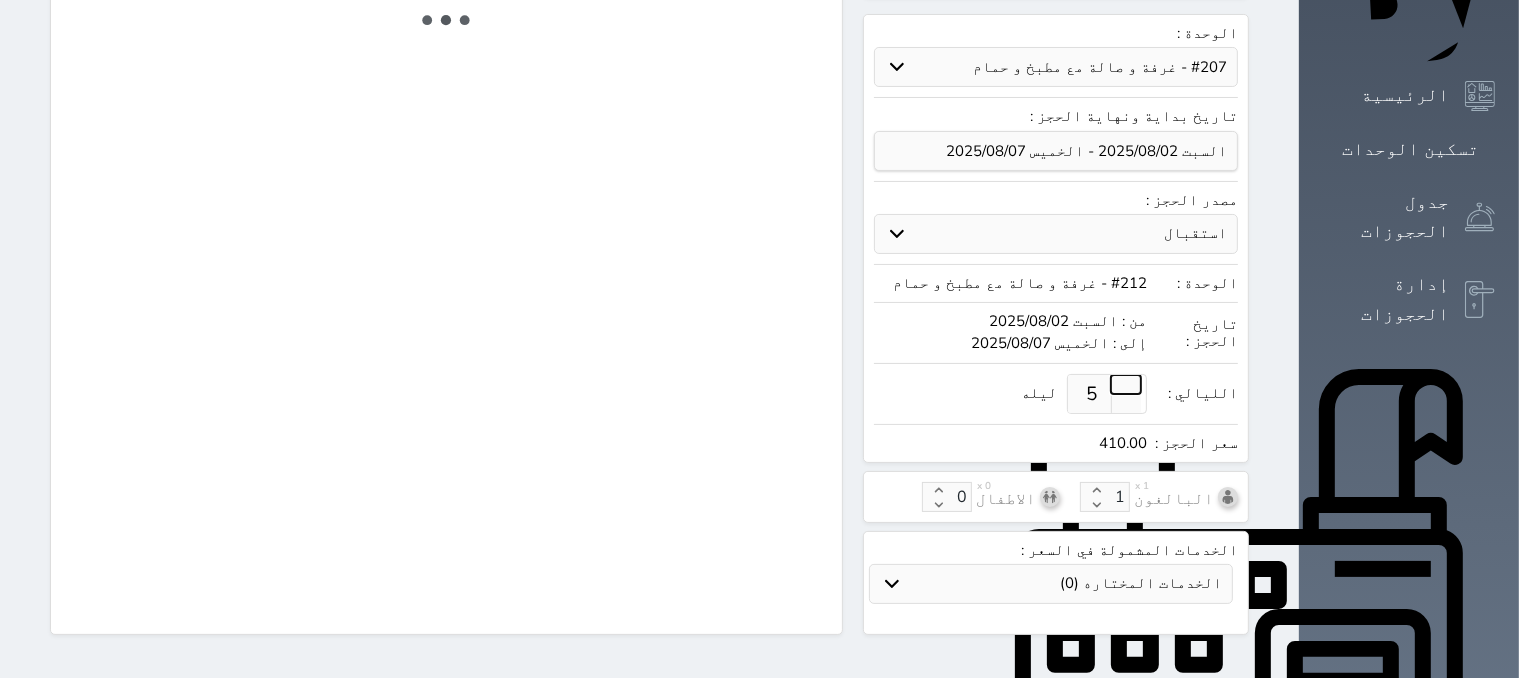 select on "321" 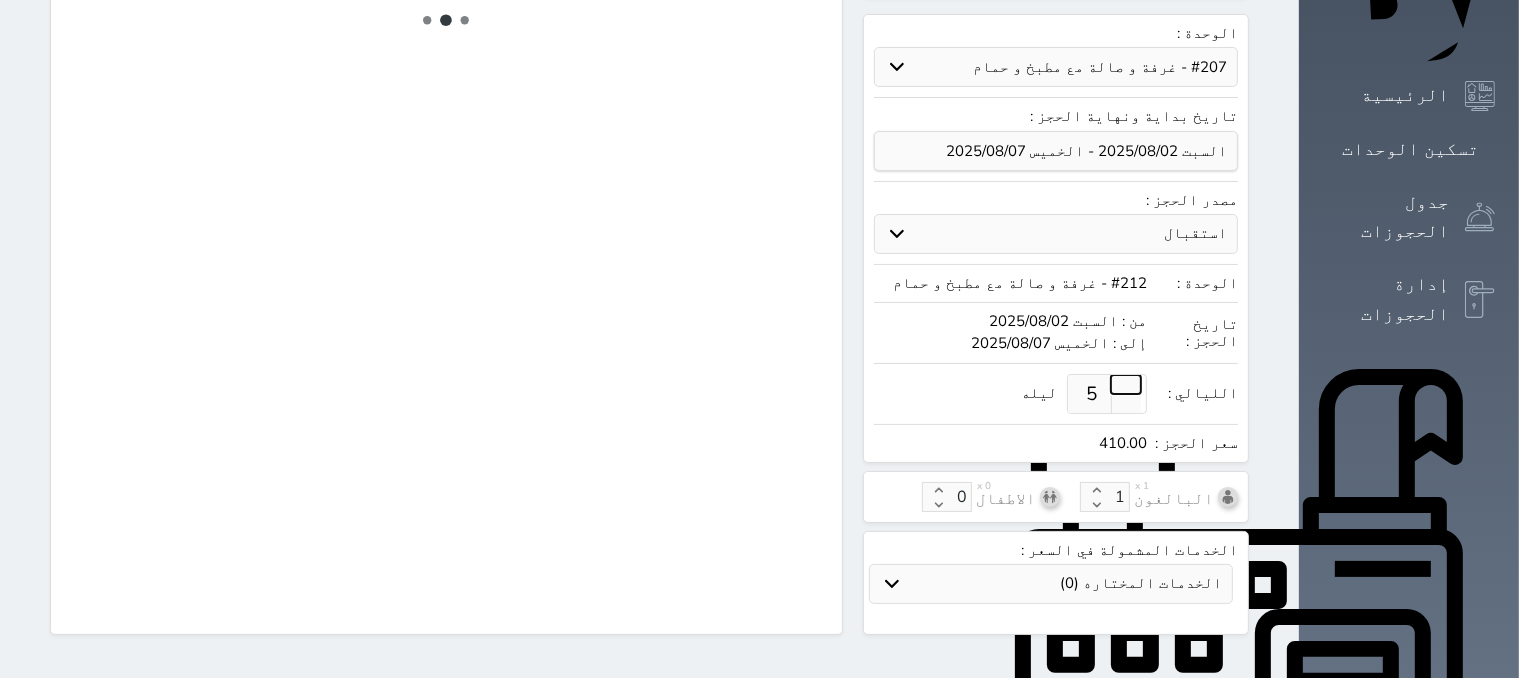 select on "4" 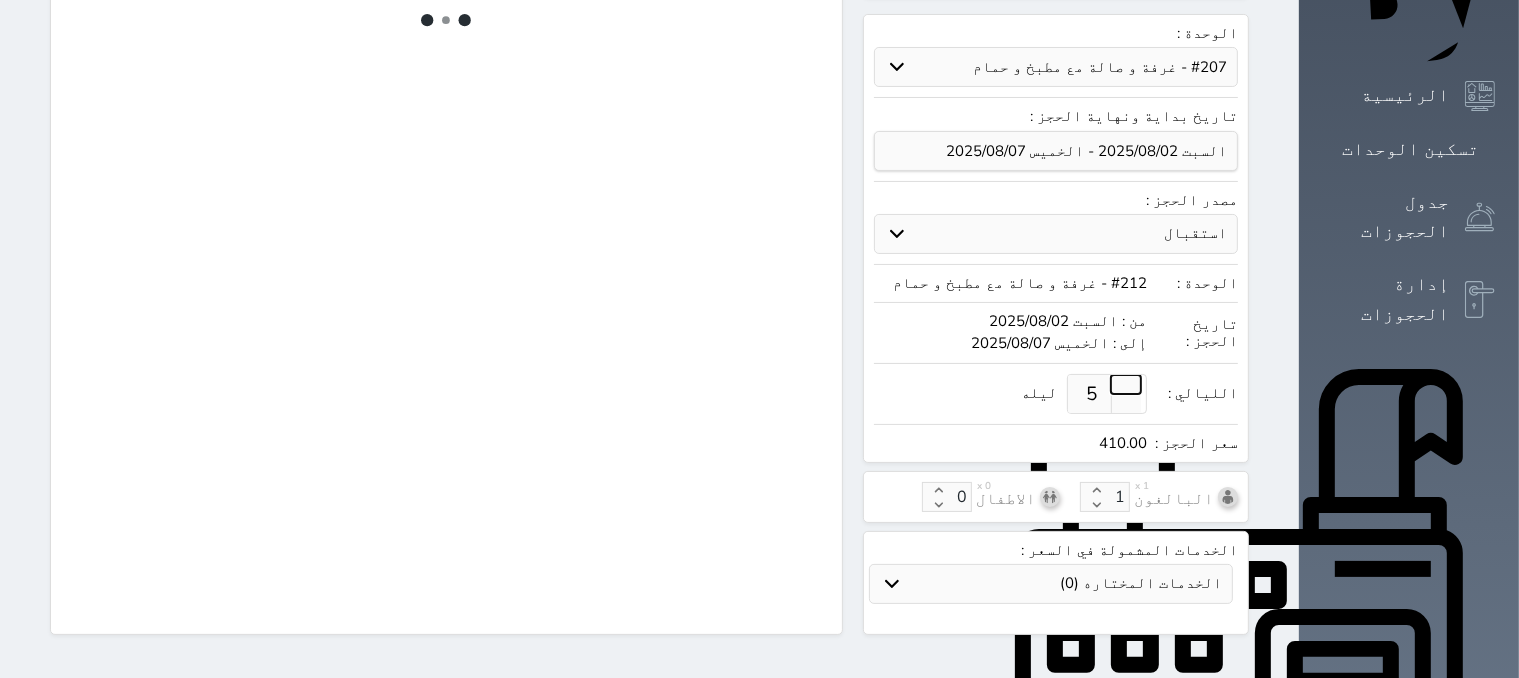 select on "7" 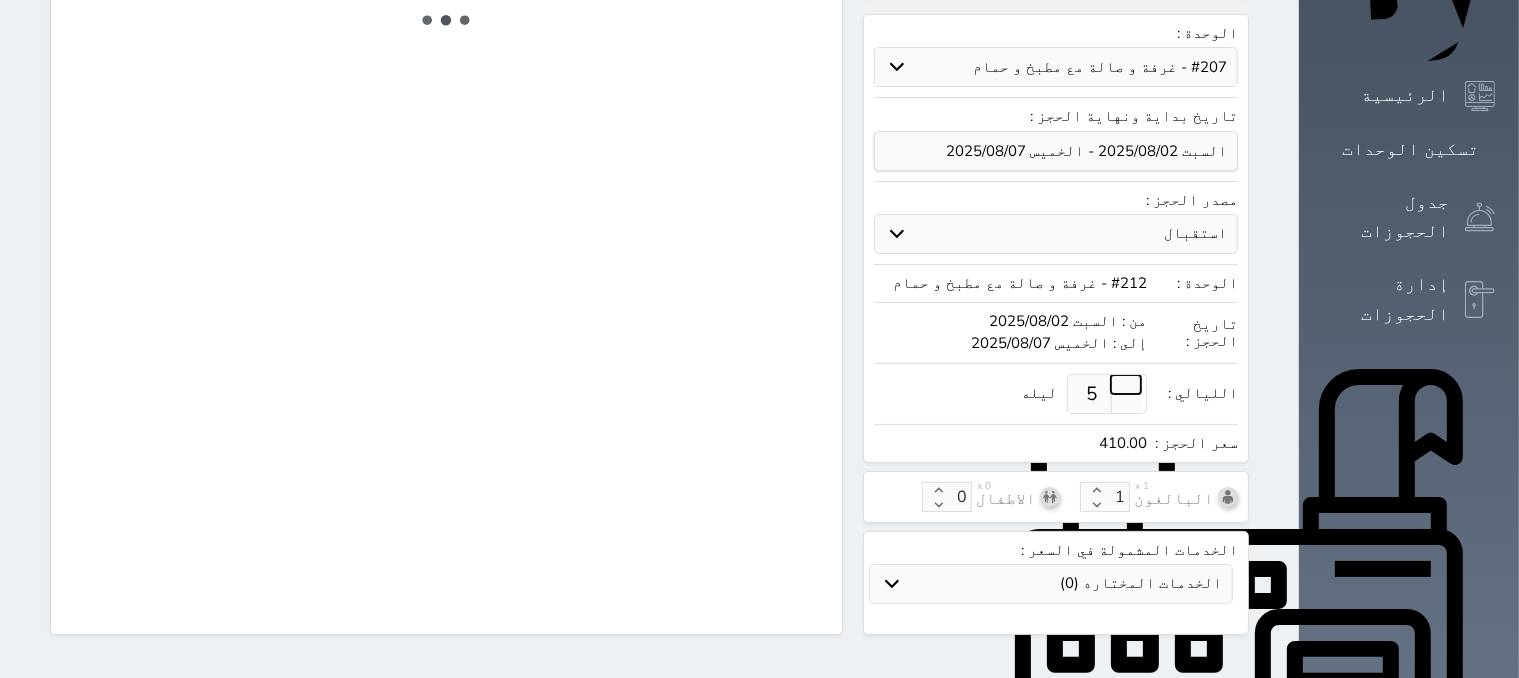 select on "9" 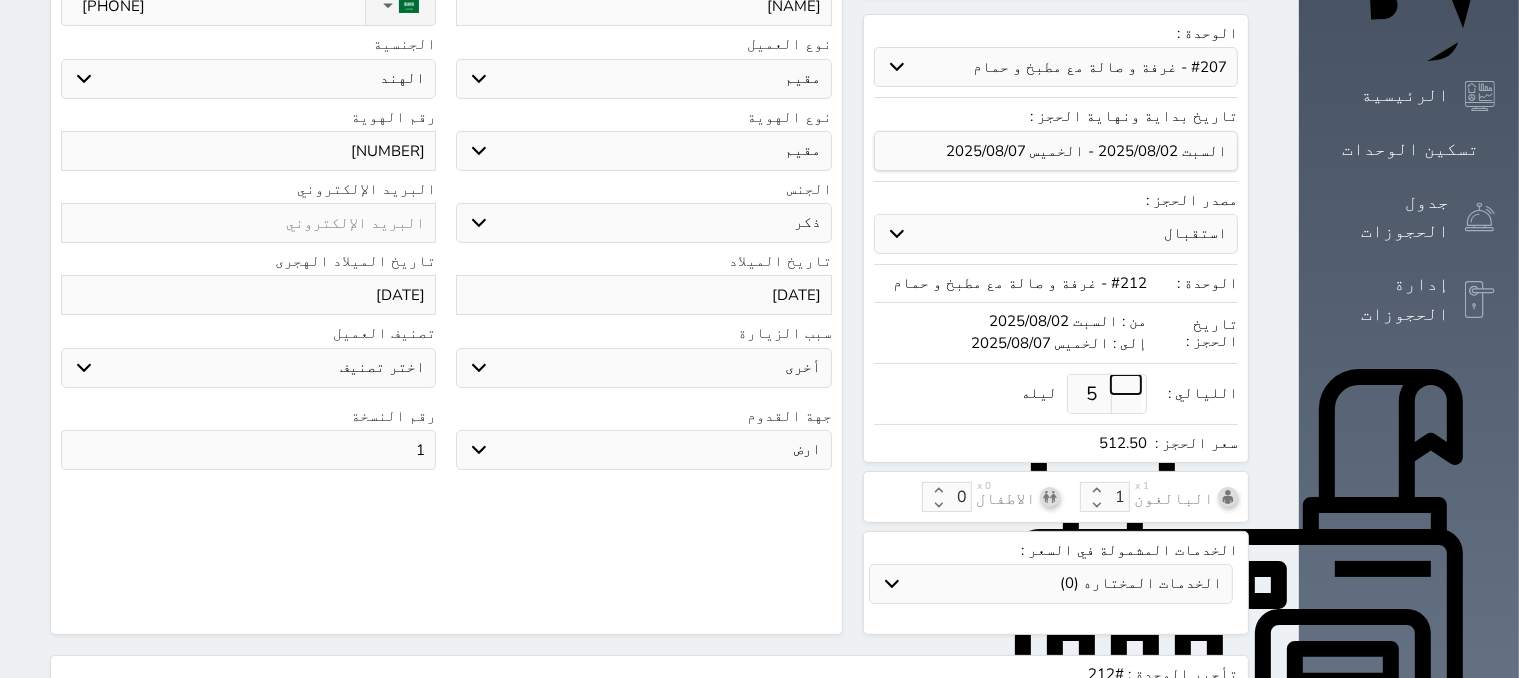 click at bounding box center (1126, 384) 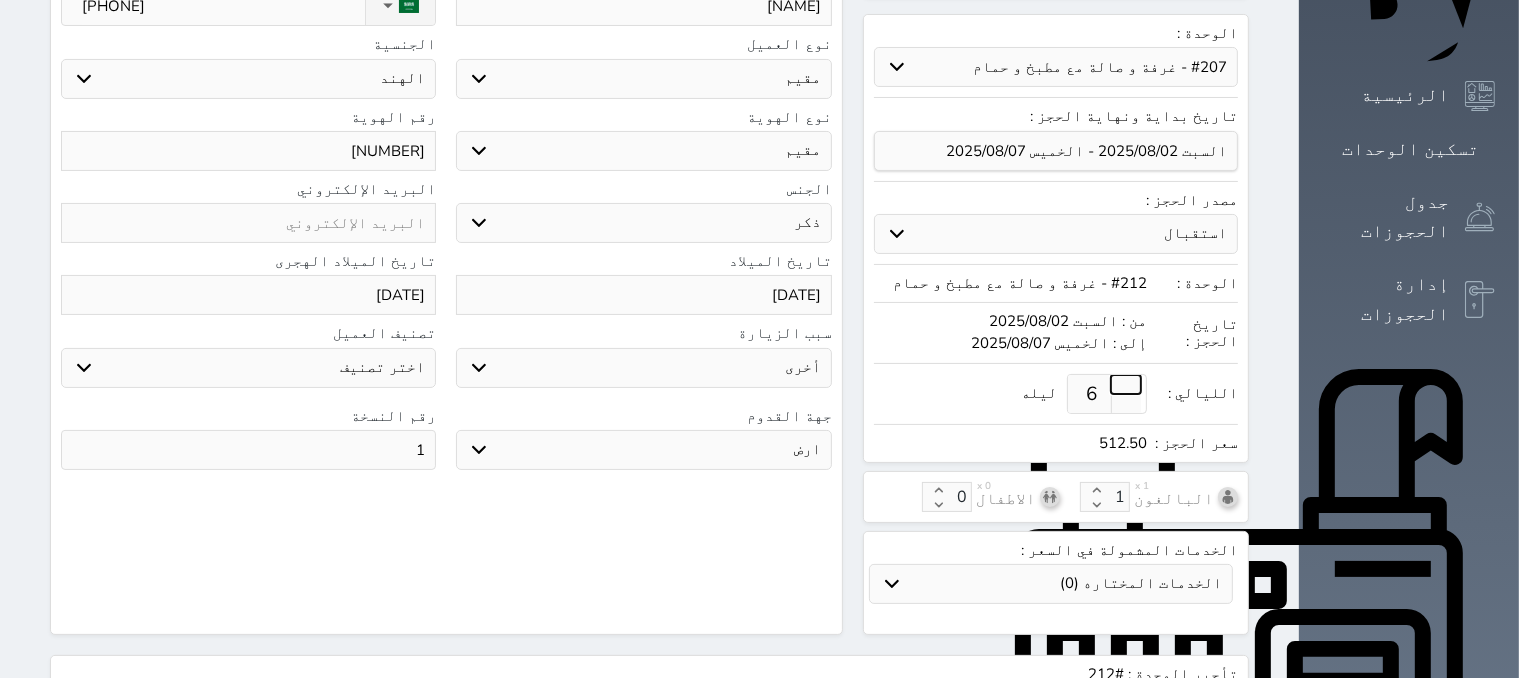 select on "4" 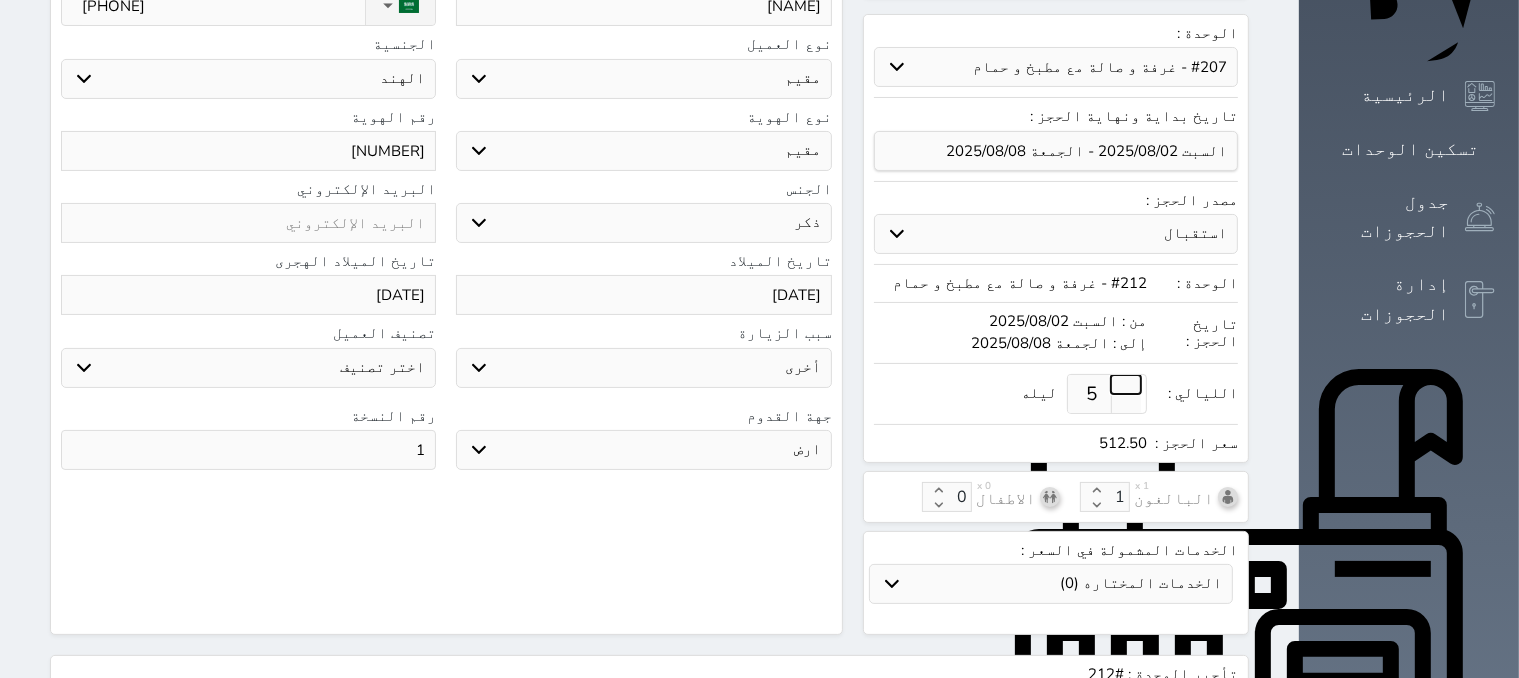 type on "5" 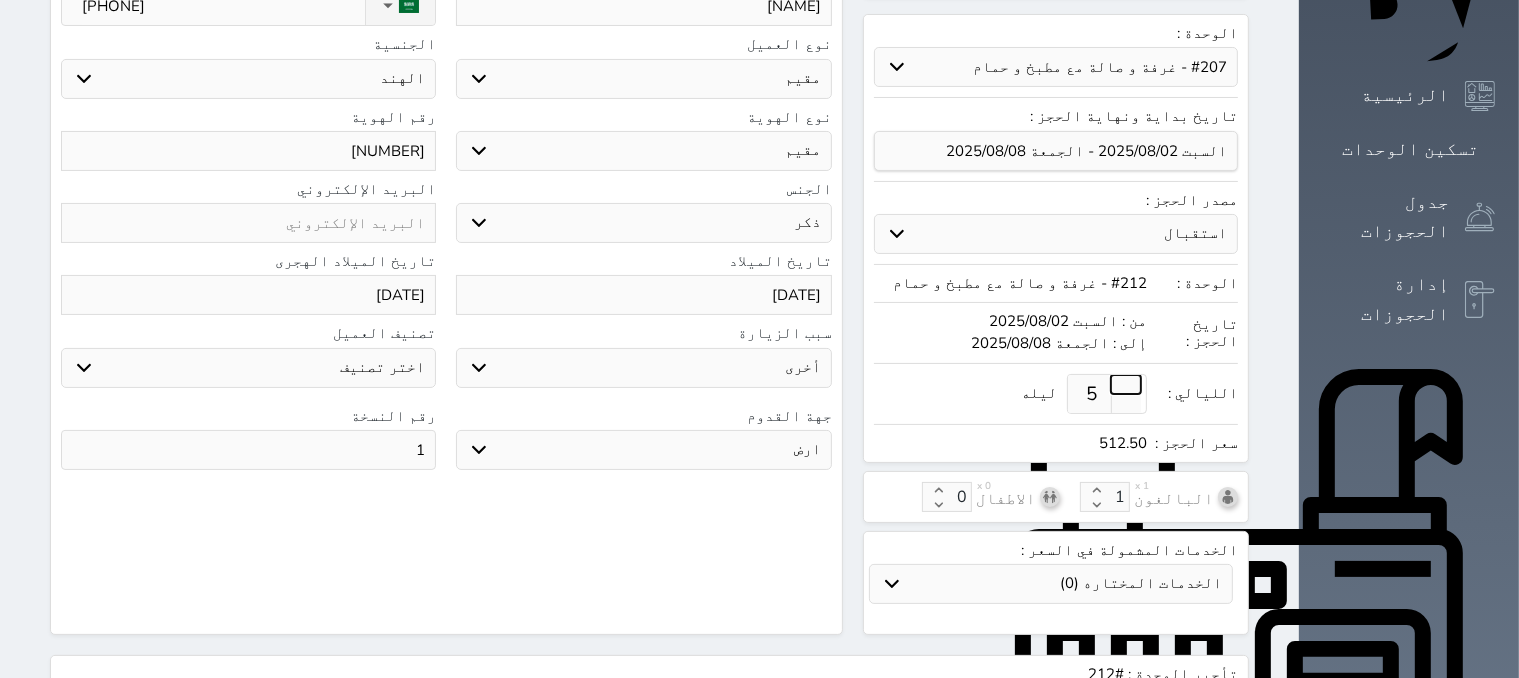 type on "500.00" 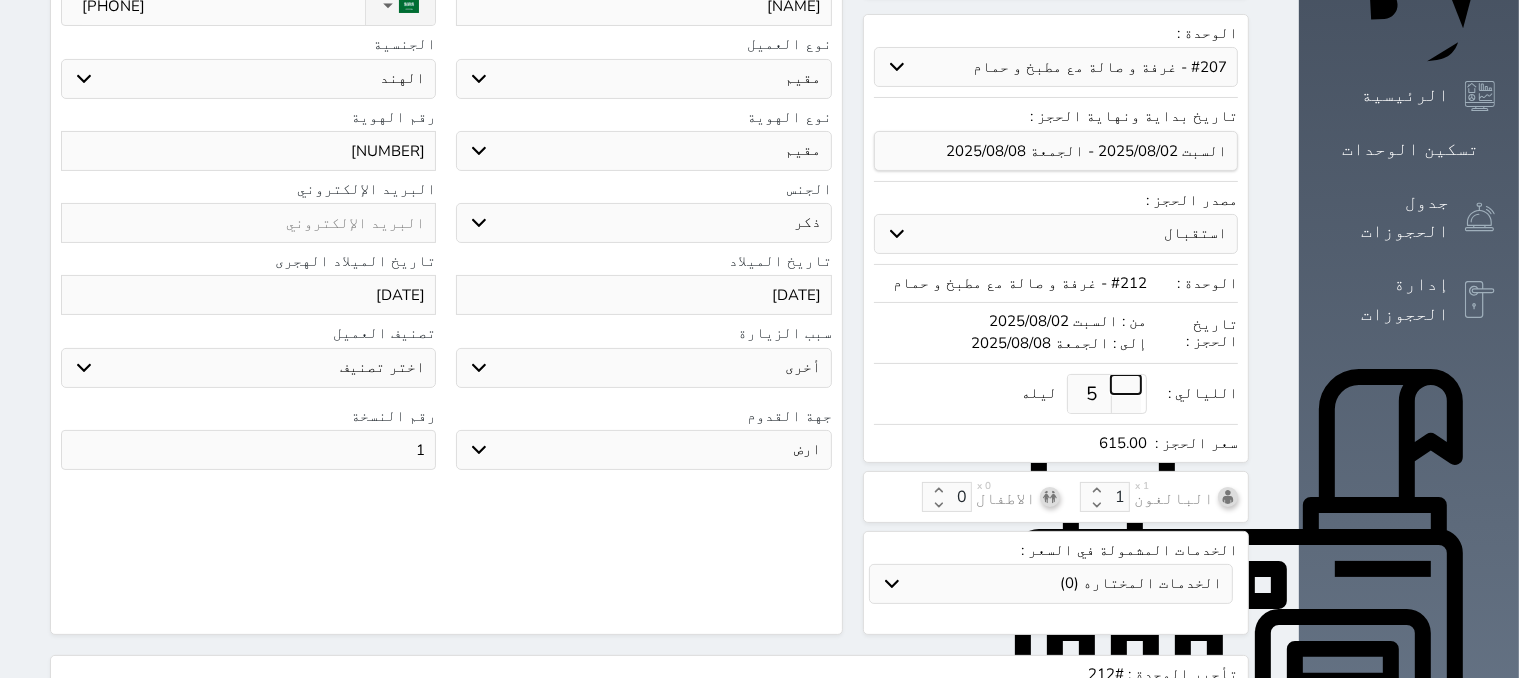 type on "6" 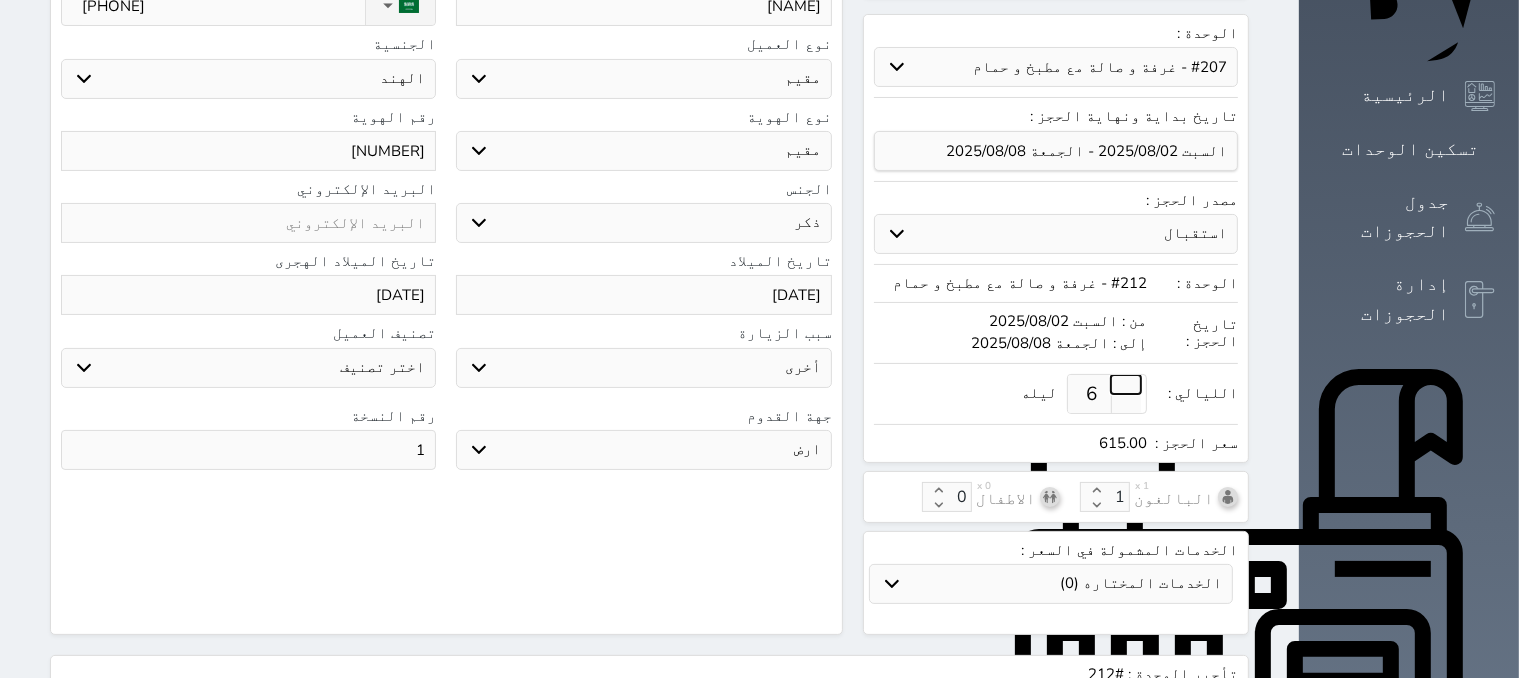 click at bounding box center [1126, 384] 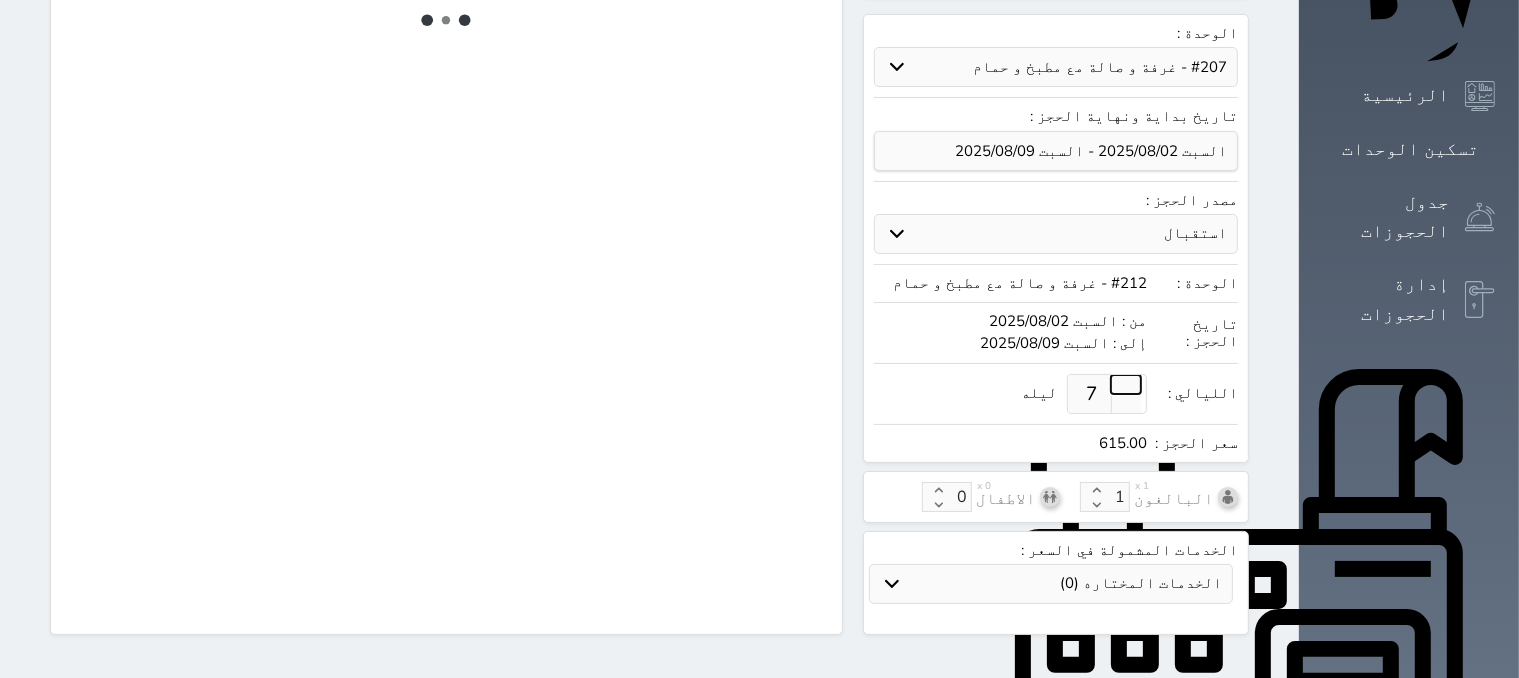 select on "4" 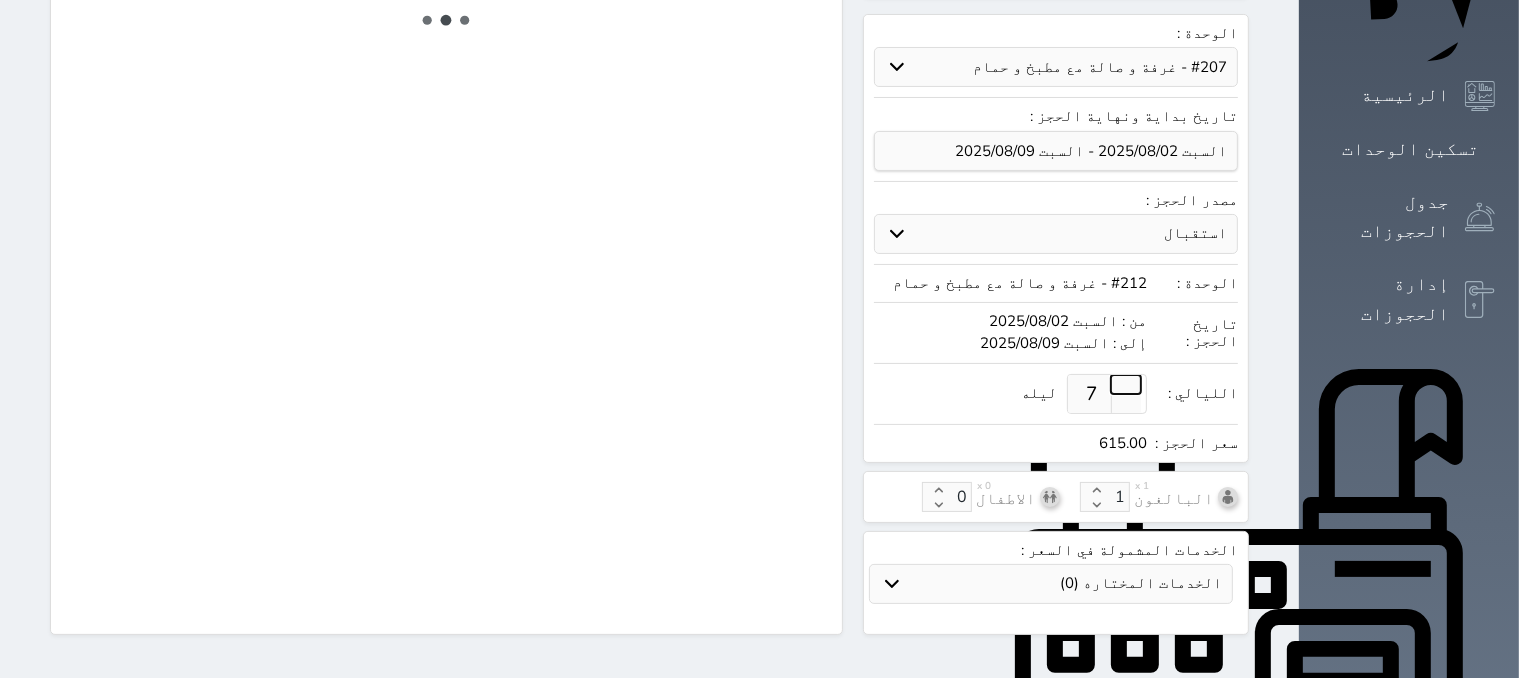 select on "321" 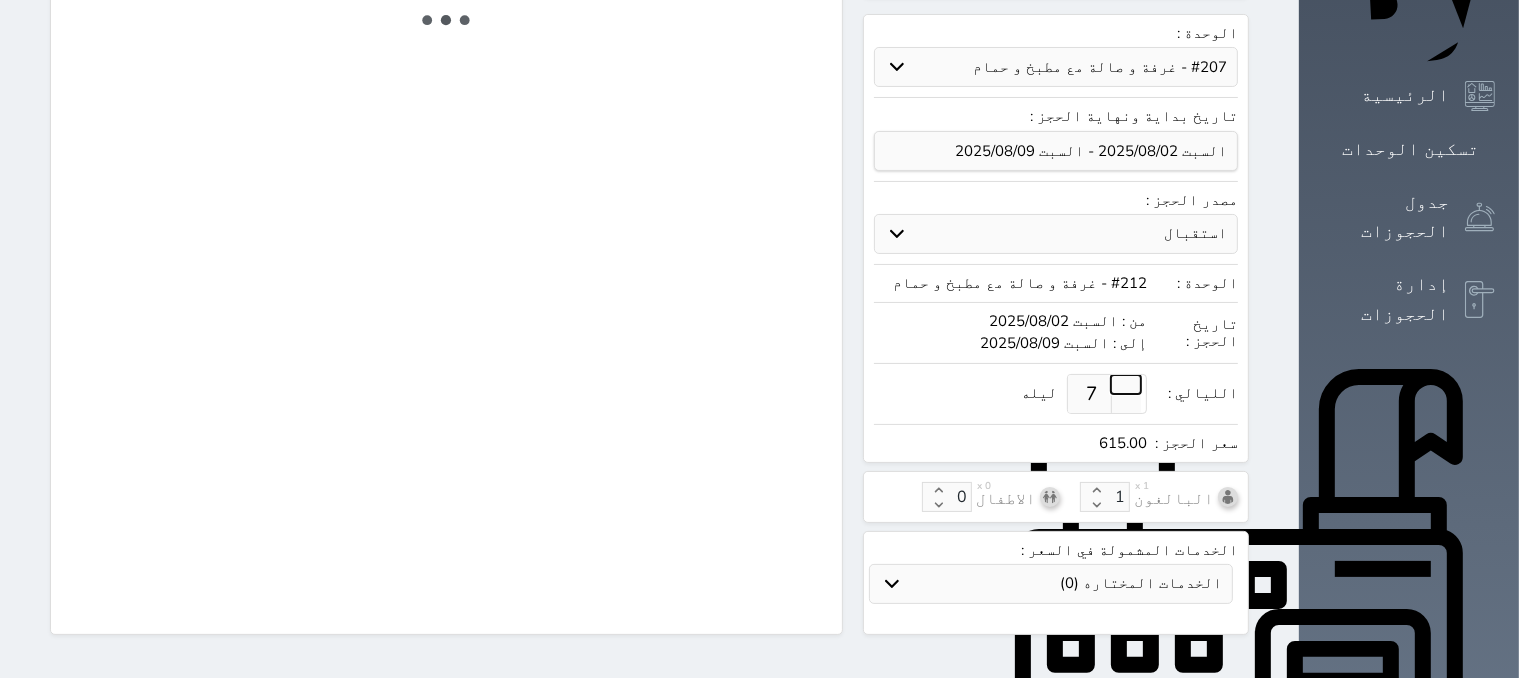 select on "4" 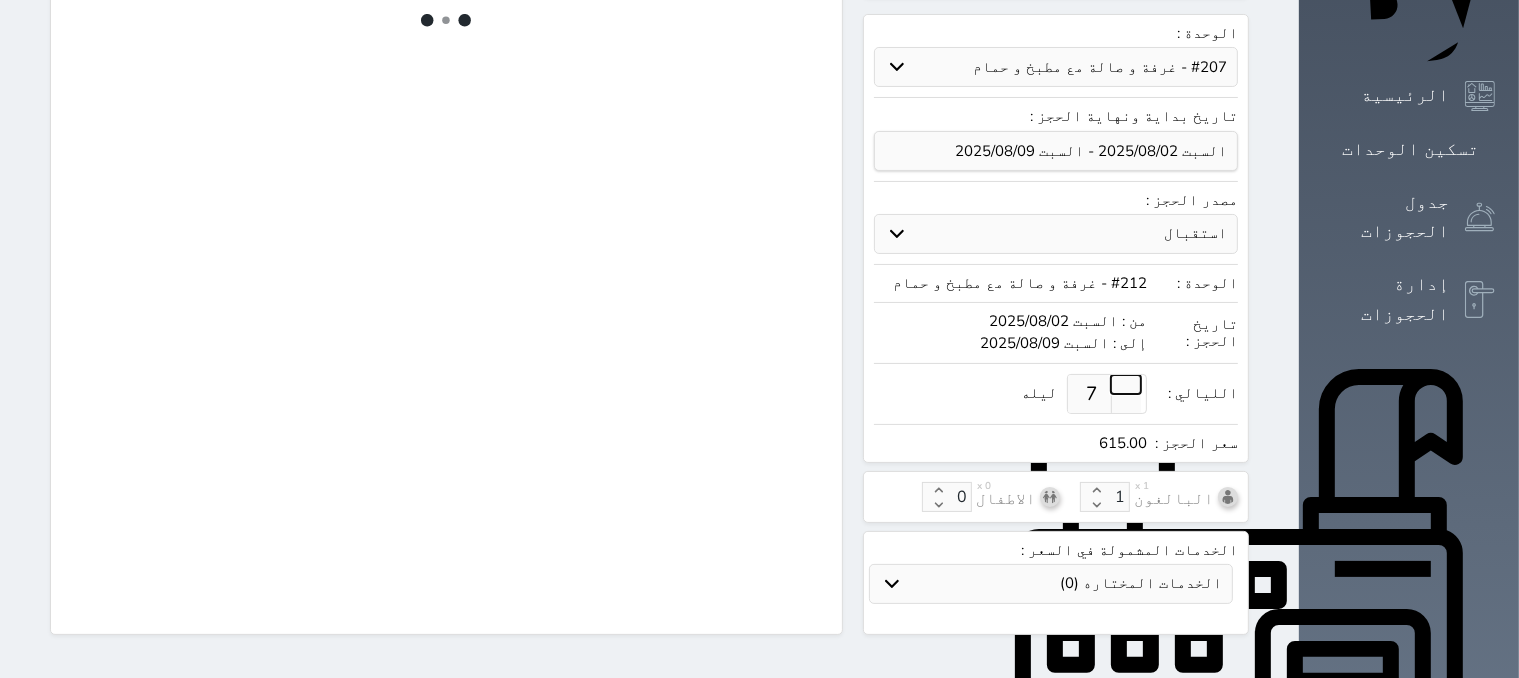 select on "7" 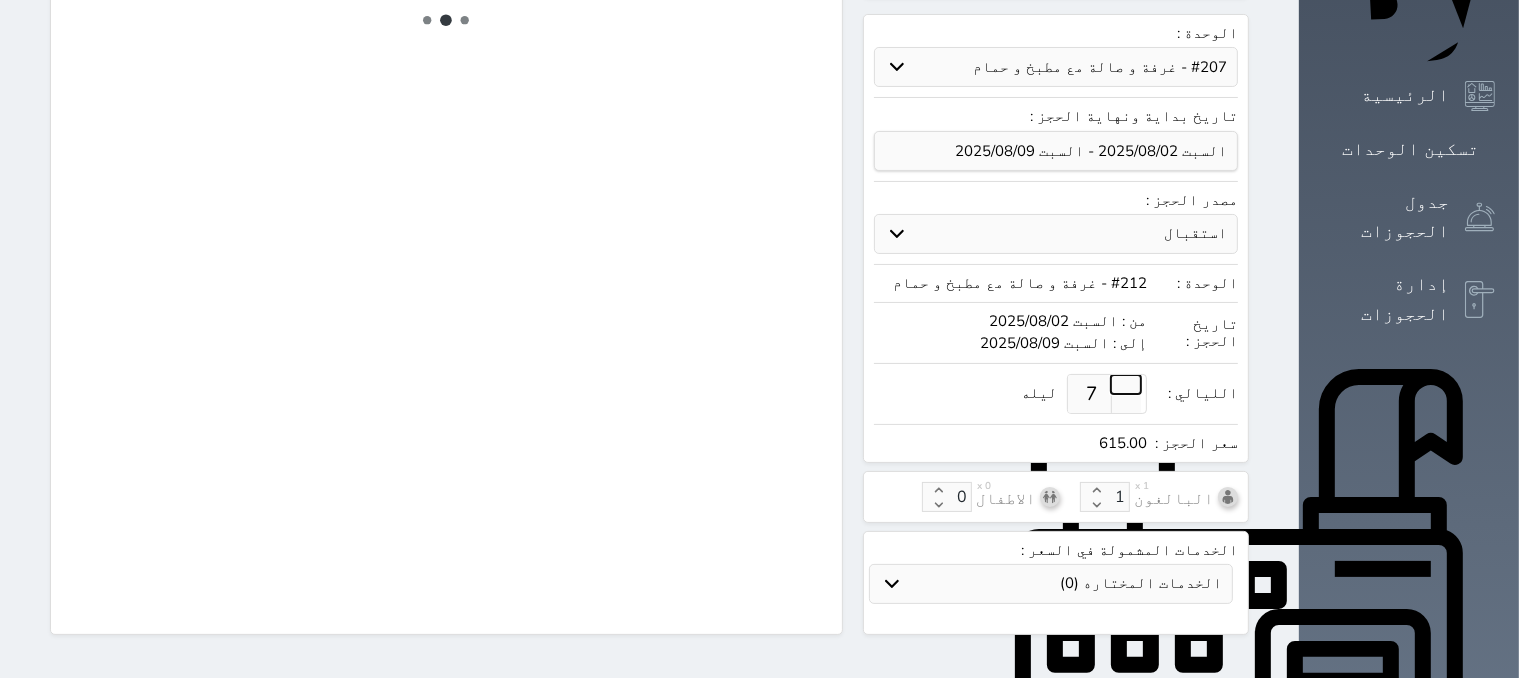 select on "9" 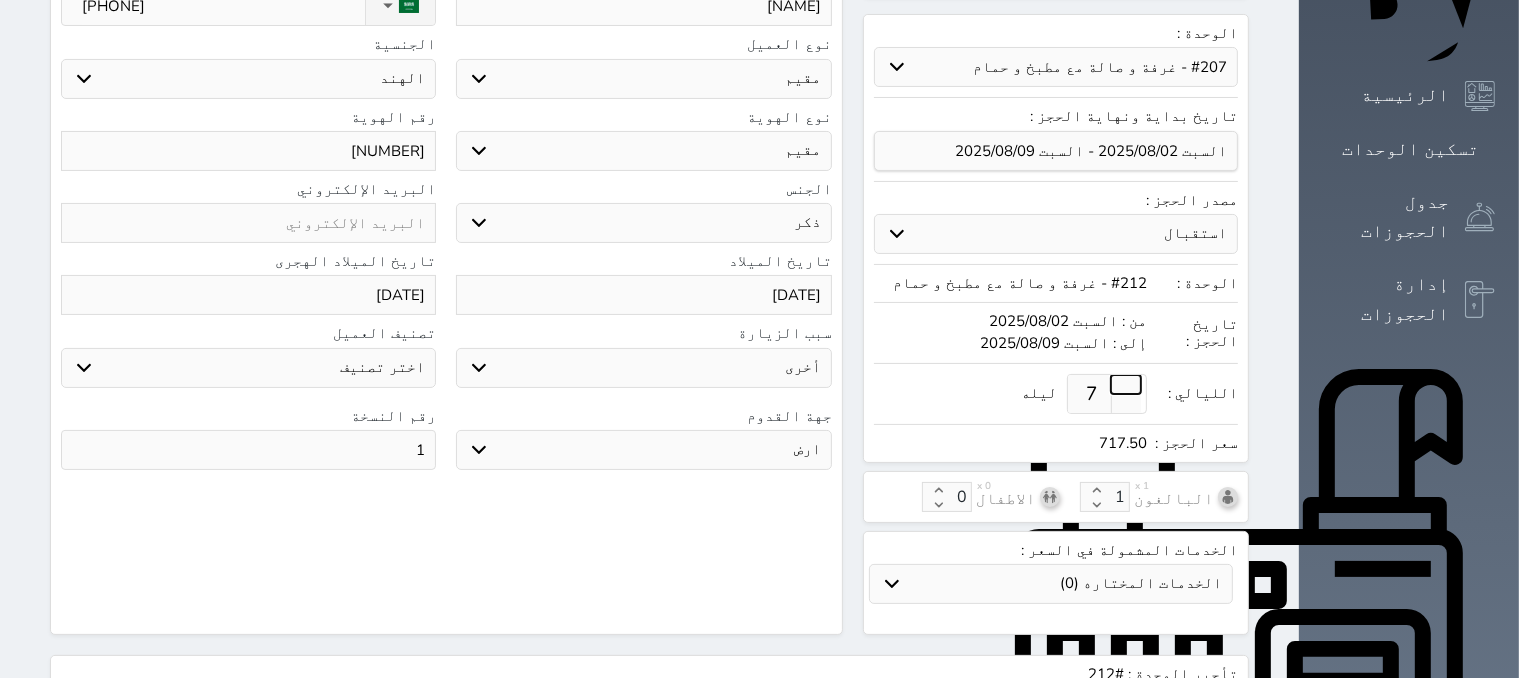 click at bounding box center (1126, 384) 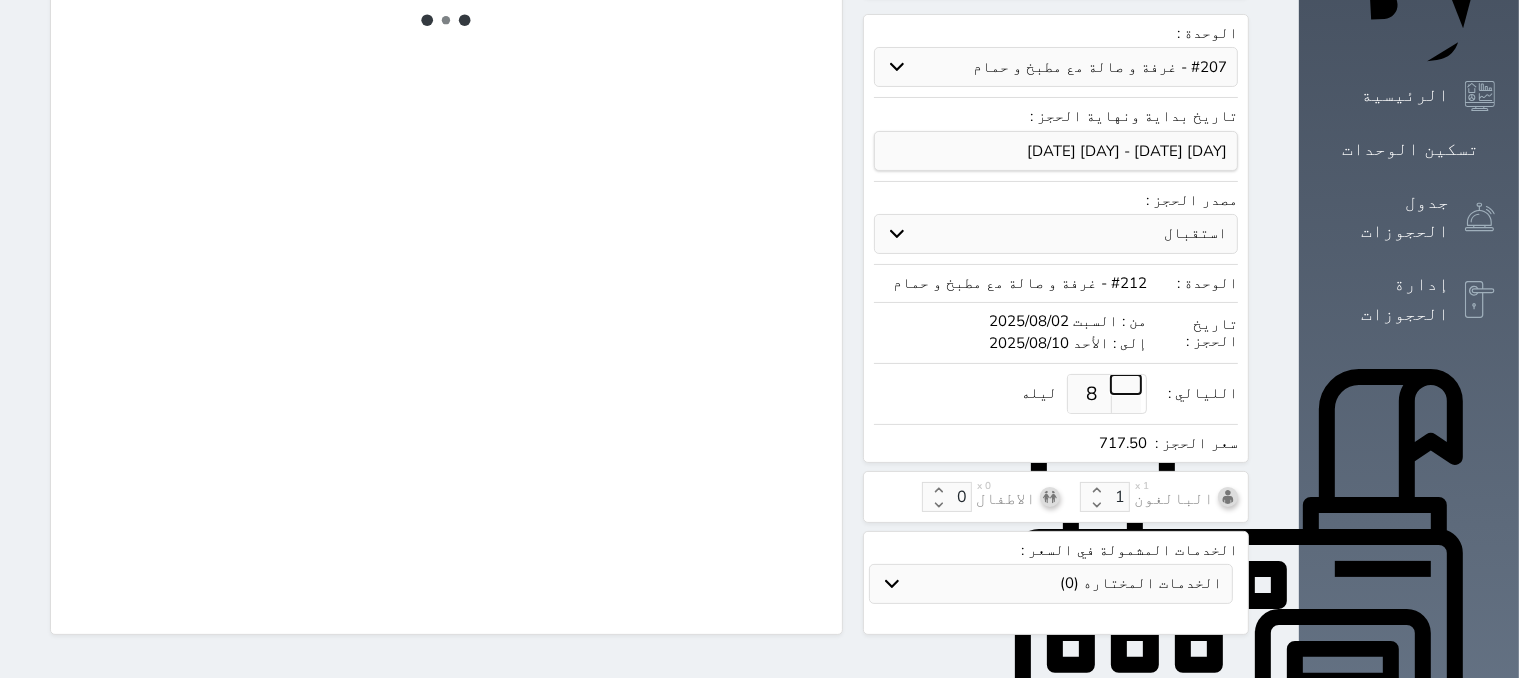select on "4" 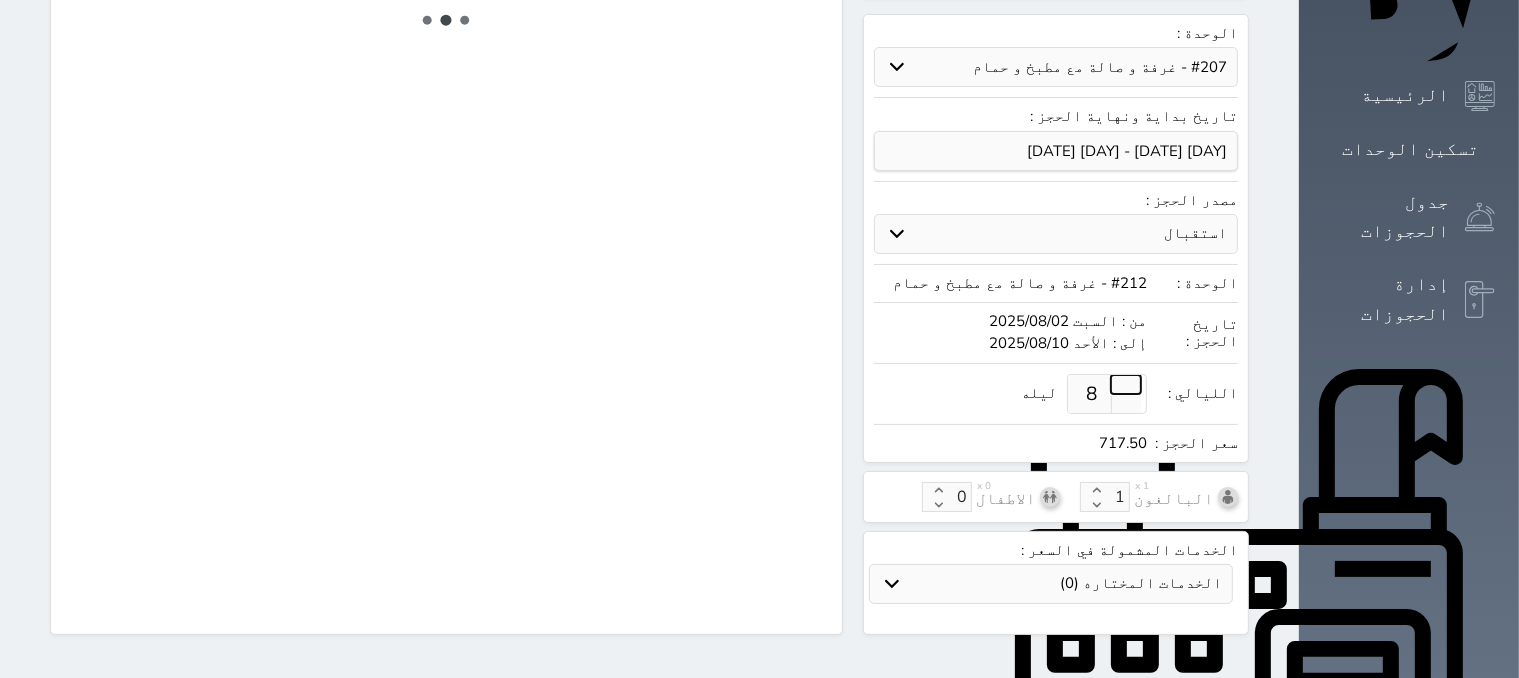 select on "321" 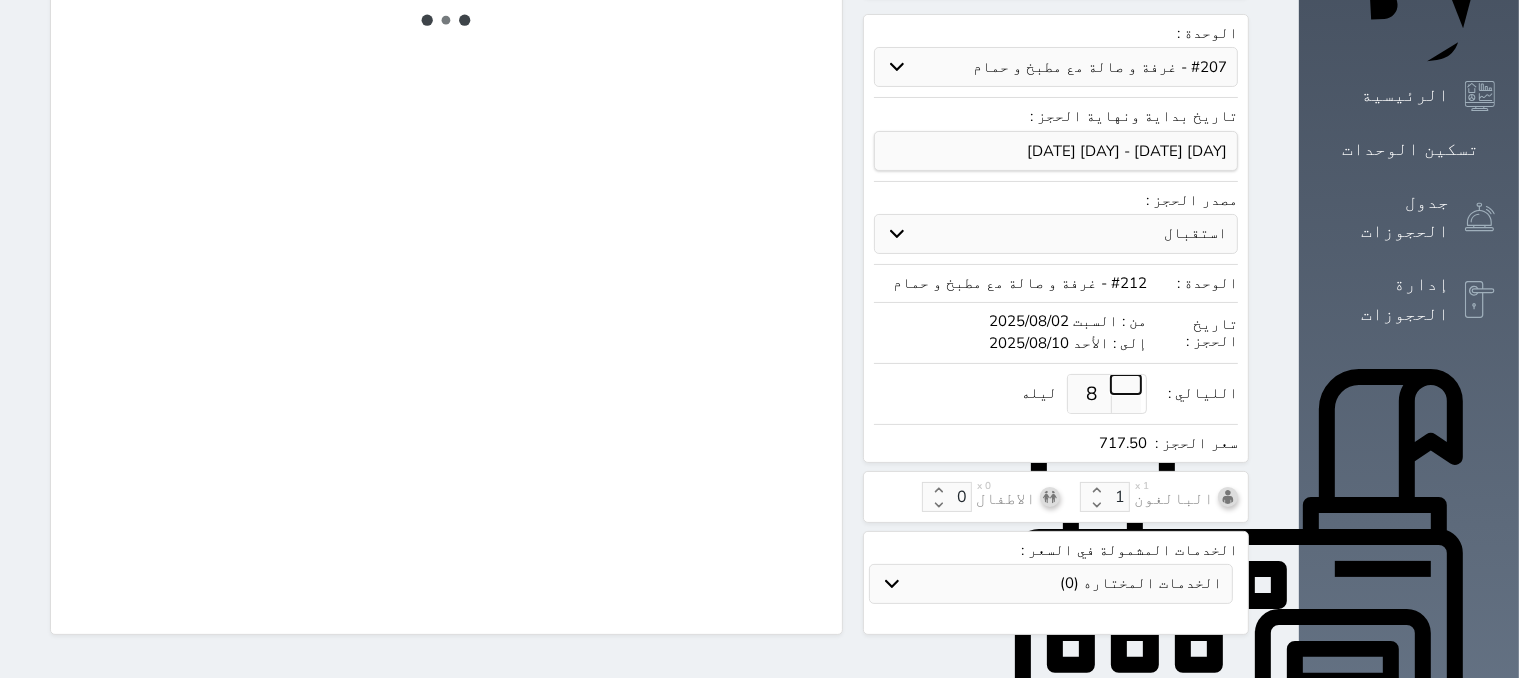 select on "4" 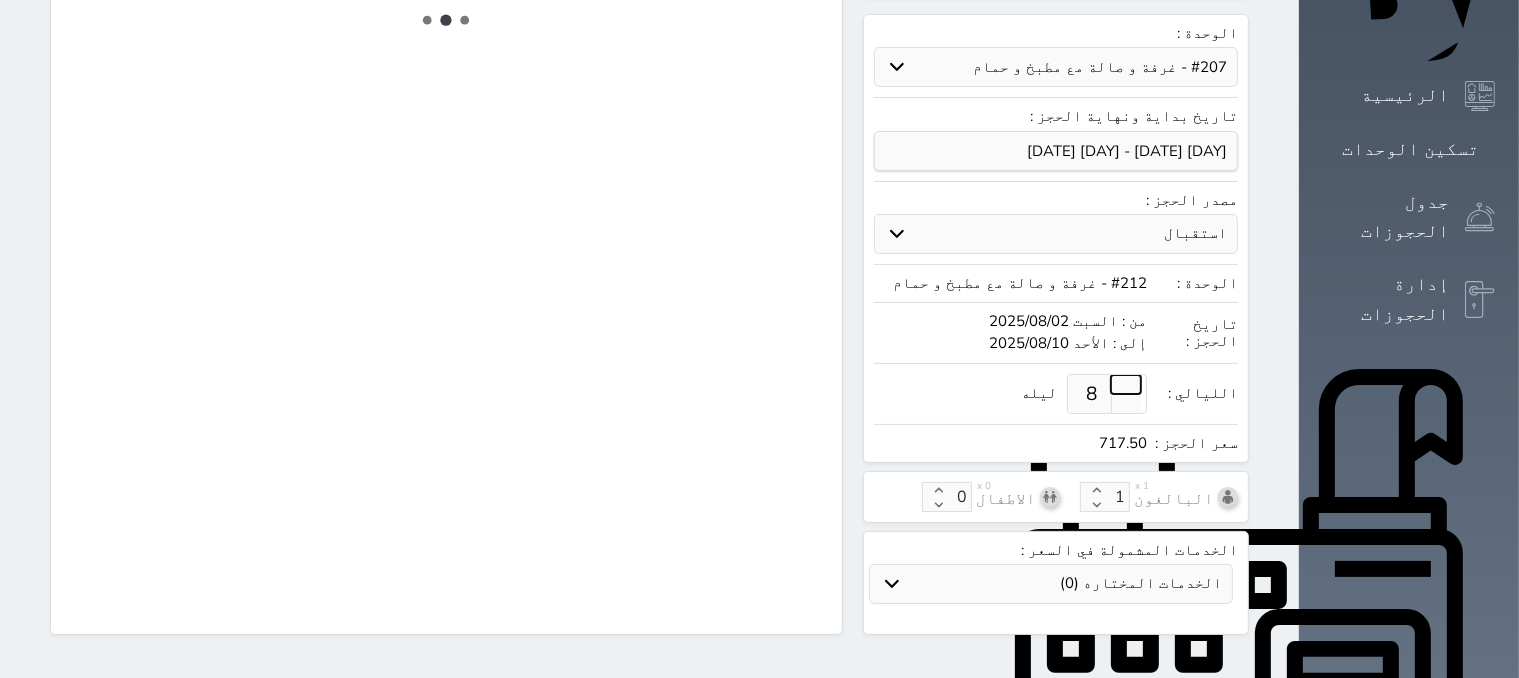 select on "7" 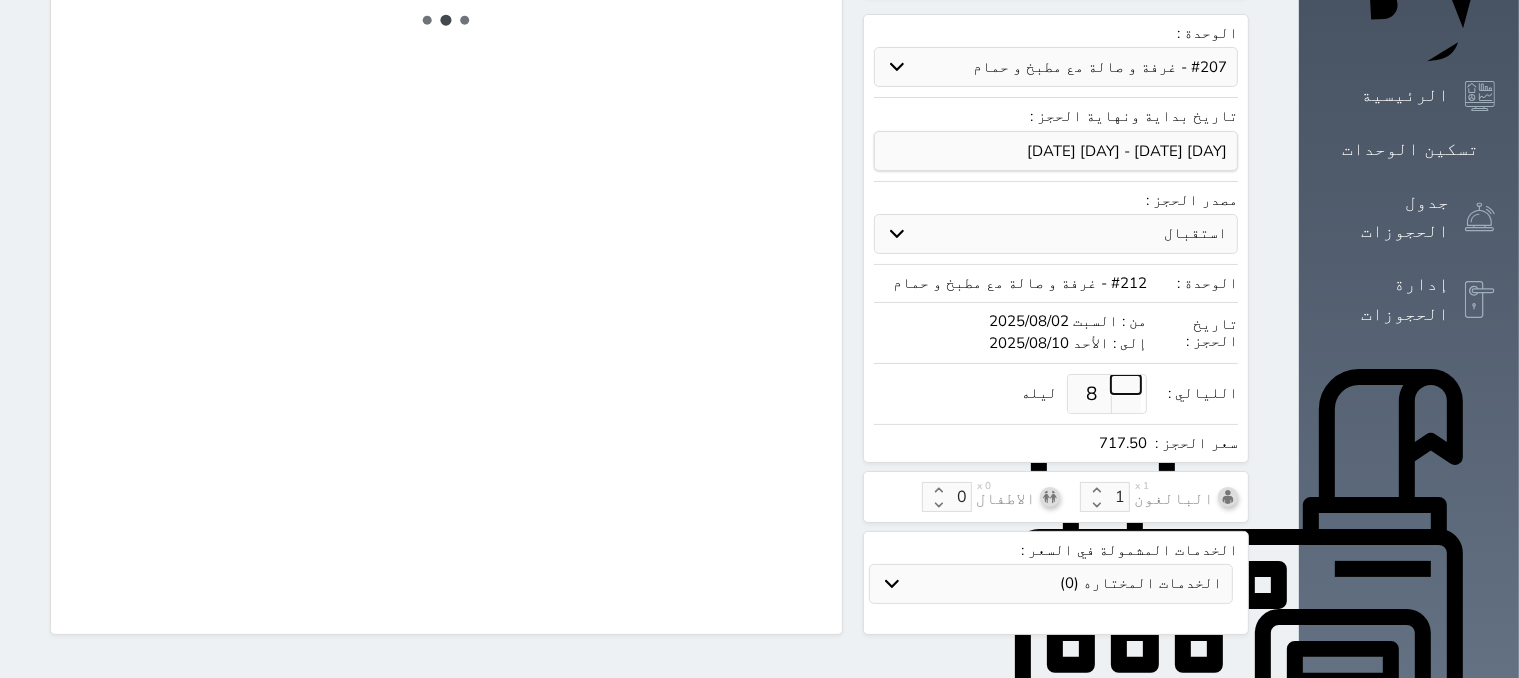 select on "9" 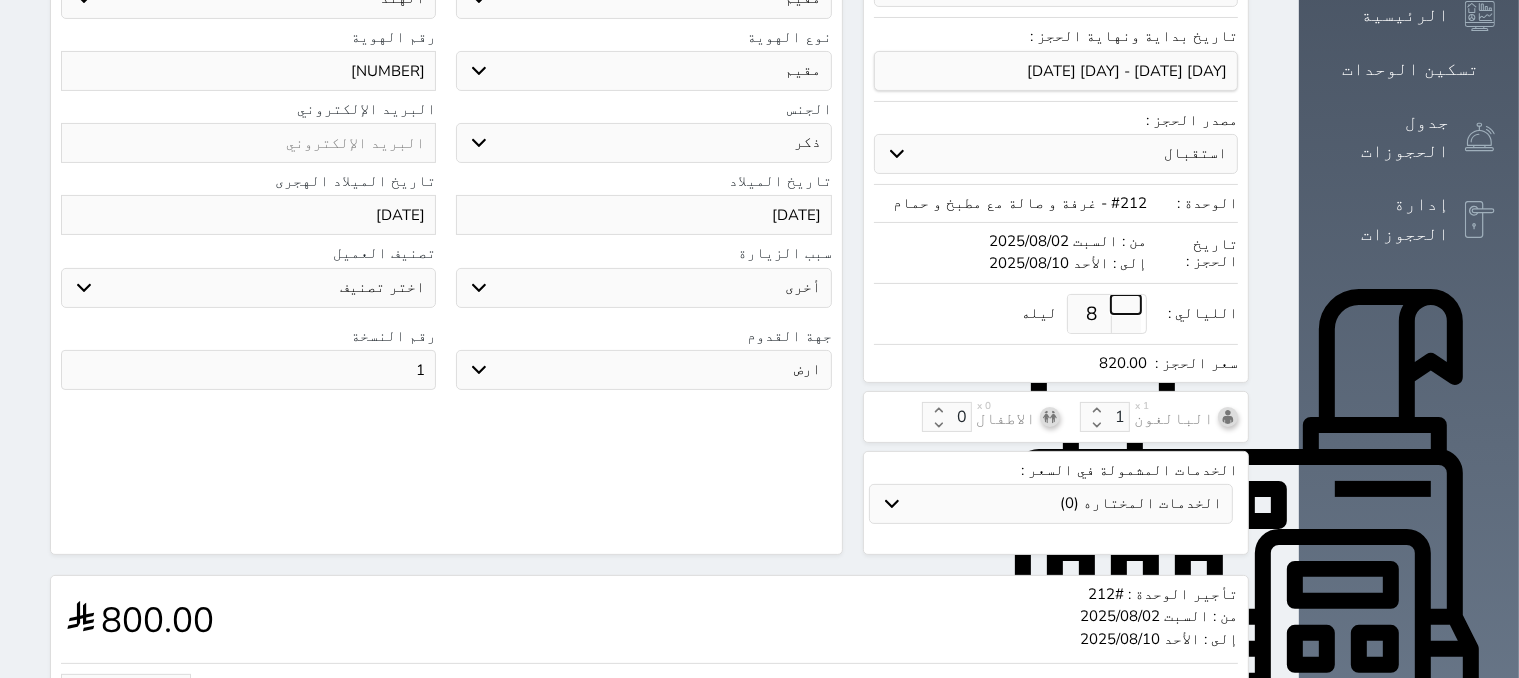 scroll, scrollTop: 537, scrollLeft: 0, axis: vertical 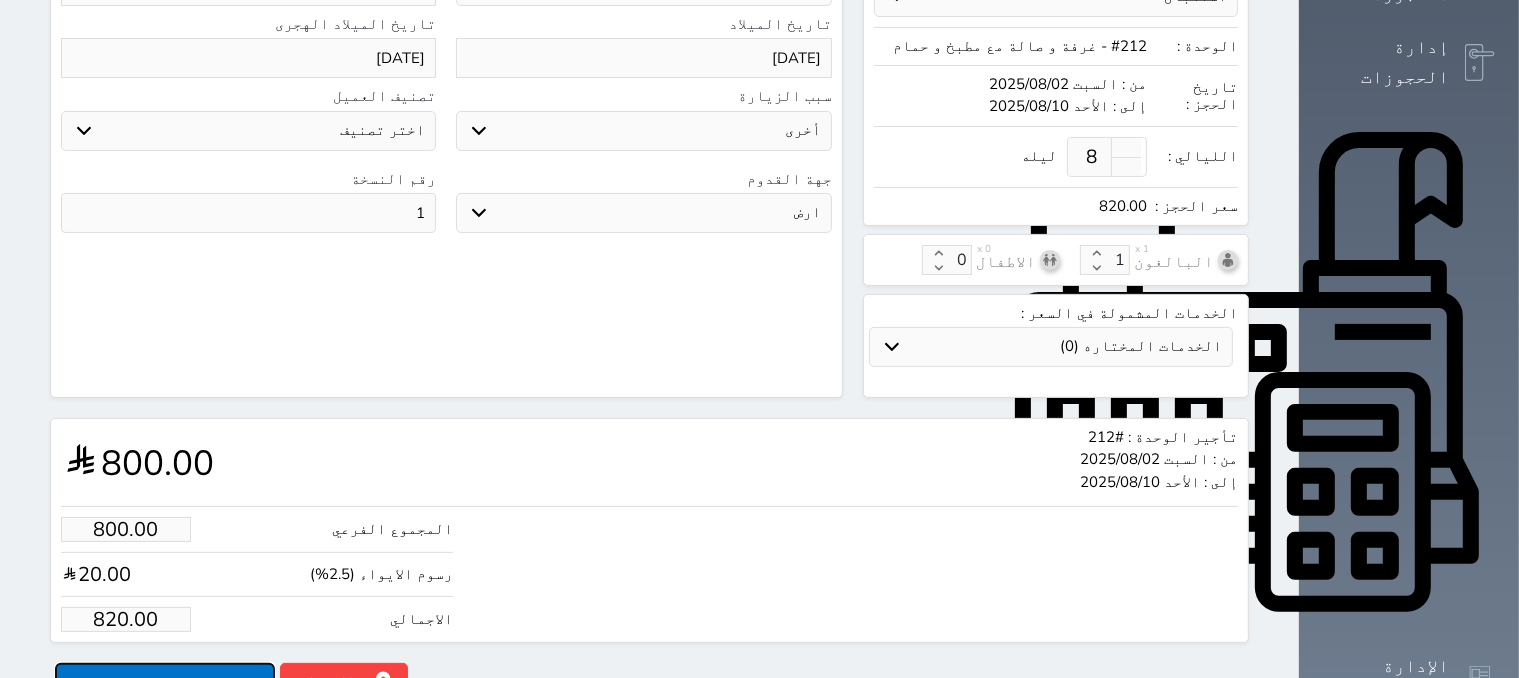 click on "حجز" at bounding box center (165, 680) 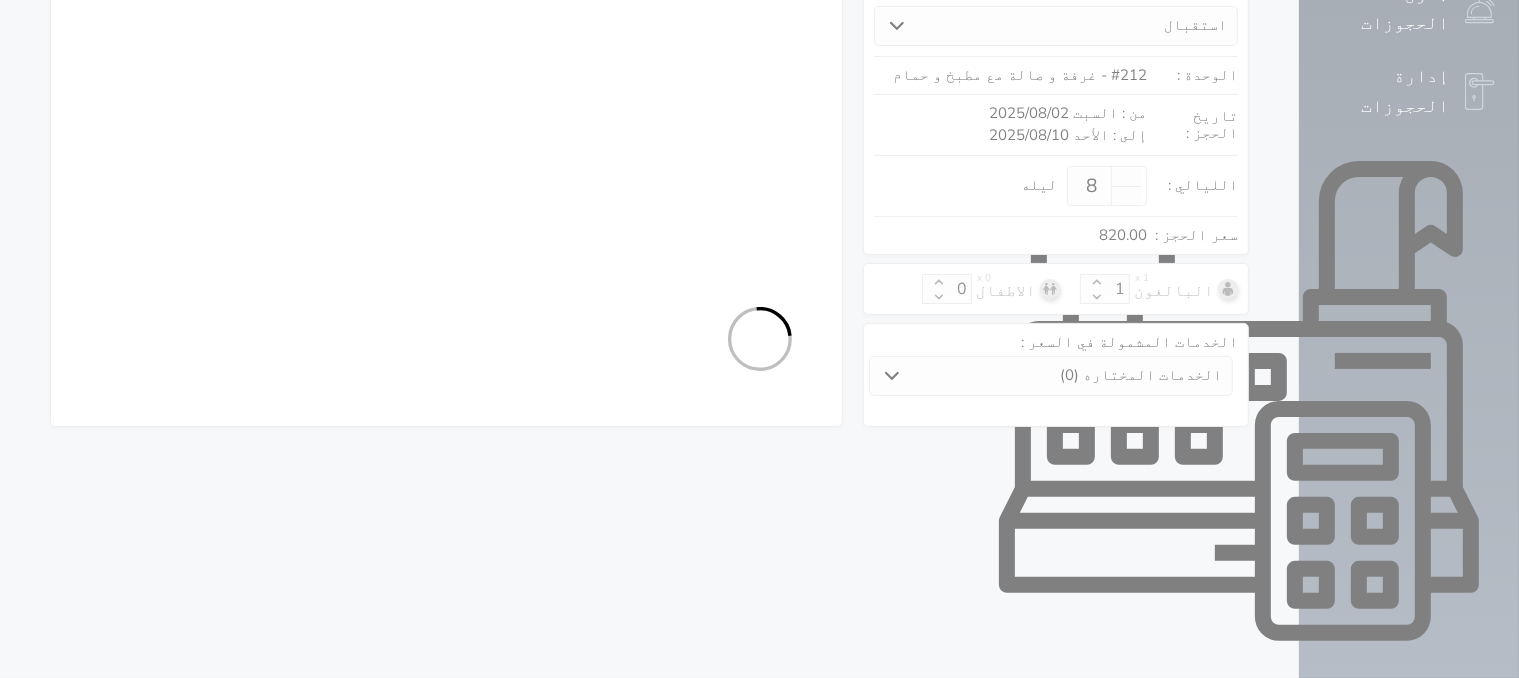 select on "4" 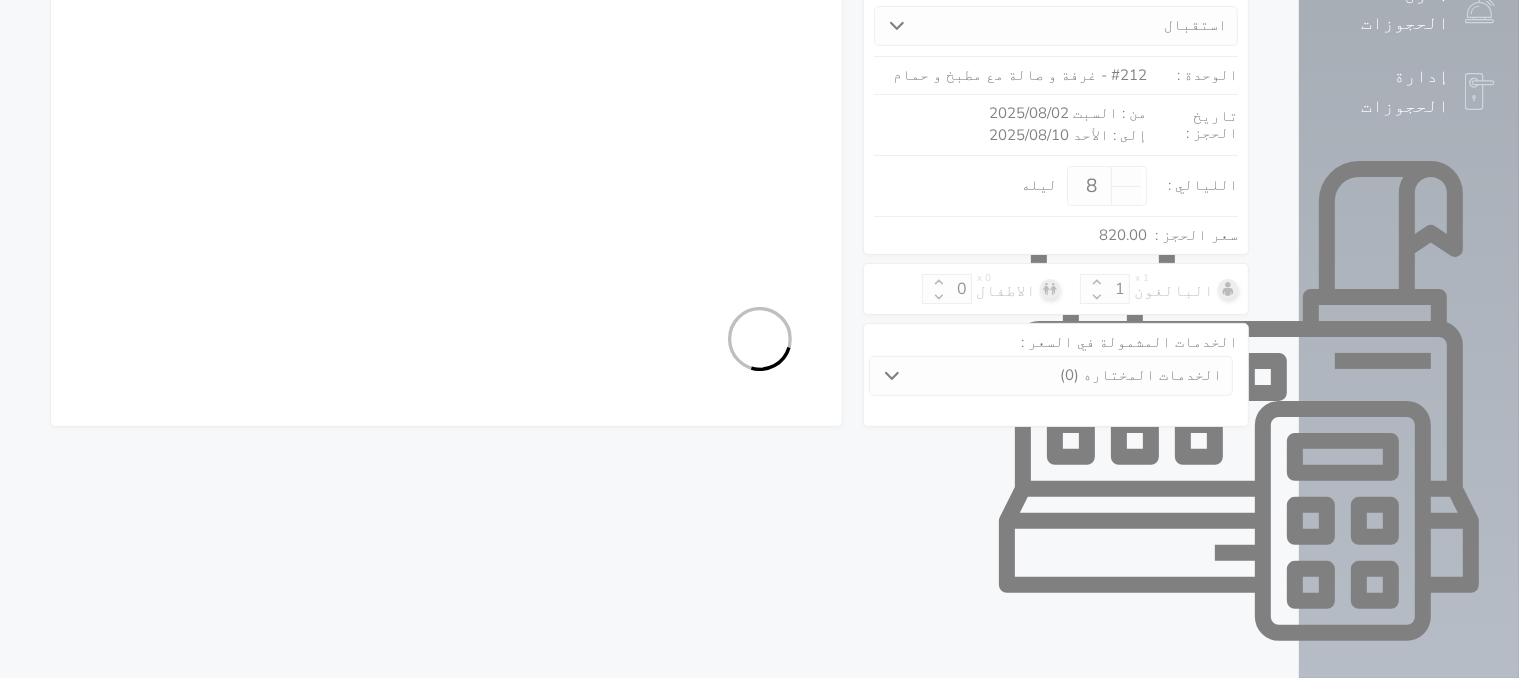 select on "321" 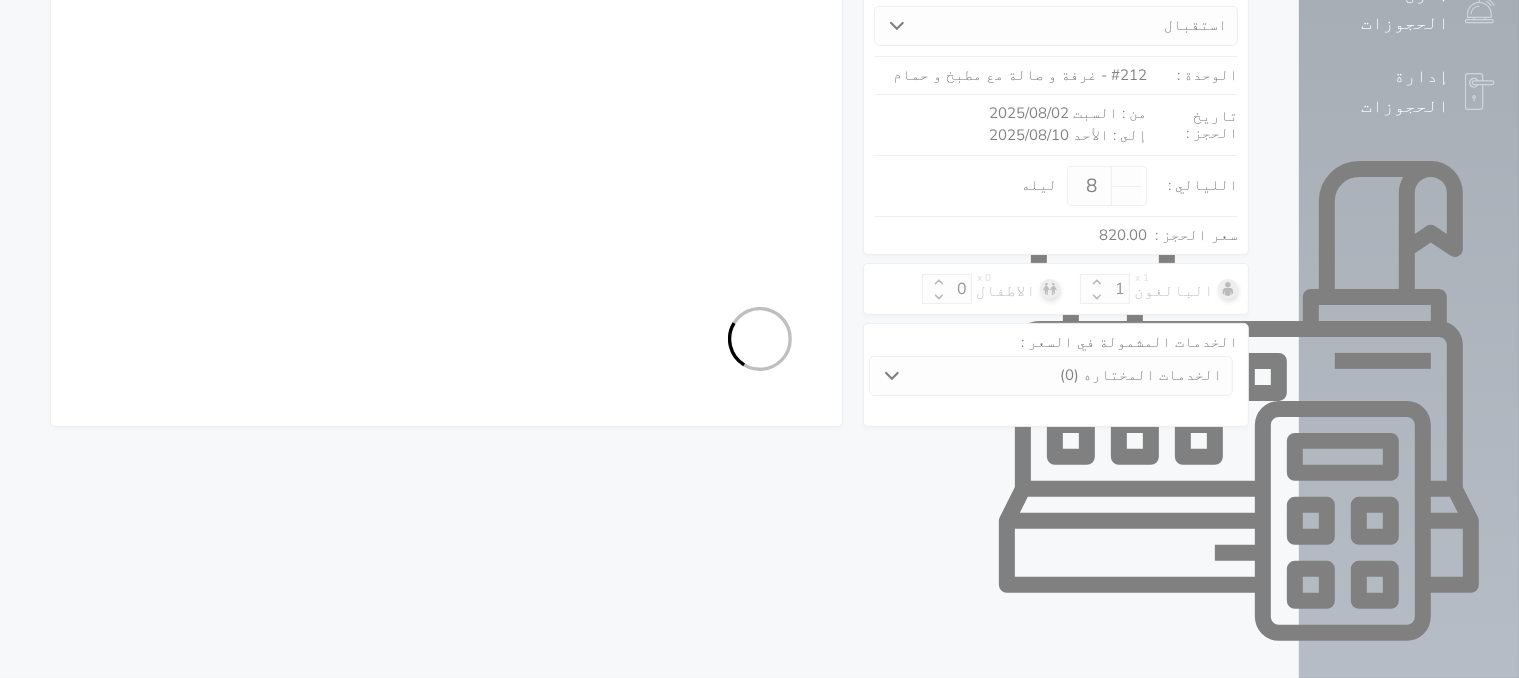 select on "4" 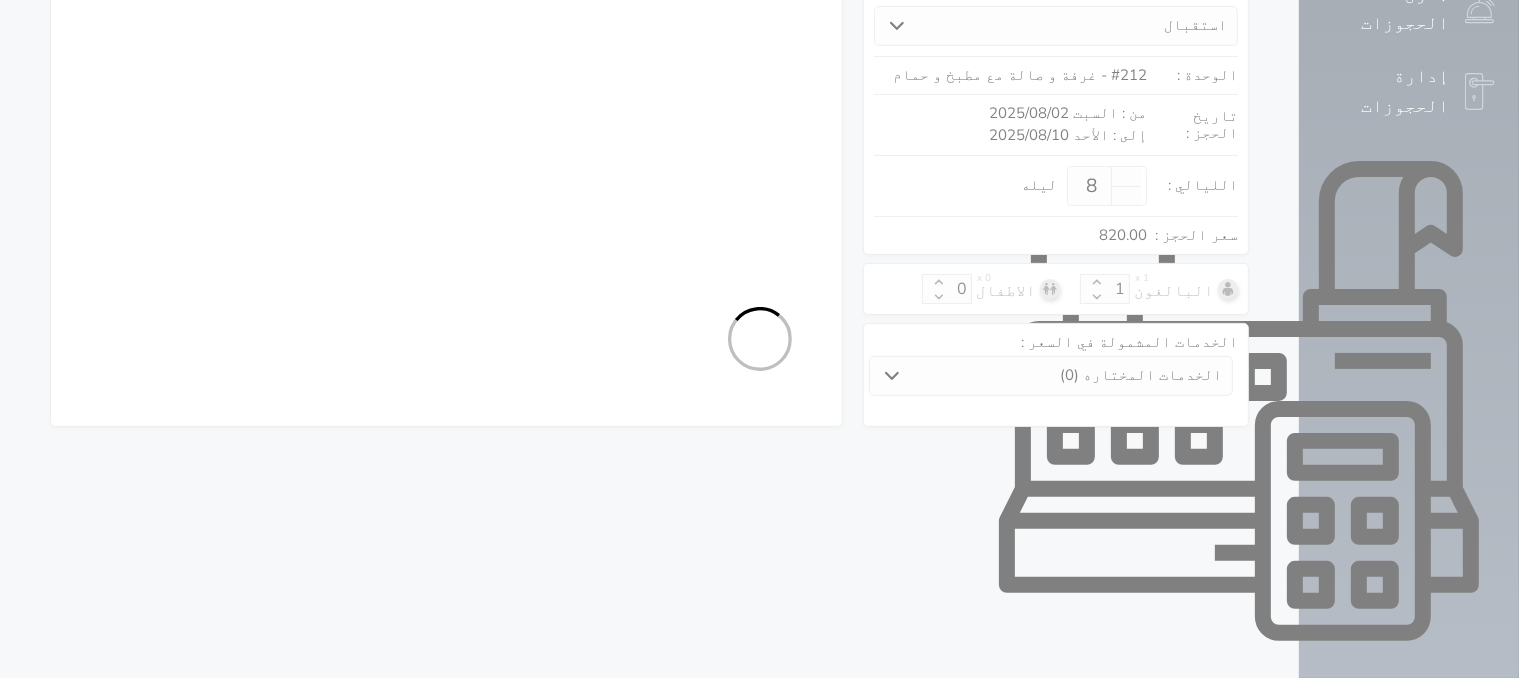 select on "7" 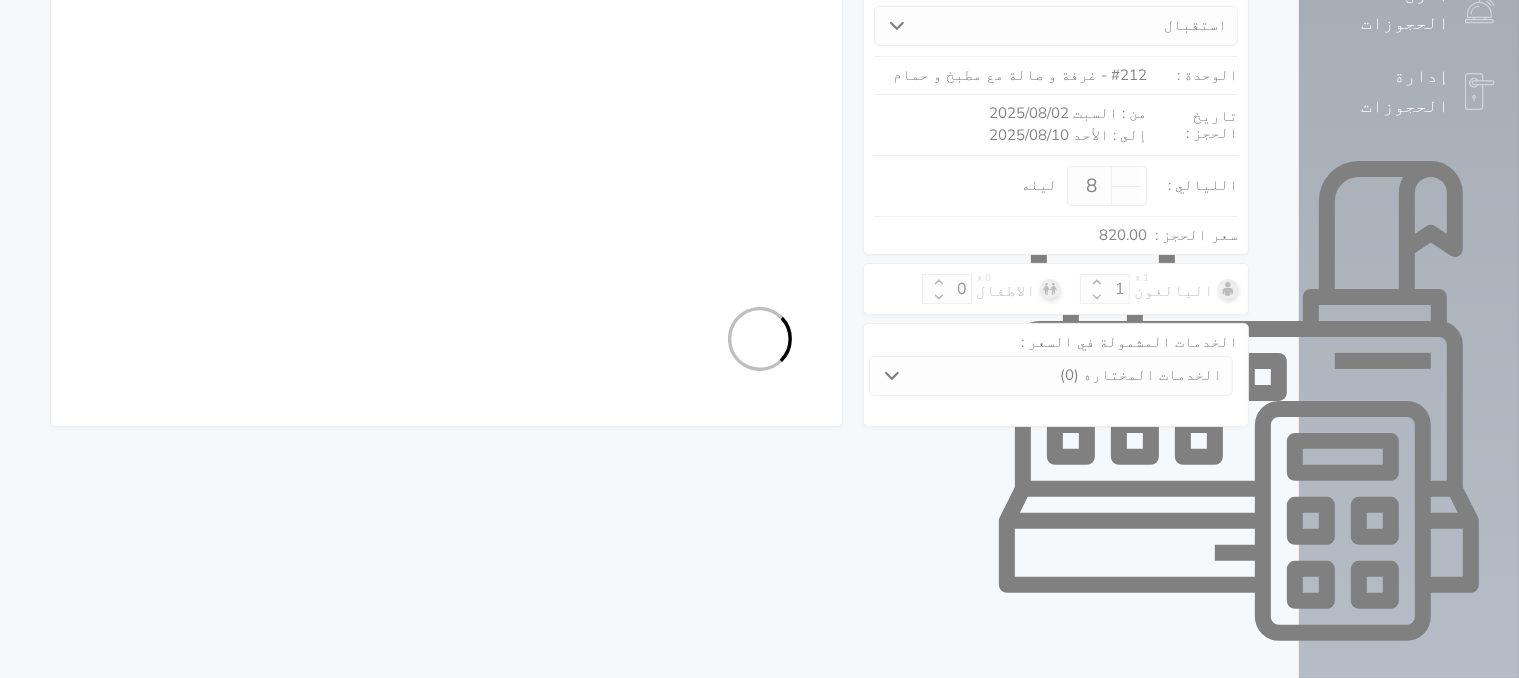 select on "9" 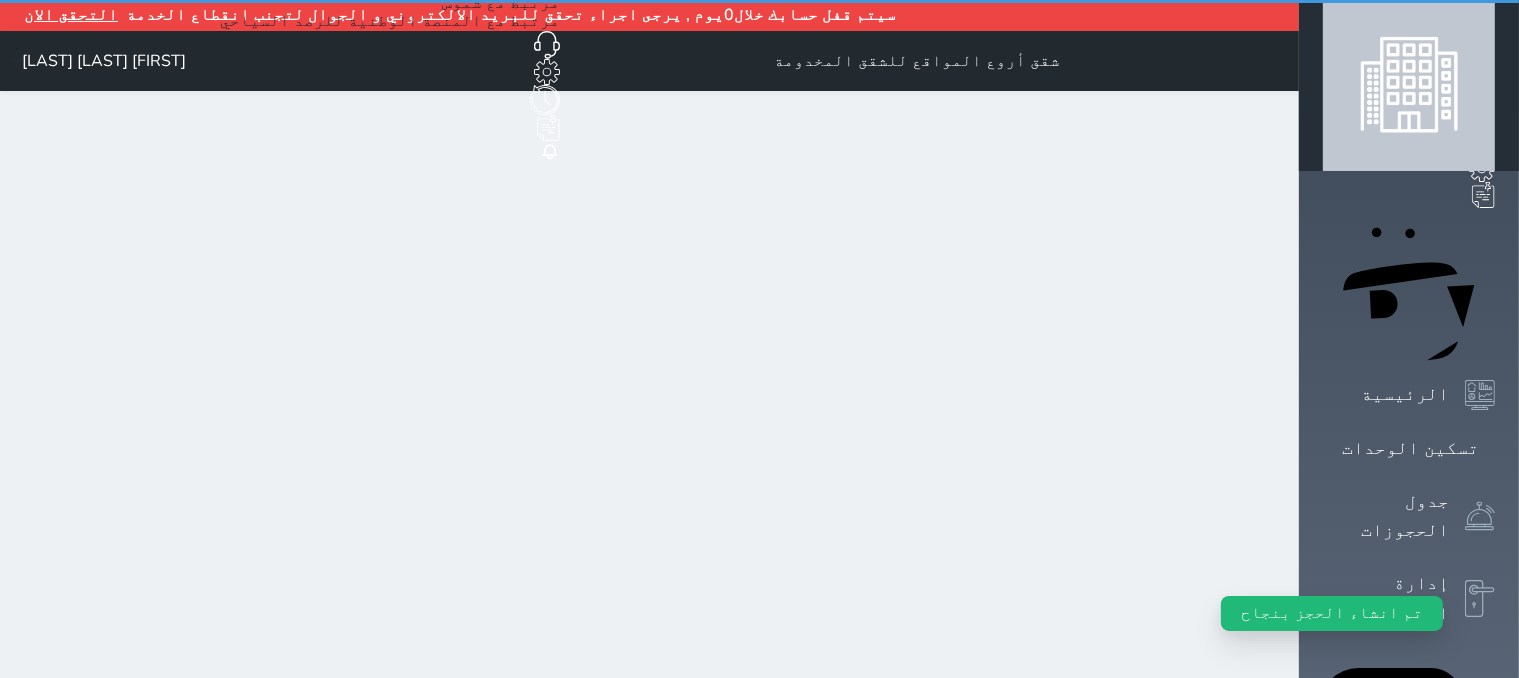 scroll, scrollTop: 0, scrollLeft: 0, axis: both 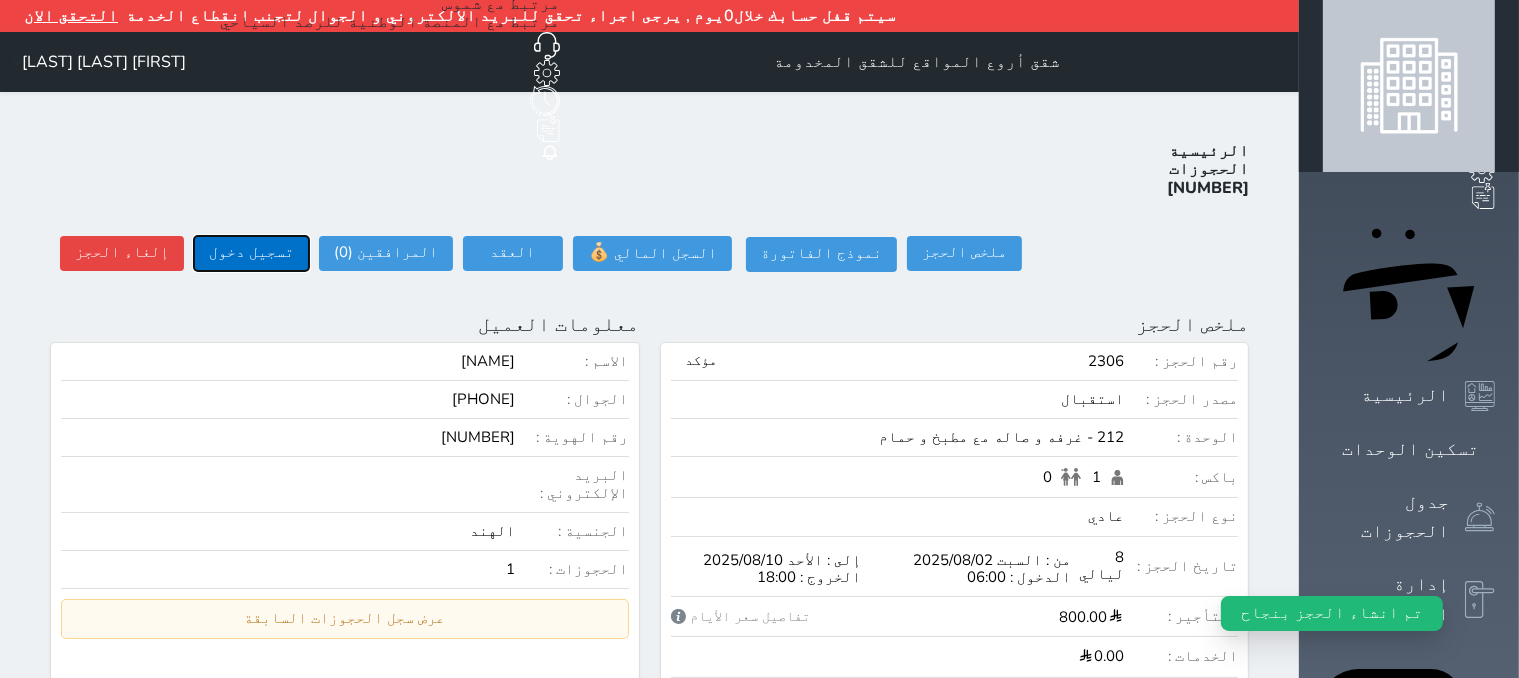 click on "تسجيل دخول" at bounding box center (251, 253) 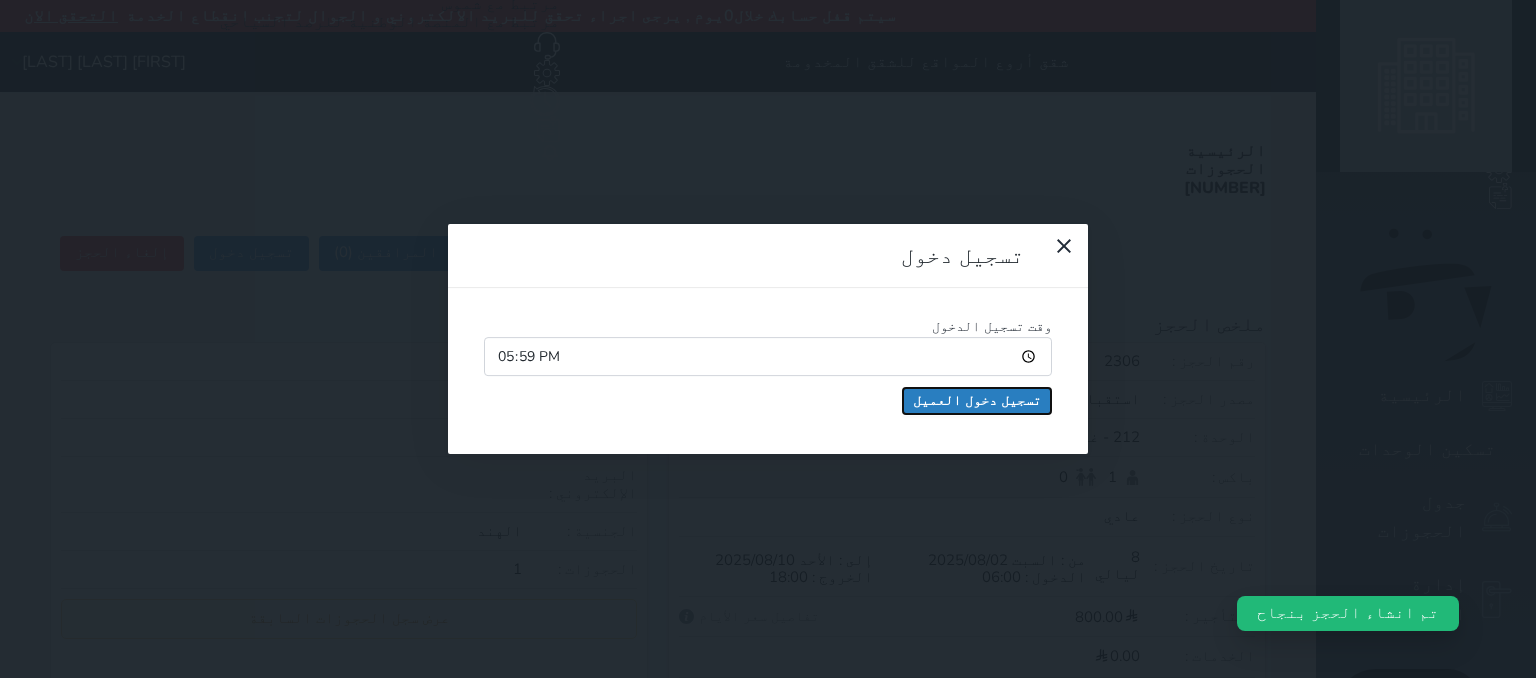 click on "تسجيل دخول العميل" at bounding box center (977, 401) 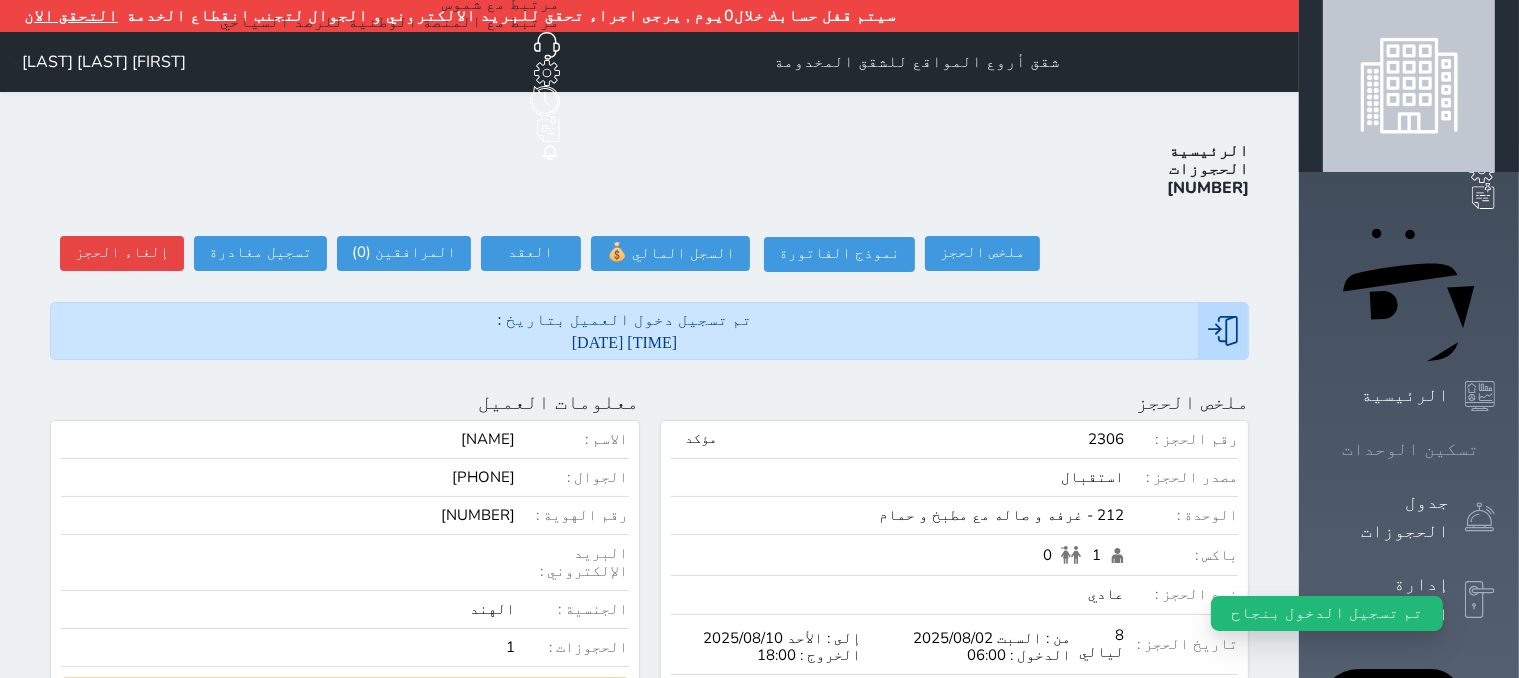 click 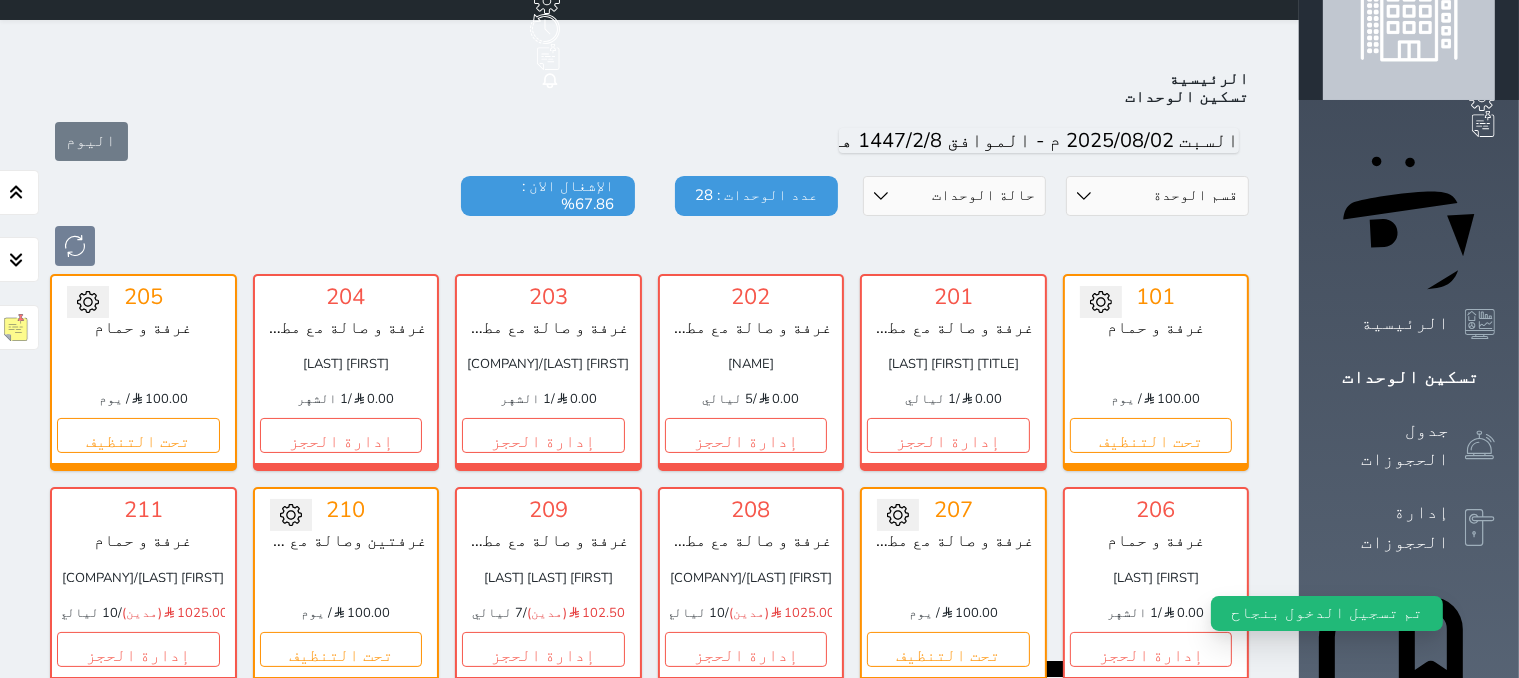 scroll, scrollTop: 109, scrollLeft: 0, axis: vertical 